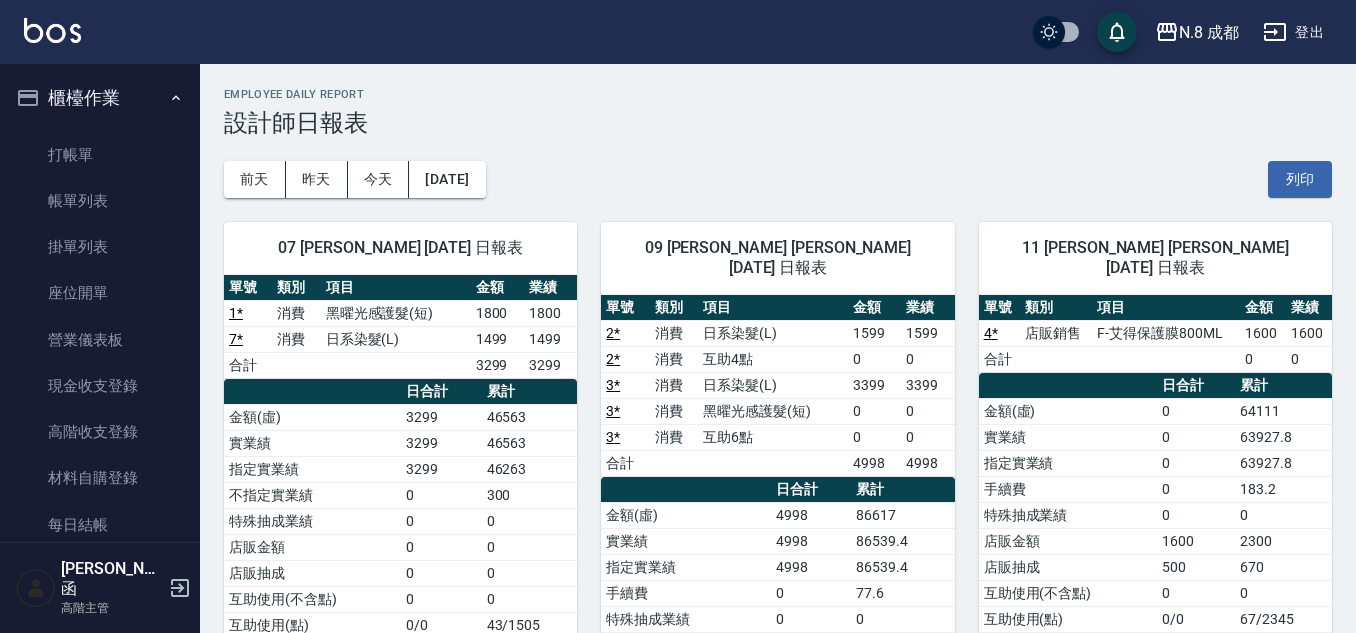 scroll, scrollTop: 0, scrollLeft: 0, axis: both 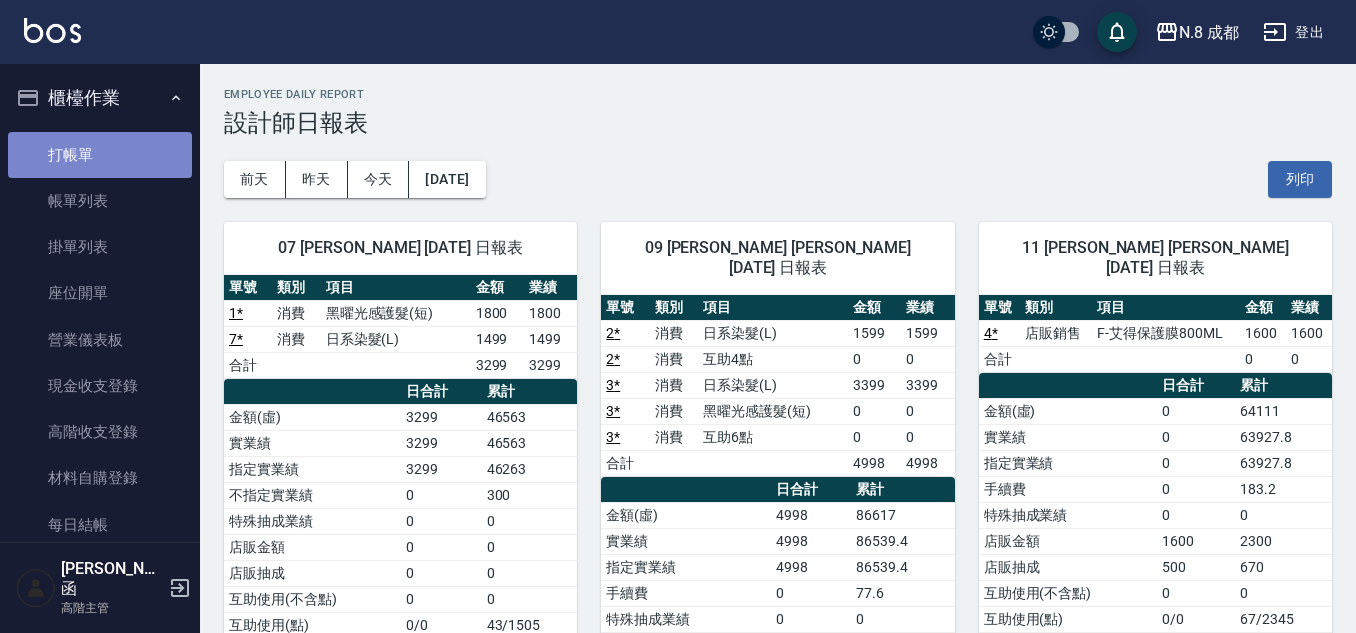 click on "打帳單" at bounding box center [100, 155] 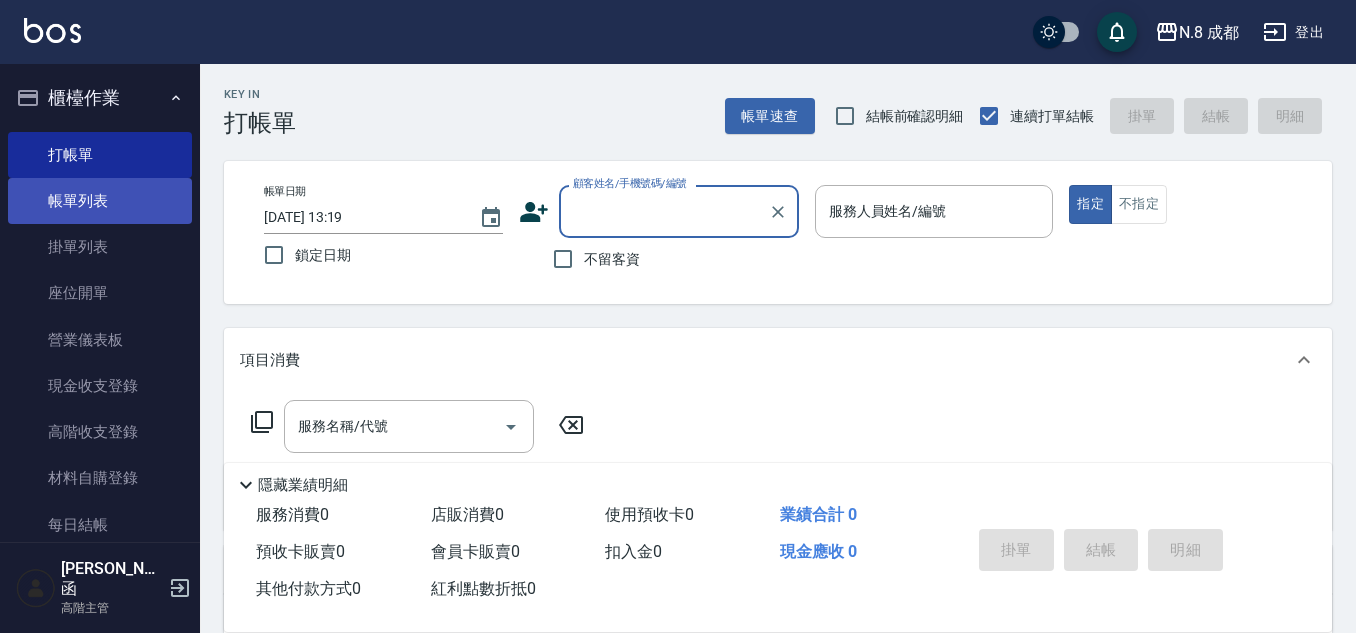 click on "帳單列表" at bounding box center (100, 201) 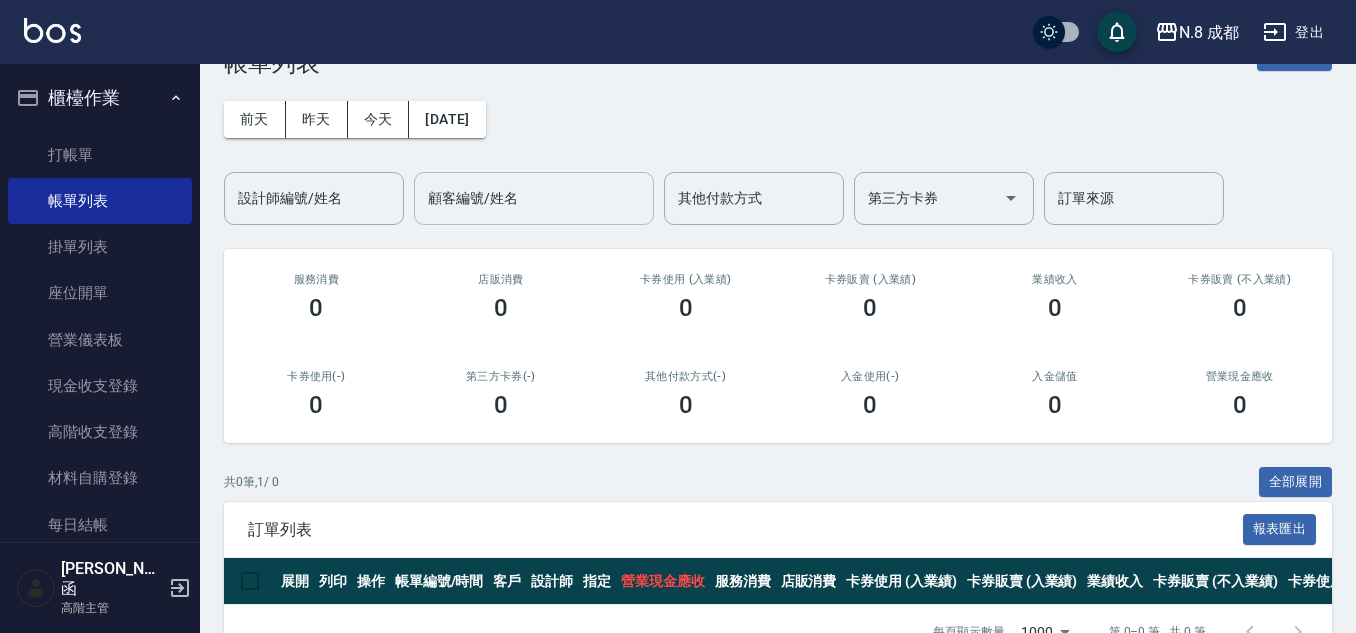 scroll, scrollTop: 0, scrollLeft: 0, axis: both 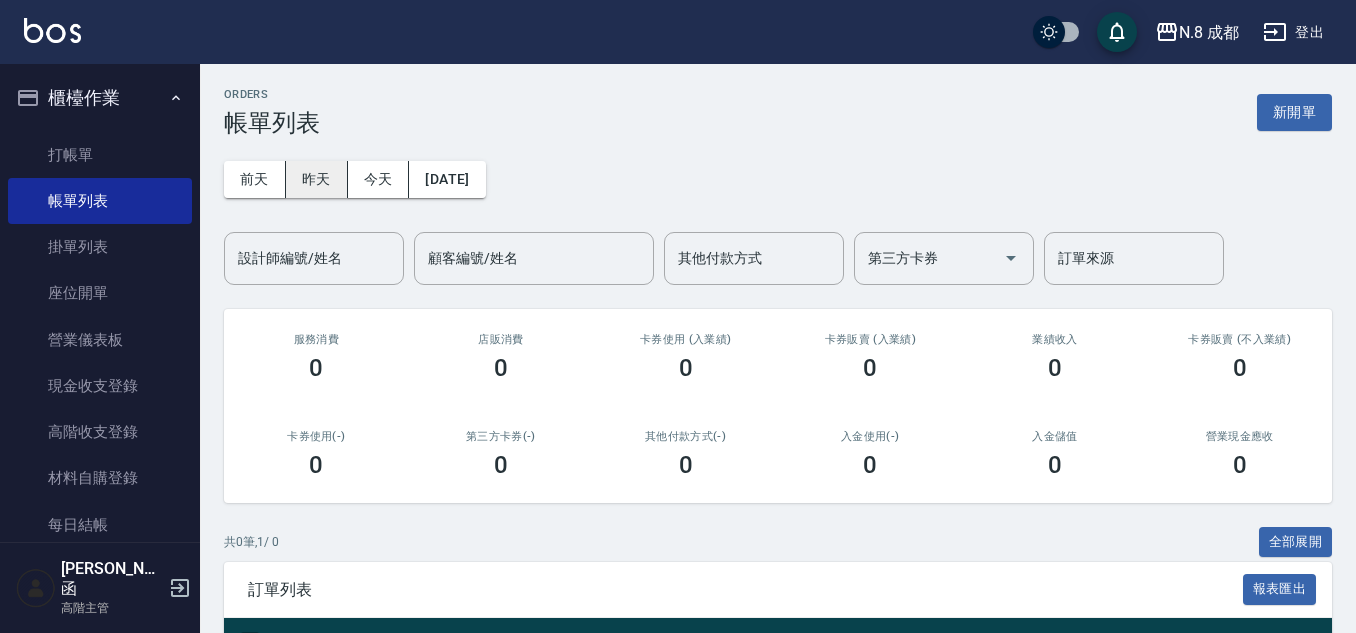 click on "昨天" at bounding box center (317, 179) 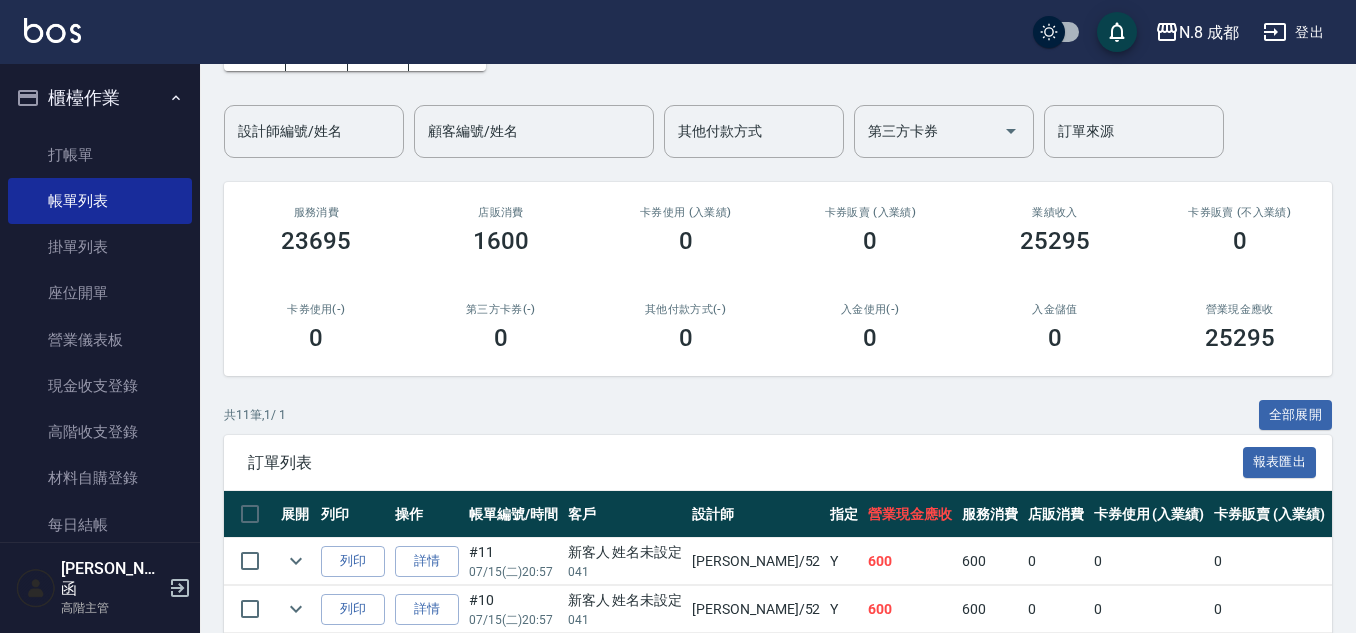 scroll, scrollTop: 300, scrollLeft: 0, axis: vertical 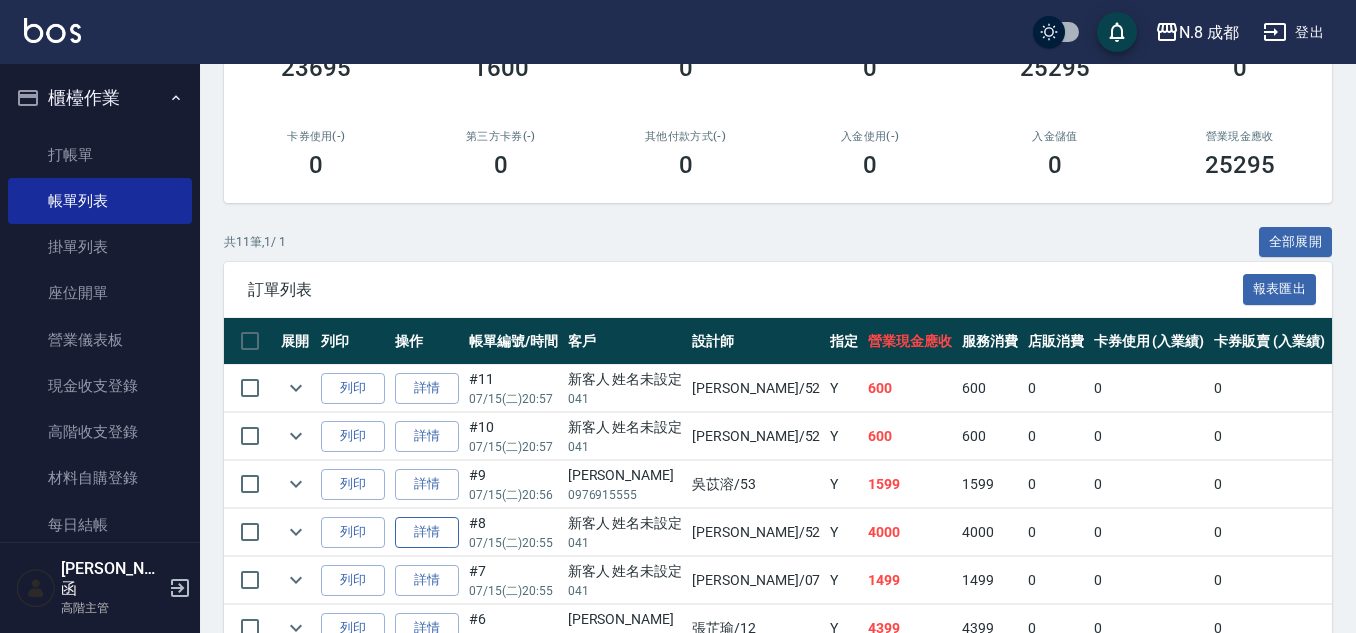 click on "詳情" at bounding box center (427, 532) 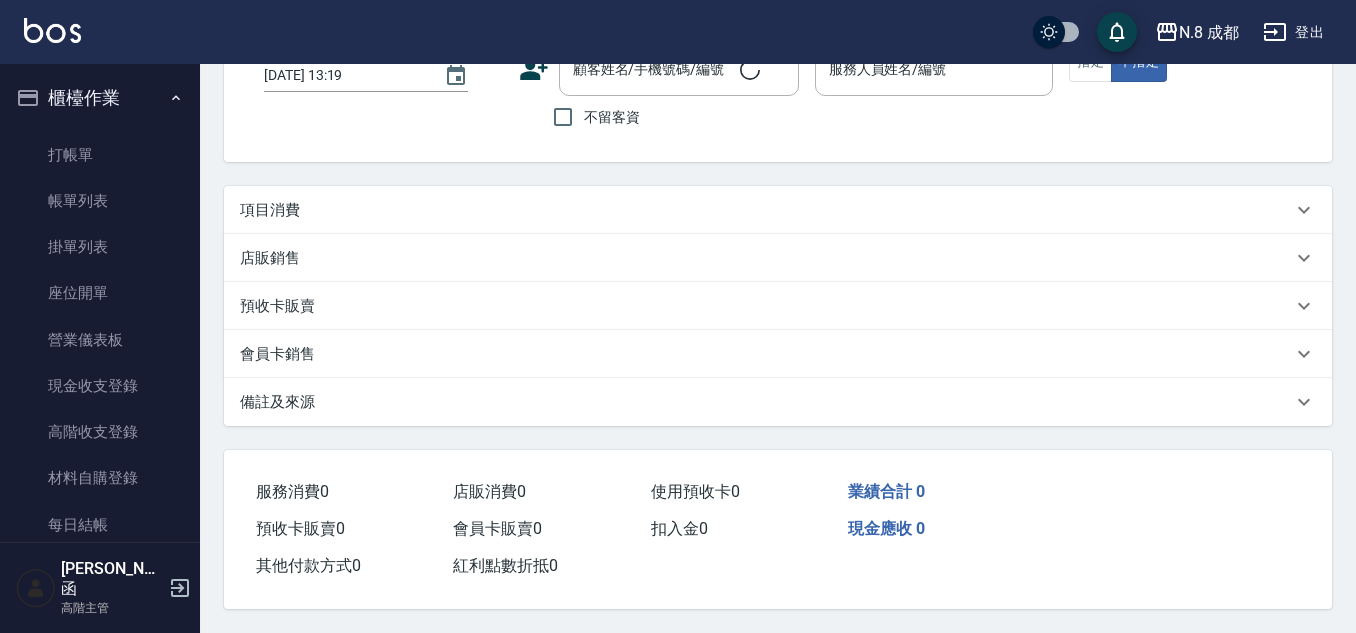 scroll, scrollTop: 0, scrollLeft: 0, axis: both 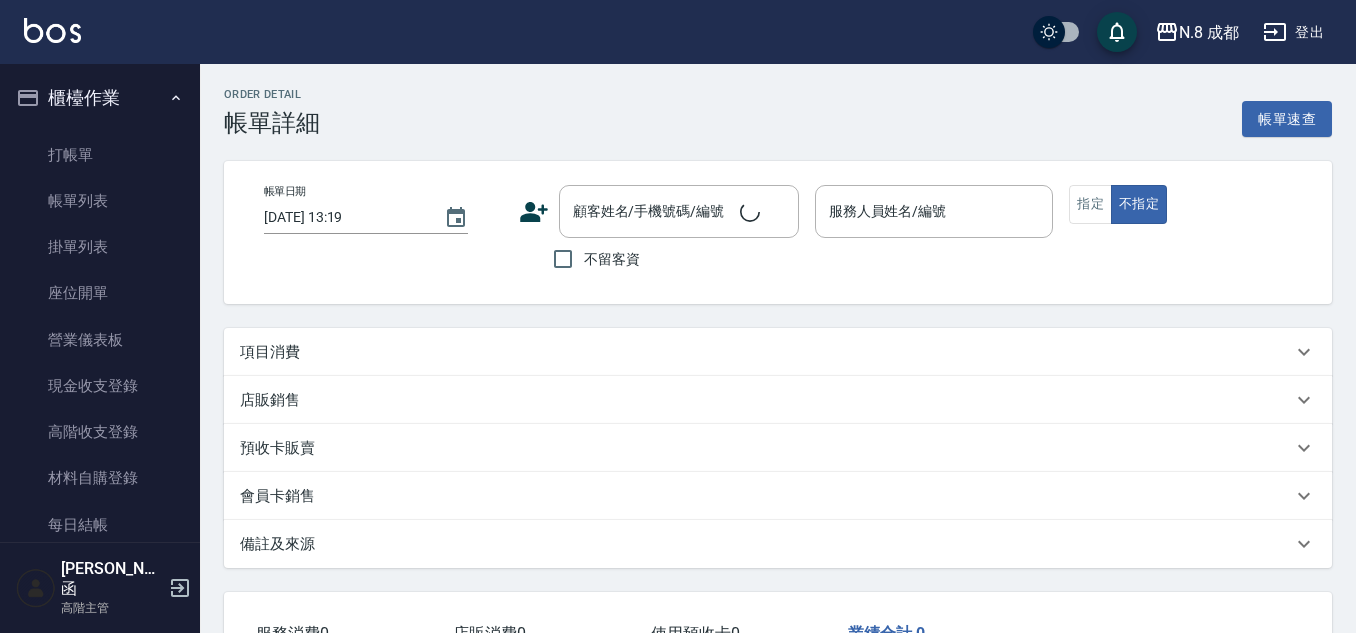 type on "2025/07/15 20:55" 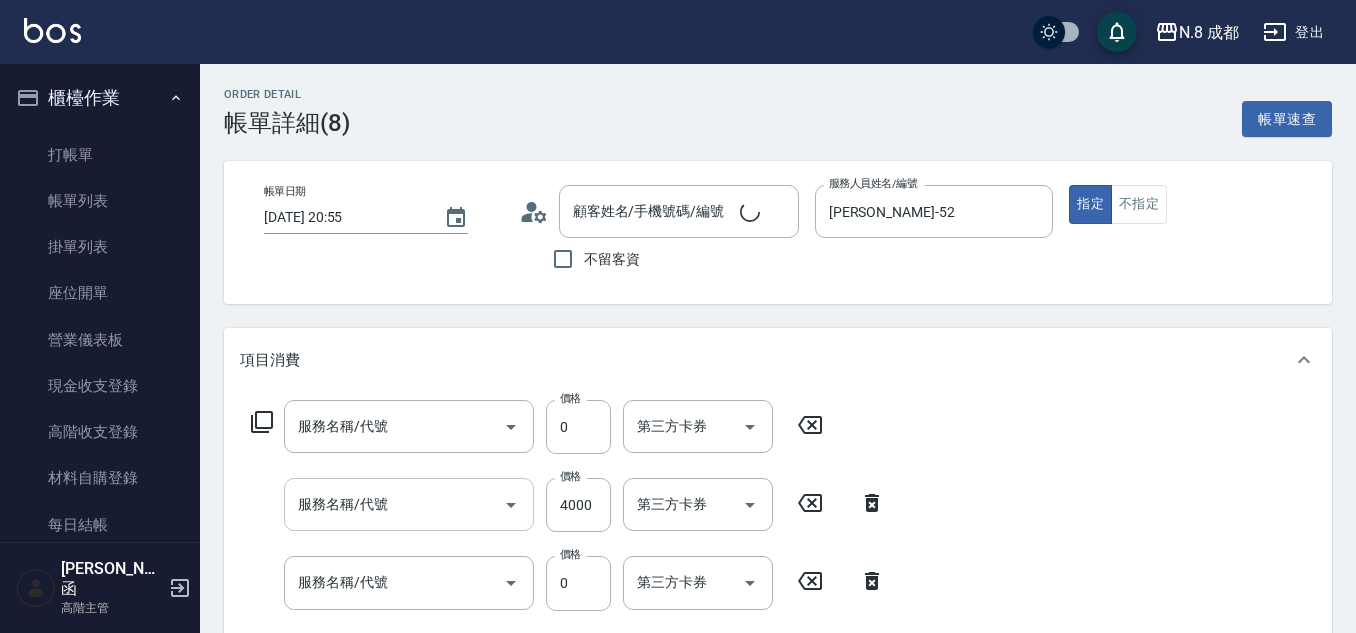 type on "新客人 姓名未設定/041/null" 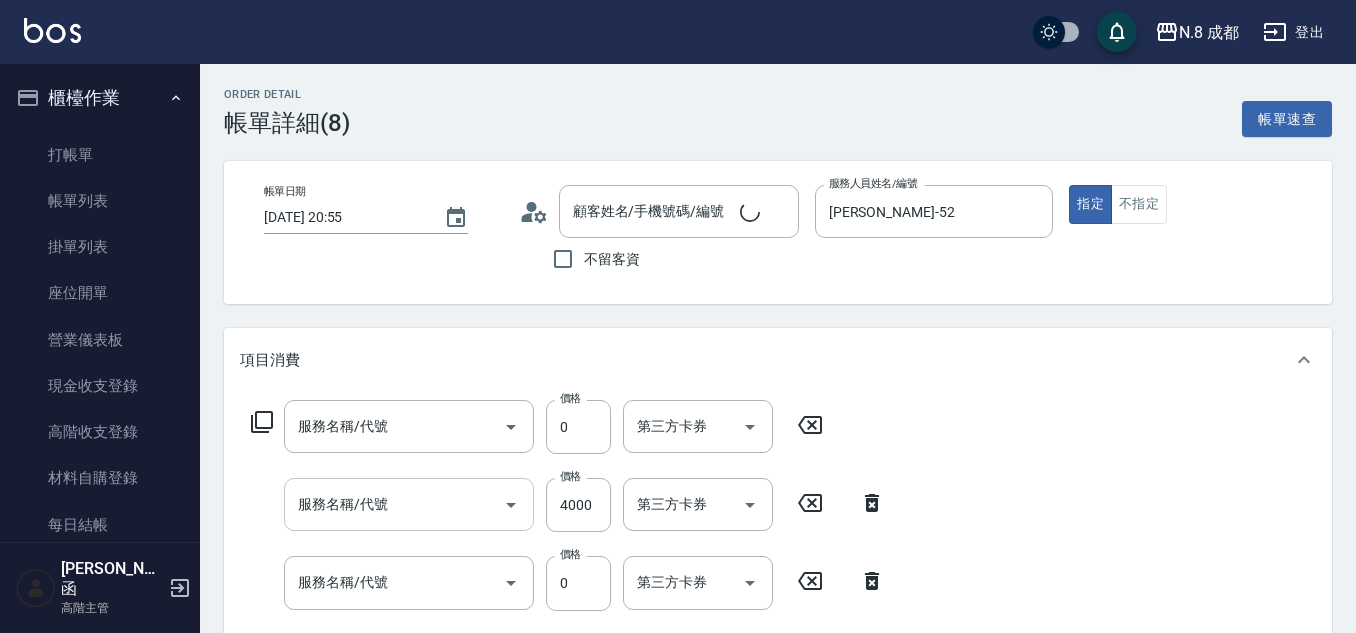 type on "互助5點(5)" 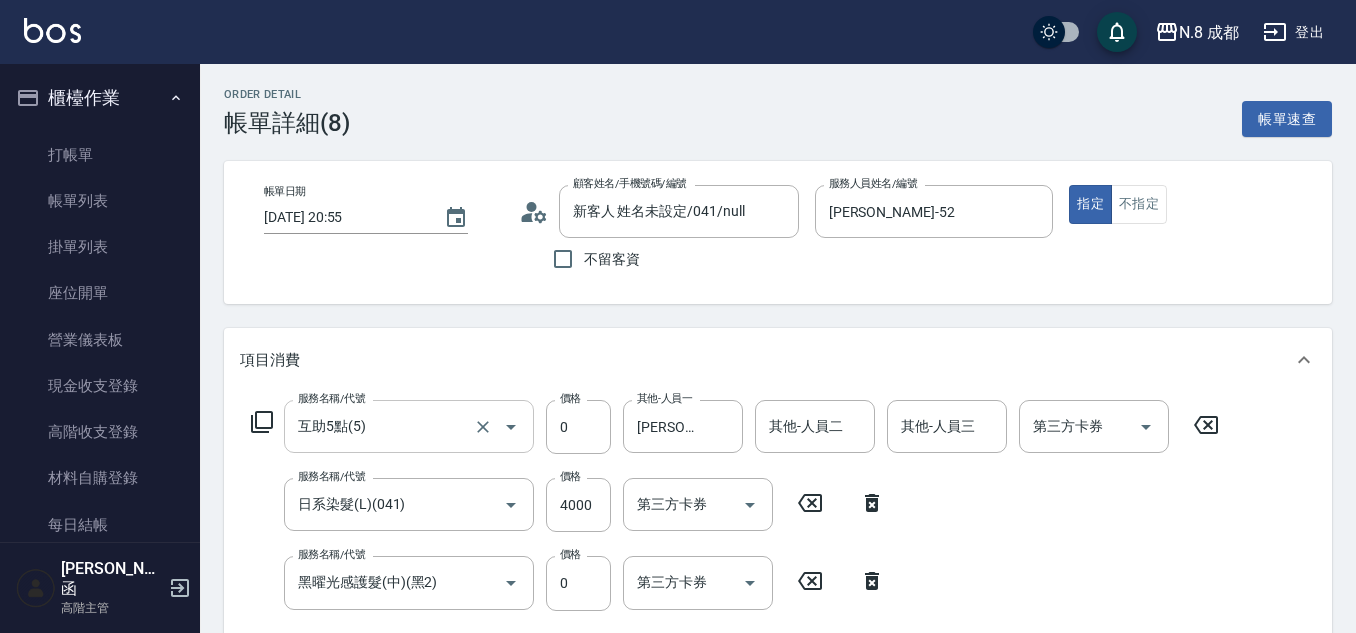 click on "互助5點(5)" at bounding box center [381, 426] 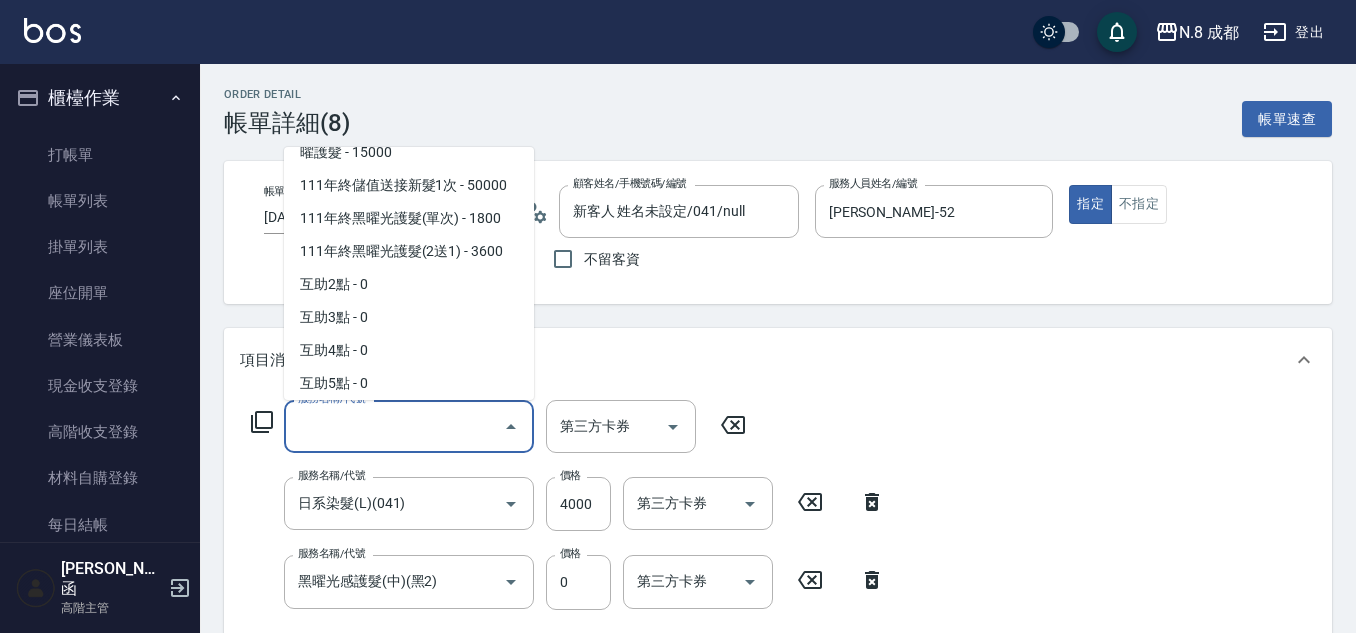 scroll, scrollTop: 0, scrollLeft: 0, axis: both 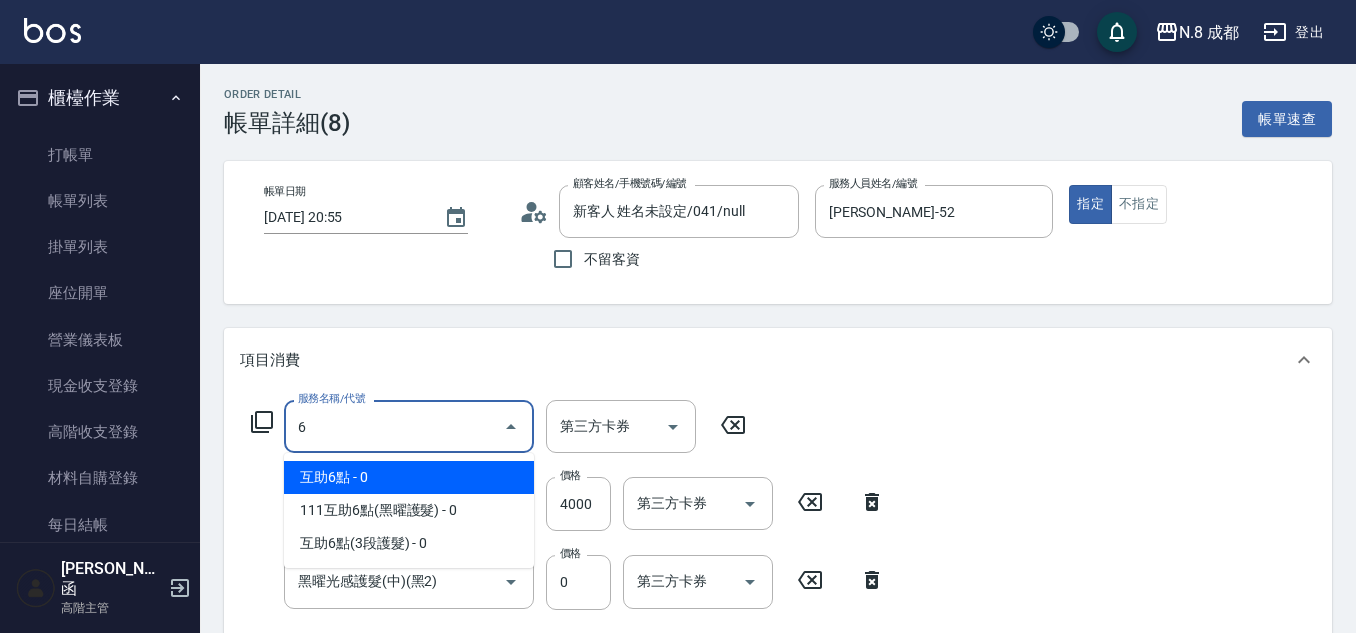 click on "互助6點 - 0" at bounding box center (409, 477) 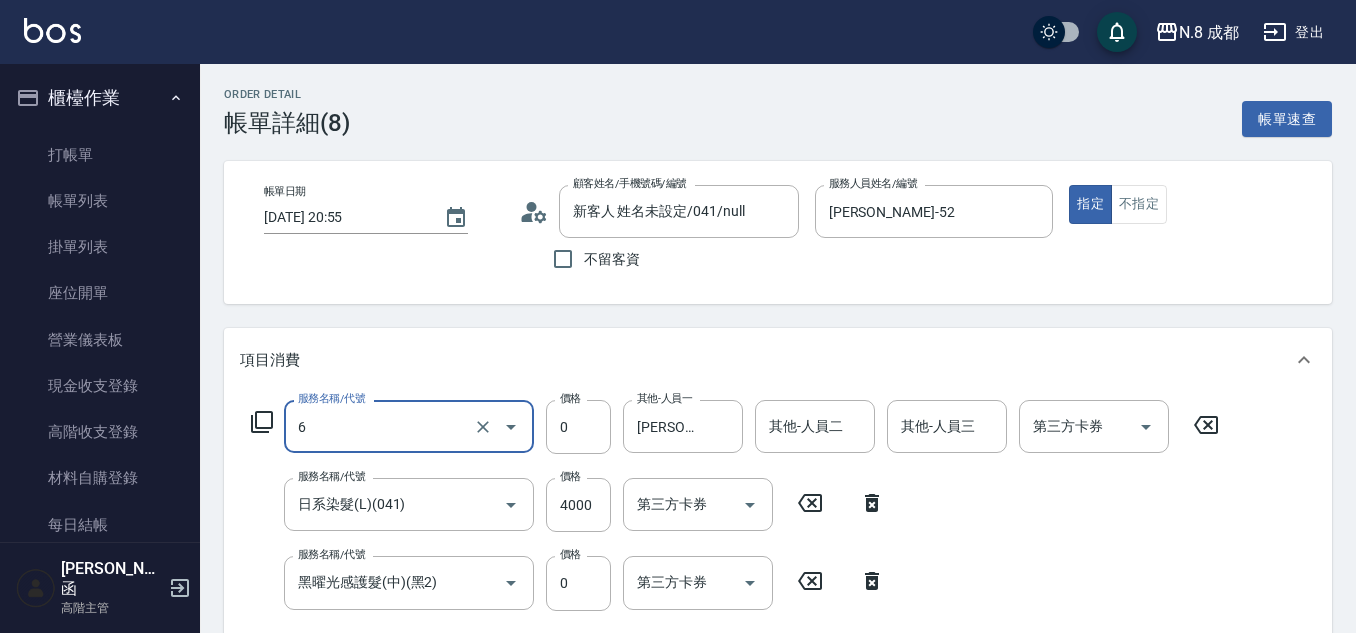 type on "互助6點(6)" 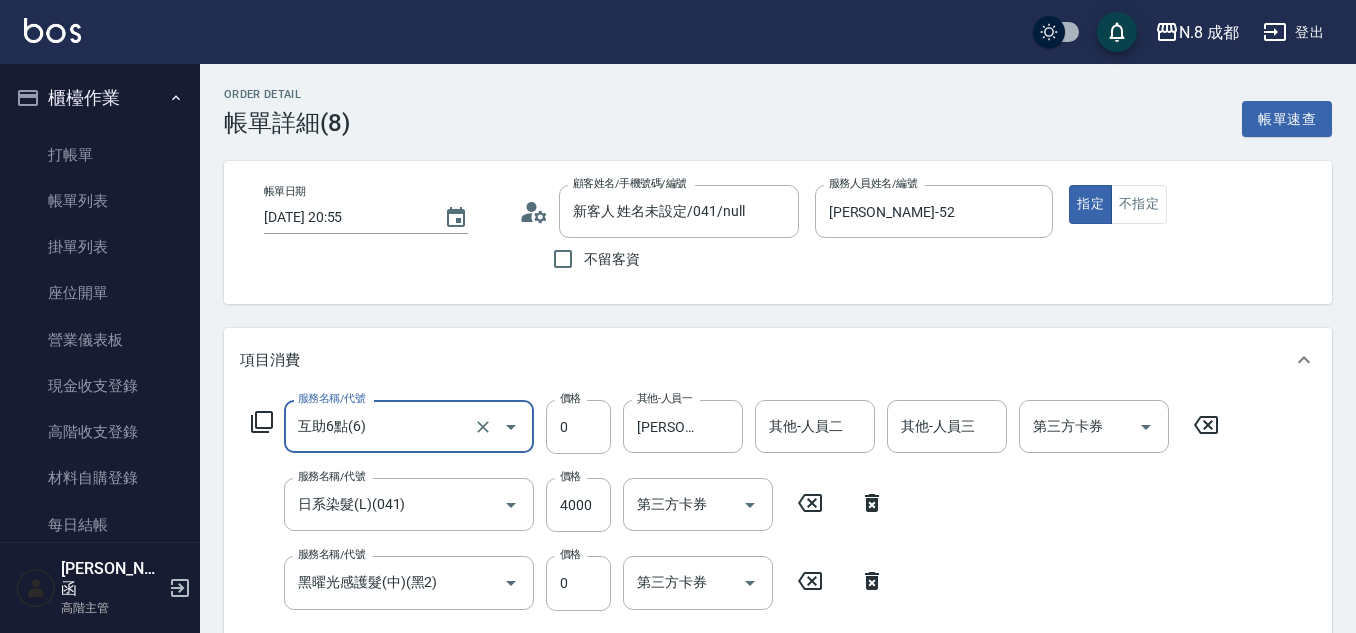click on "服務名稱/代號 互助6點(6) 服務名稱/代號 價格 0 價格 其他-人員一 朱若瑀-02 其他-人員一 其他-人員二 其他-人員二 其他-人員三 其他-人員三 第三方卡券 第三方卡券 服務名稱/代號 日系染髮(L)(041) 服務名稱/代號 價格 4000 價格 第三方卡券 第三方卡券 服務名稱/代號 黑曜光感護髮(中)(黑2) 服務名稱/代號 價格 0 價格 第三方卡券 第三方卡券" at bounding box center [735, 535] 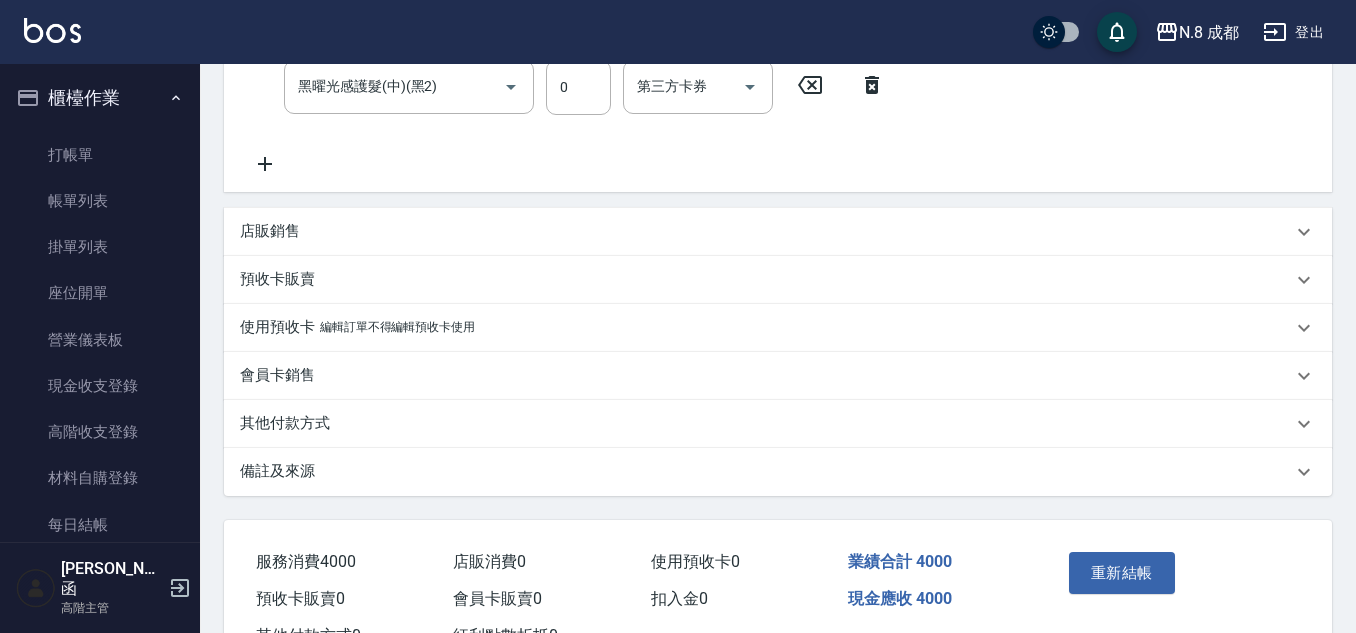 scroll, scrollTop: 575, scrollLeft: 0, axis: vertical 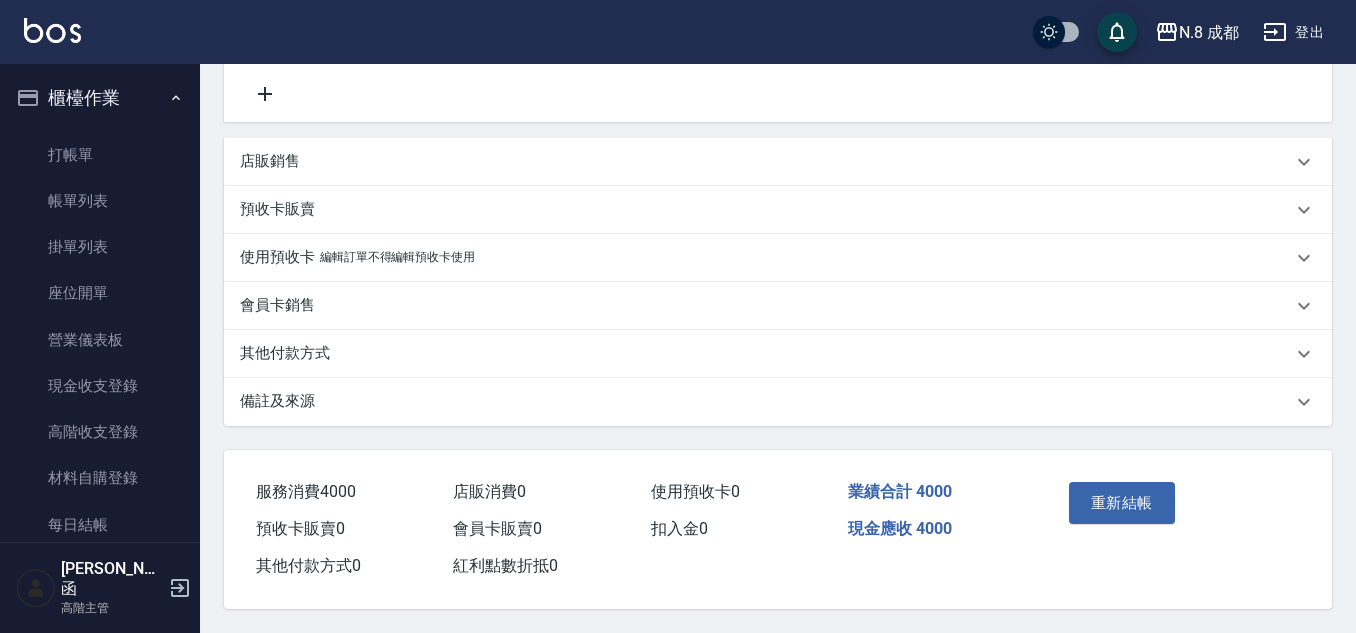 click on "重新結帳" at bounding box center (1117, 517) 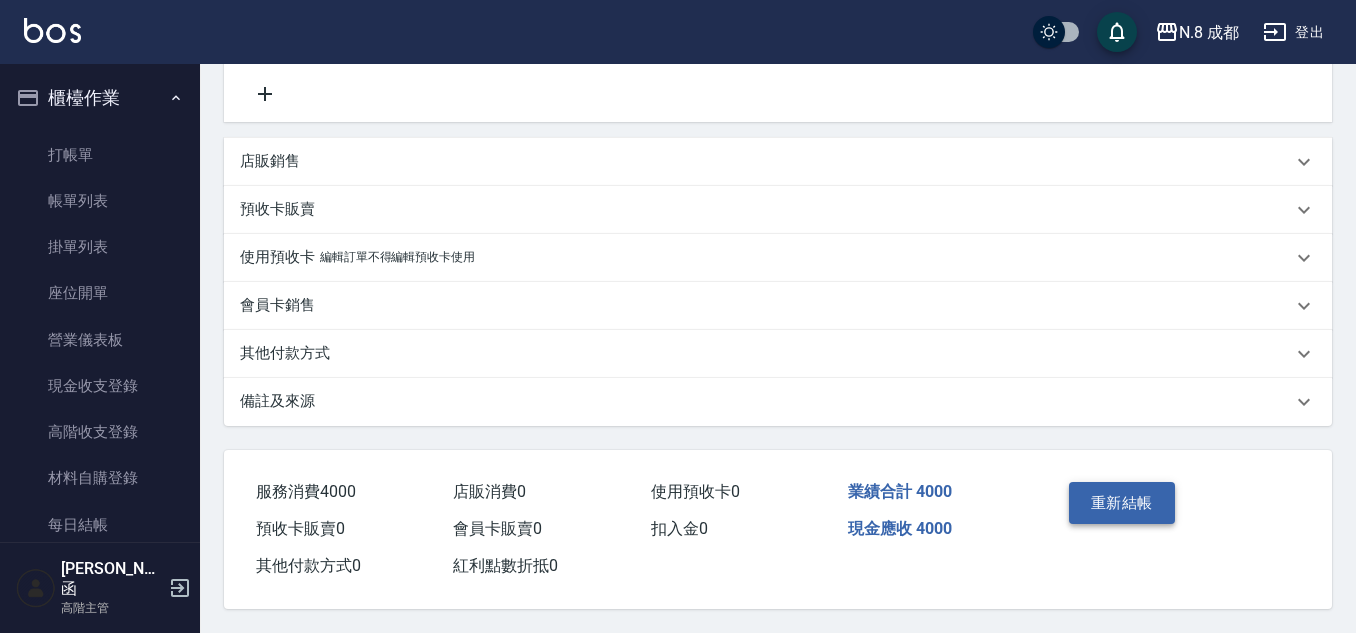click on "重新結帳" at bounding box center (1122, 503) 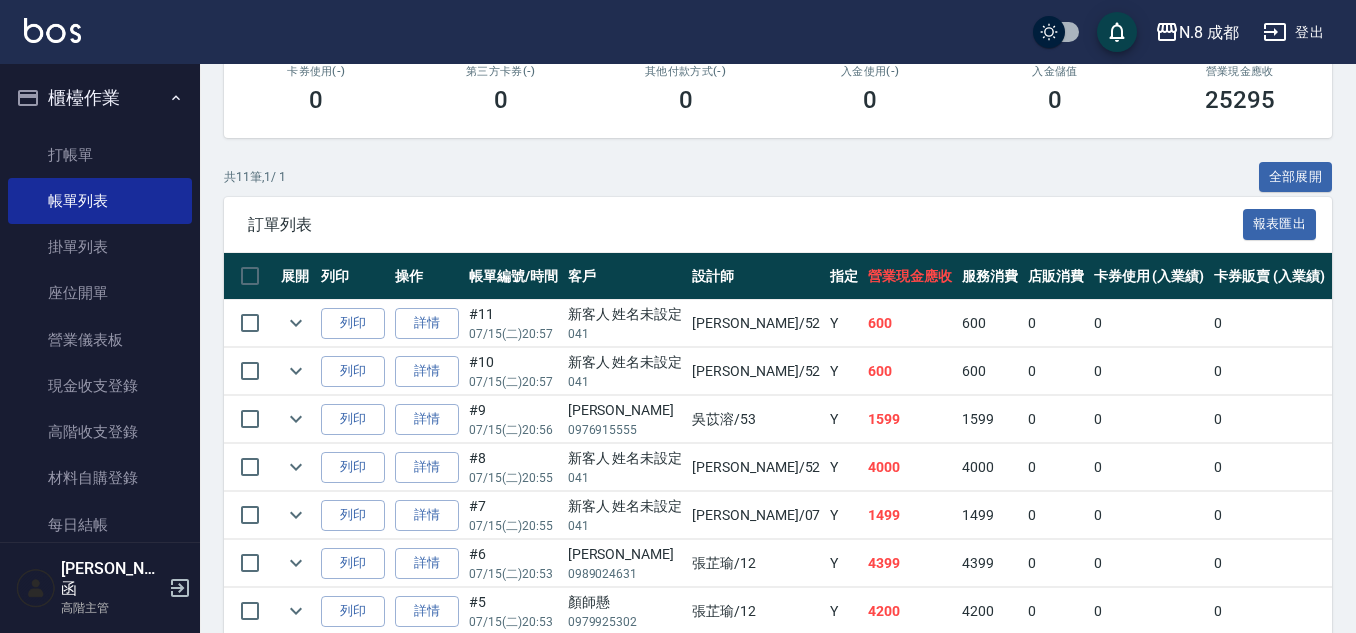 scroll, scrollTop: 400, scrollLeft: 0, axis: vertical 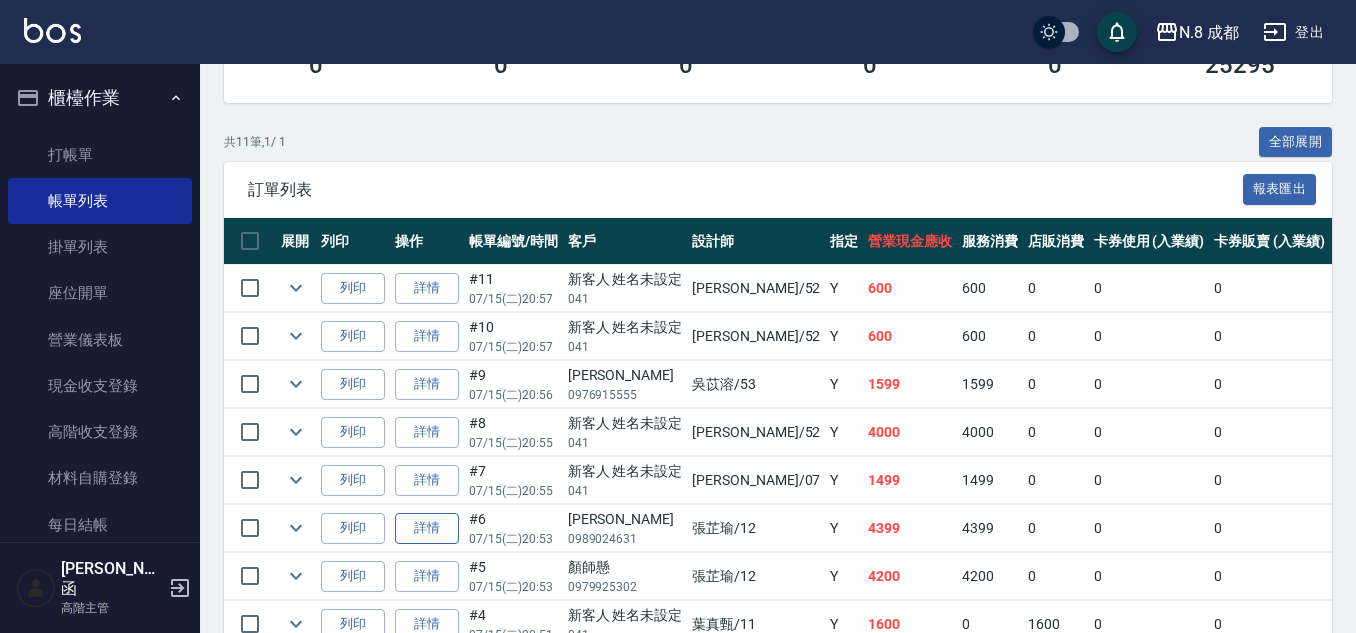 click on "詳情" at bounding box center (427, 528) 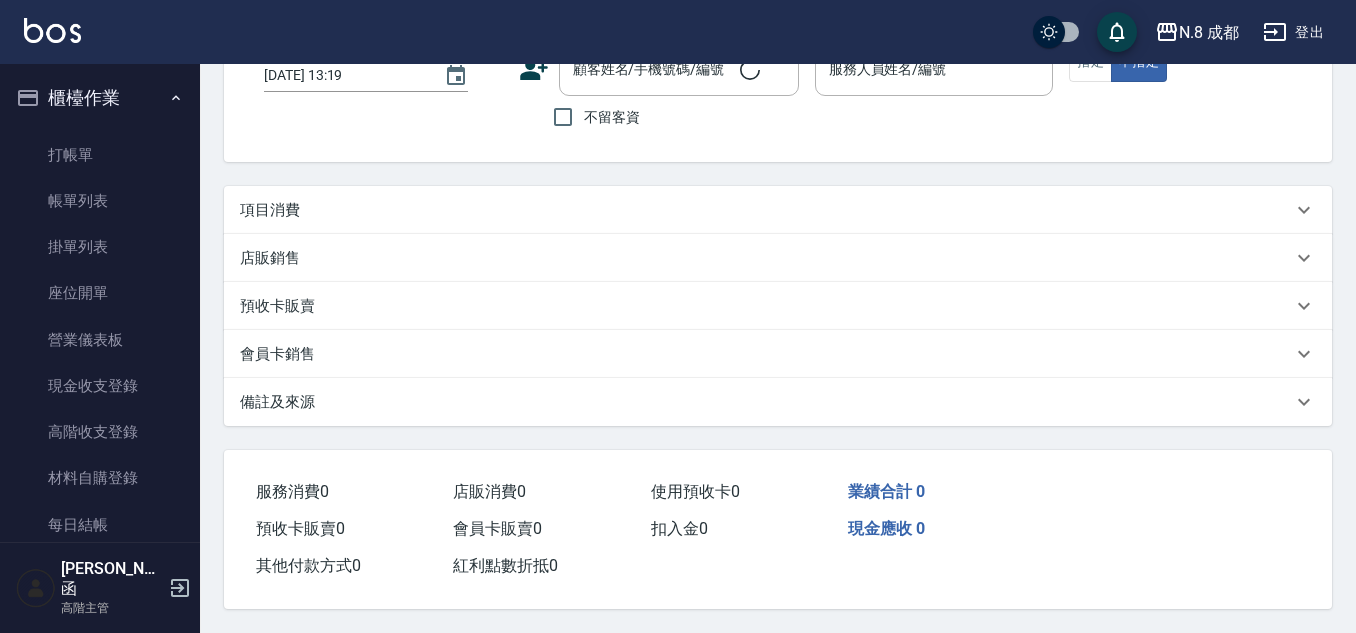 scroll, scrollTop: 0, scrollLeft: 0, axis: both 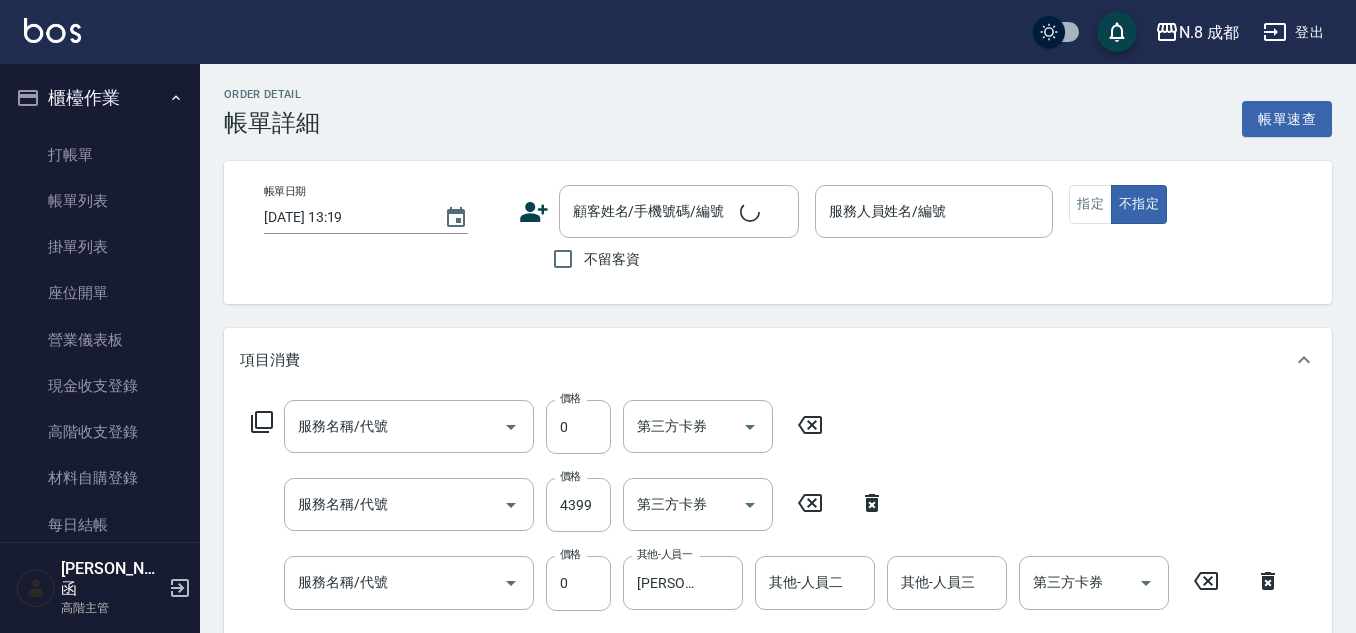type on "黑曜光感護髮(短)(黑1)" 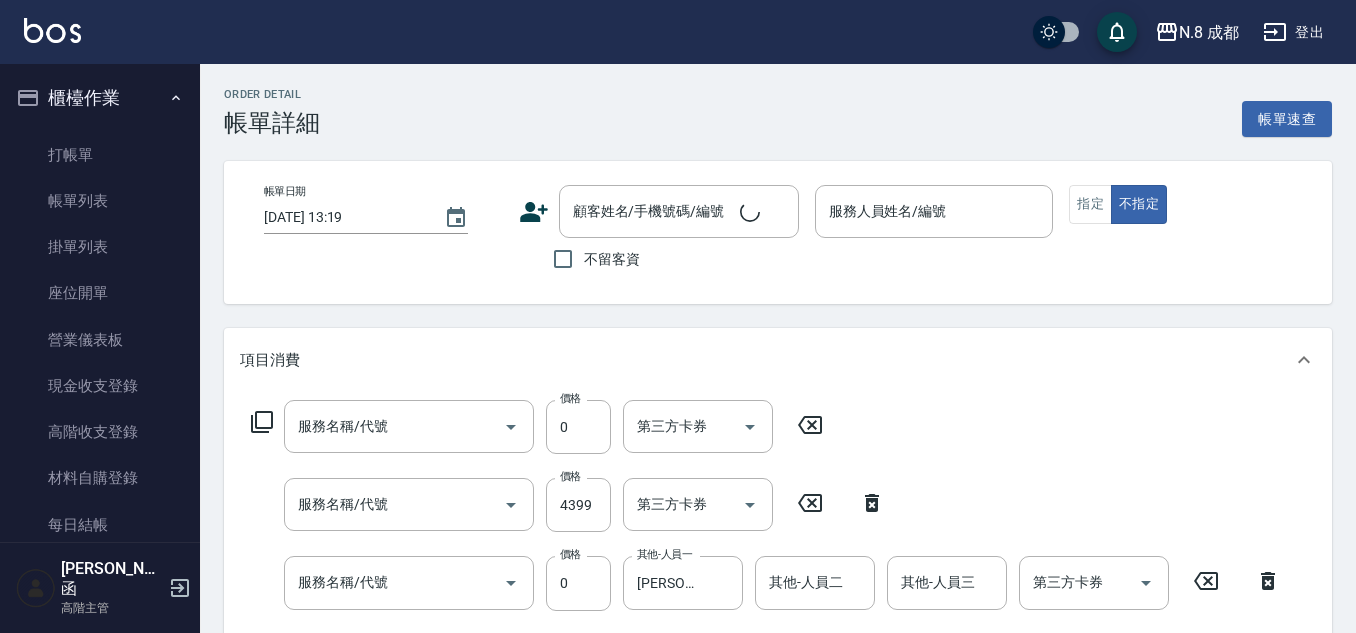 type on "日系染髮(L)(041)" 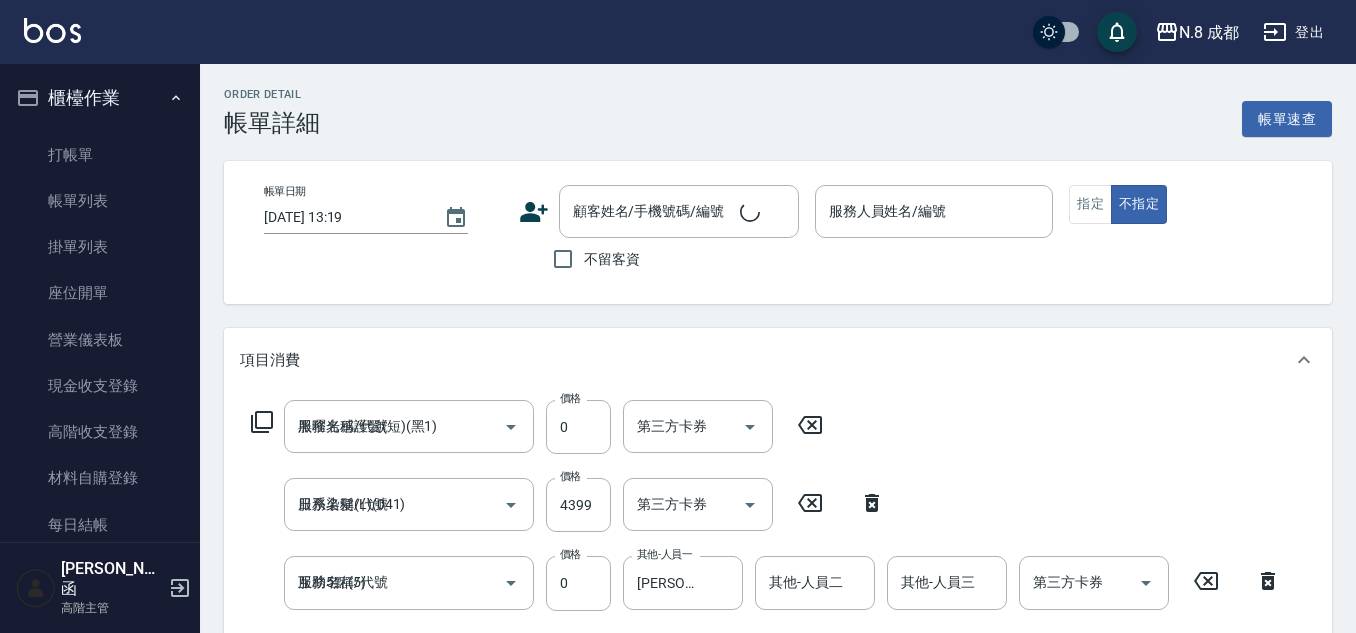 type on "2025/07/15 20:53" 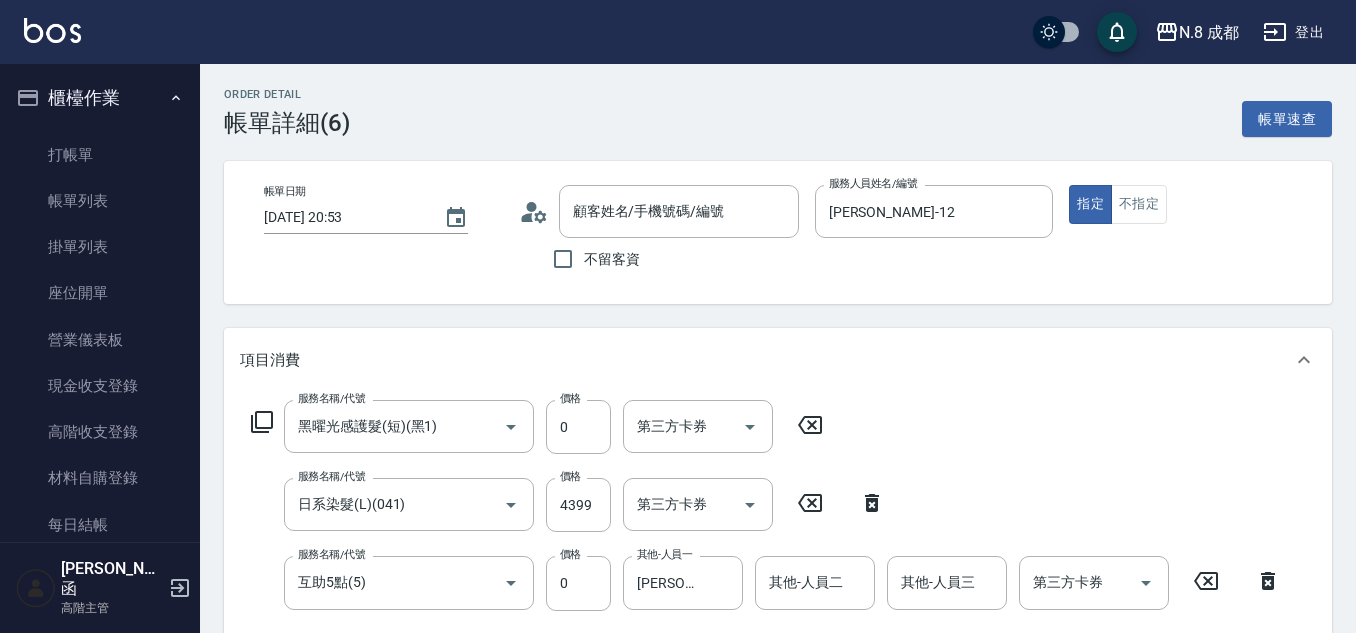 type on "[PERSON_NAME]/0989024631/" 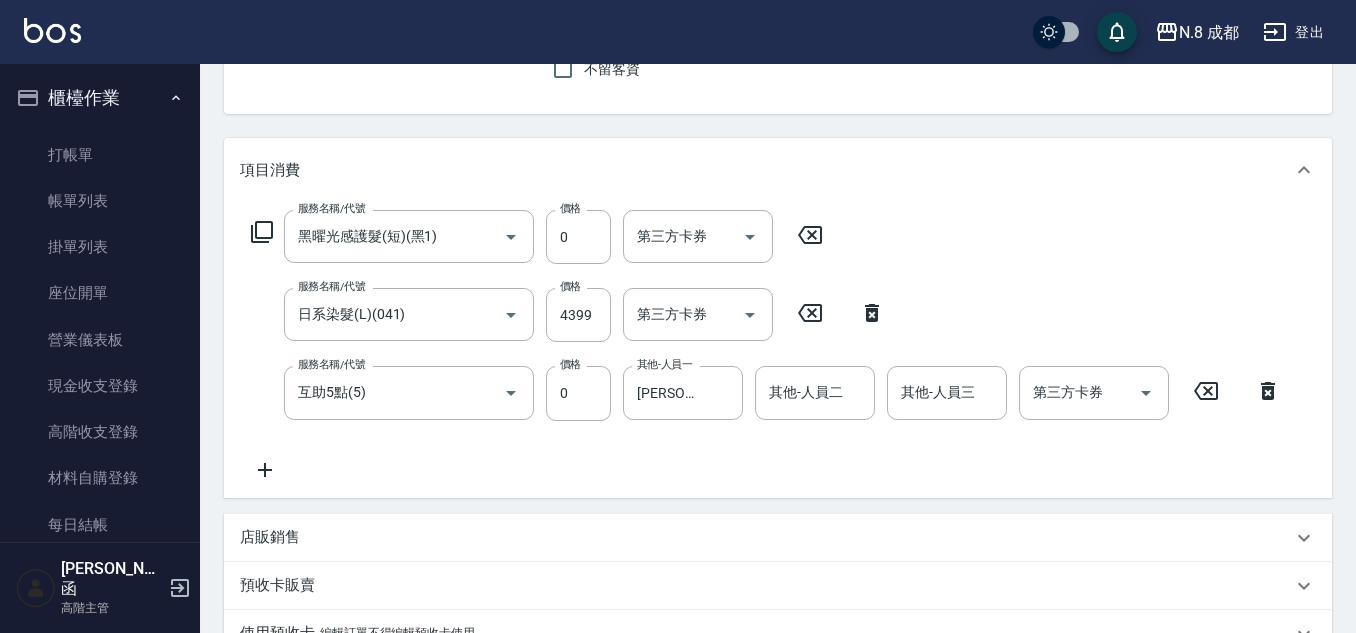 scroll, scrollTop: 100, scrollLeft: 0, axis: vertical 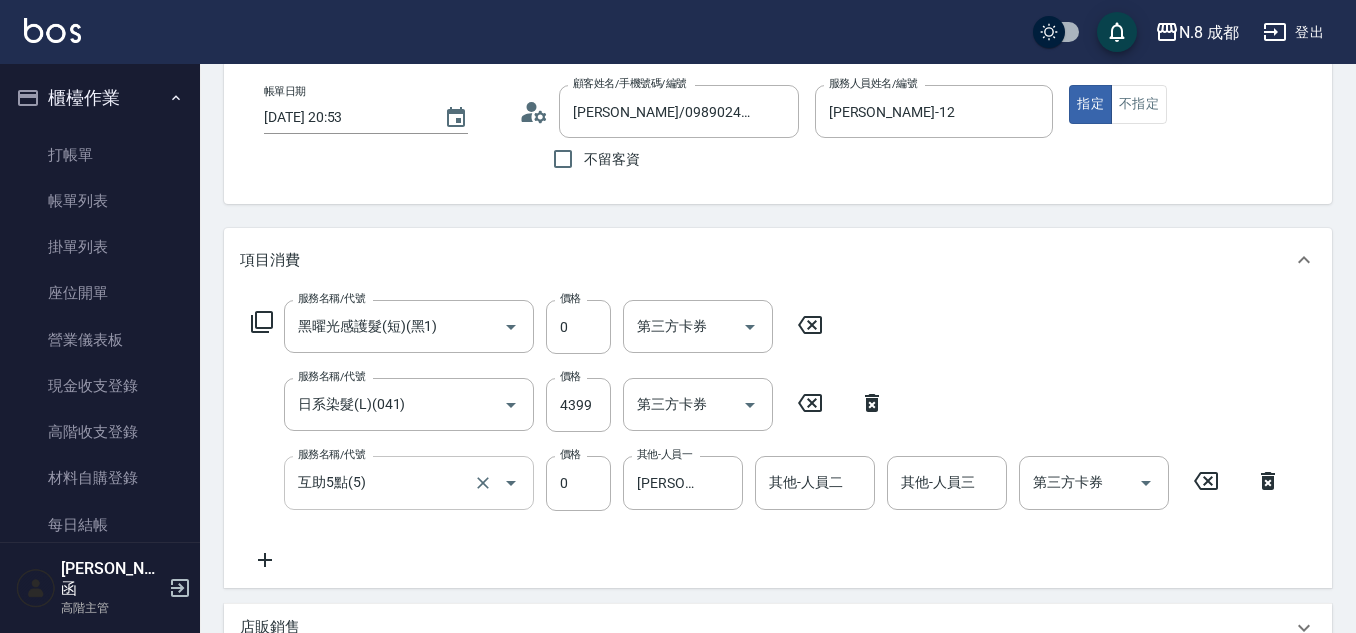click on "互助5點(5)" at bounding box center [381, 482] 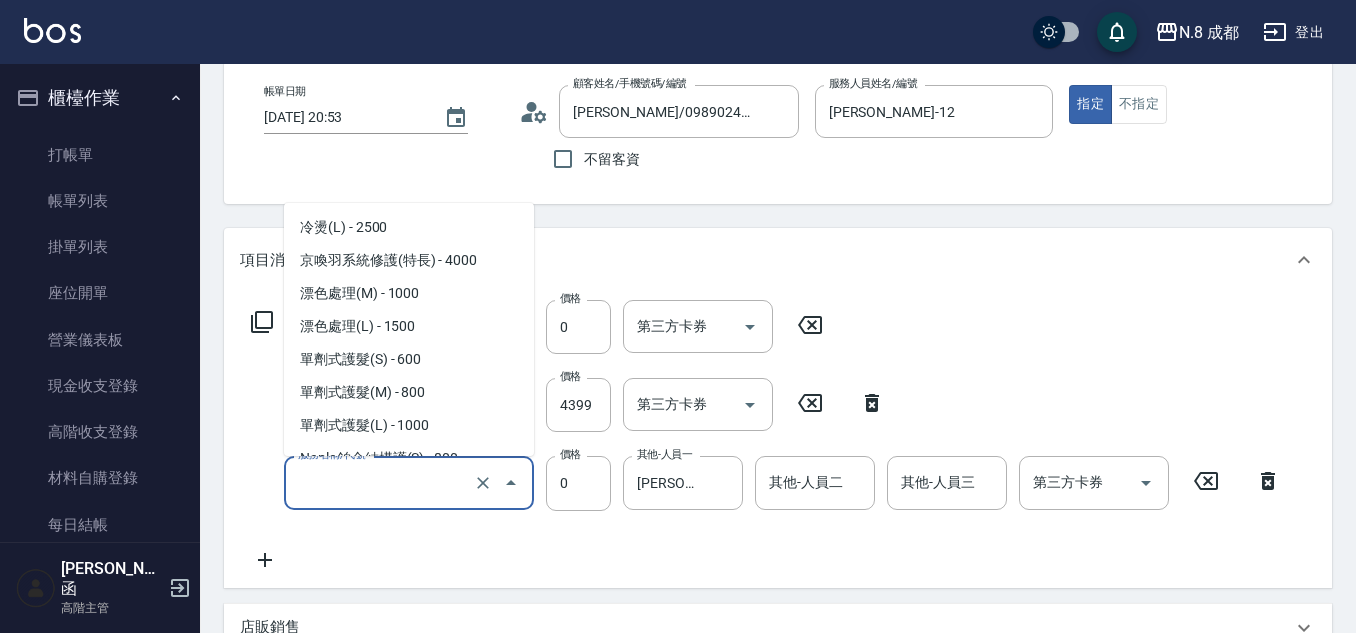 scroll, scrollTop: 0, scrollLeft: 0, axis: both 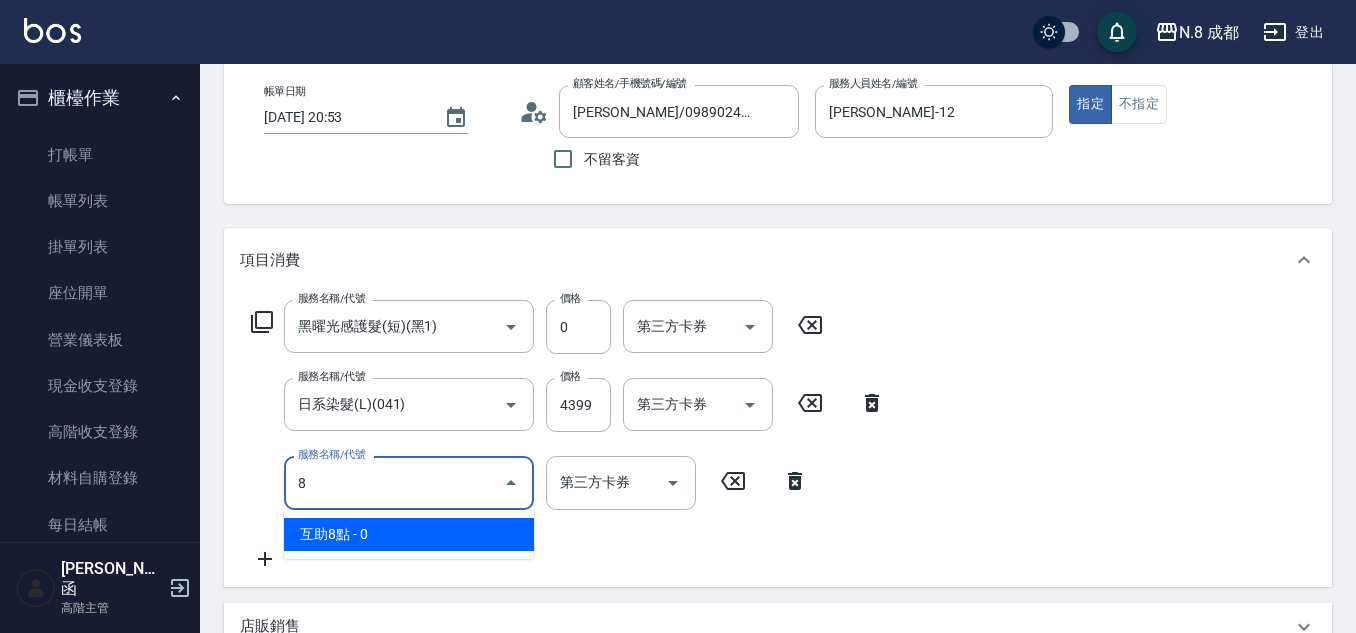 click on "互助8點 - 0" at bounding box center [409, 534] 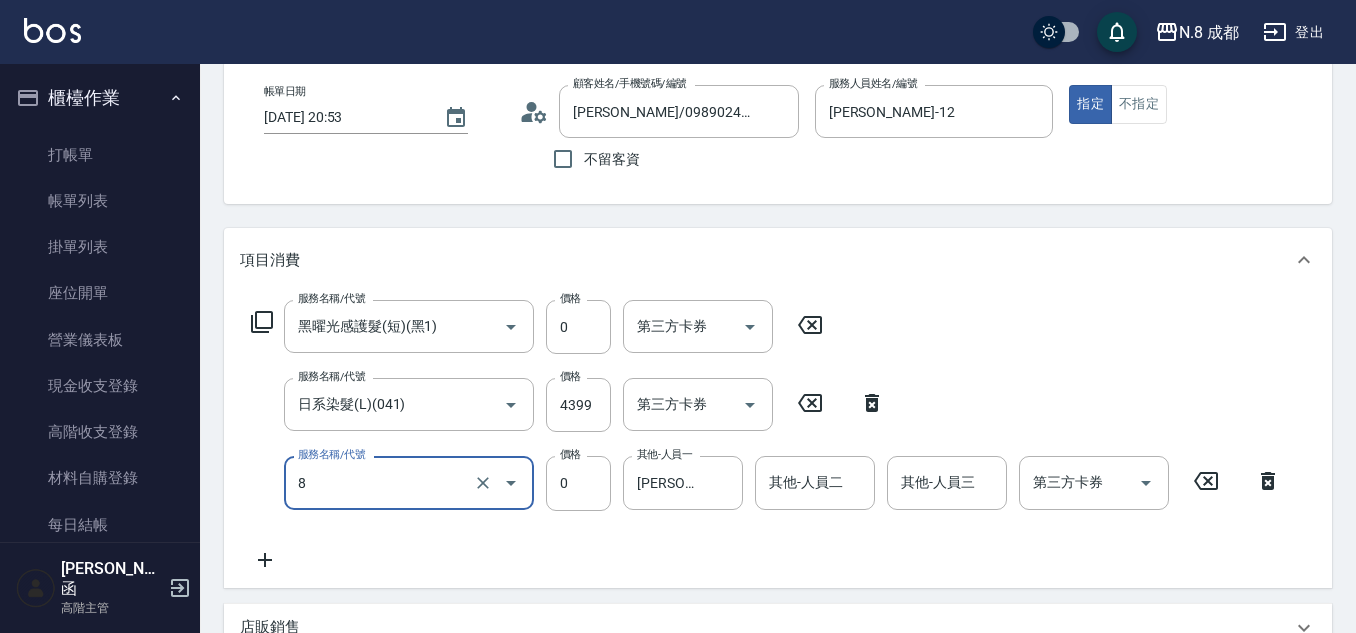 type on "互助8點(8)" 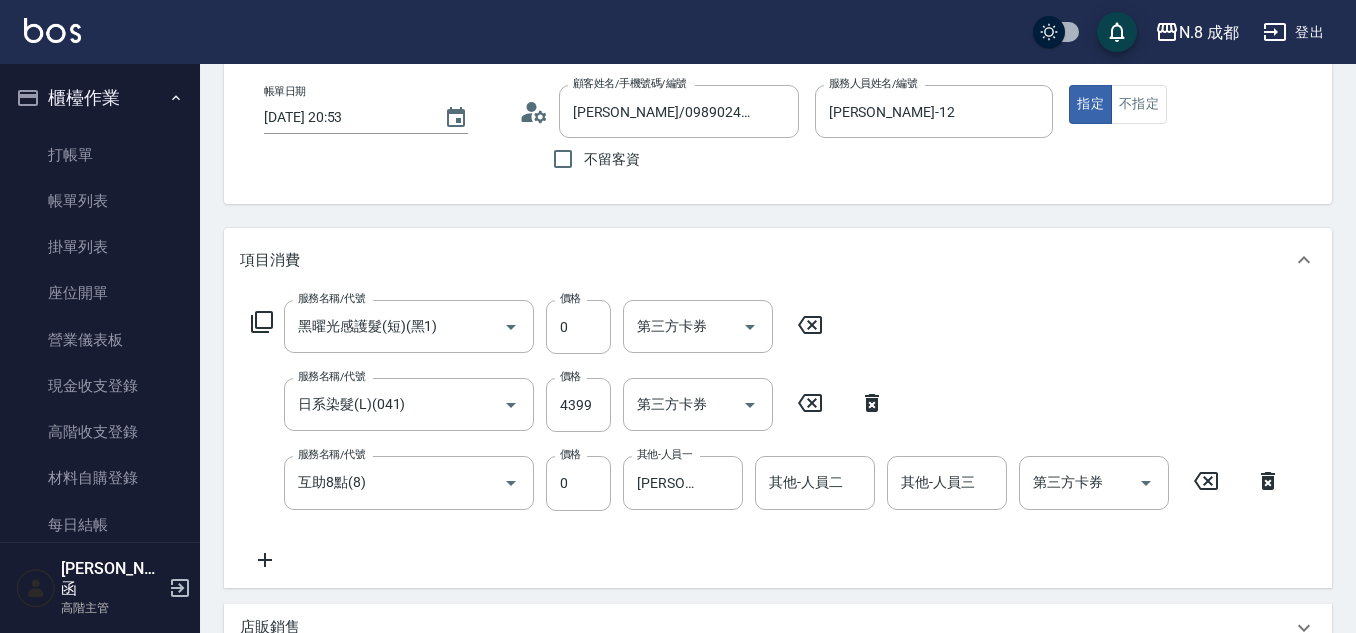 click on "服務名稱/代號 黑曜光感護髮(短)(黑1) 服務名稱/代號 價格 0 價格 第三方卡券 第三方卡券 服務名稱/代號 日系染髮(L)(041) 服務名稱/代號 價格 4399 價格 第三方卡券 第三方卡券 服務名稱/代號 互助8點(8) 服務名稱/代號 價格 0 價格 其他-人員一 謝宜親-10 其他-人員一 其他-人員二 其他-人員二 其他-人員三 其他-人員三 第三方卡券 第三方卡券" at bounding box center [766, 435] 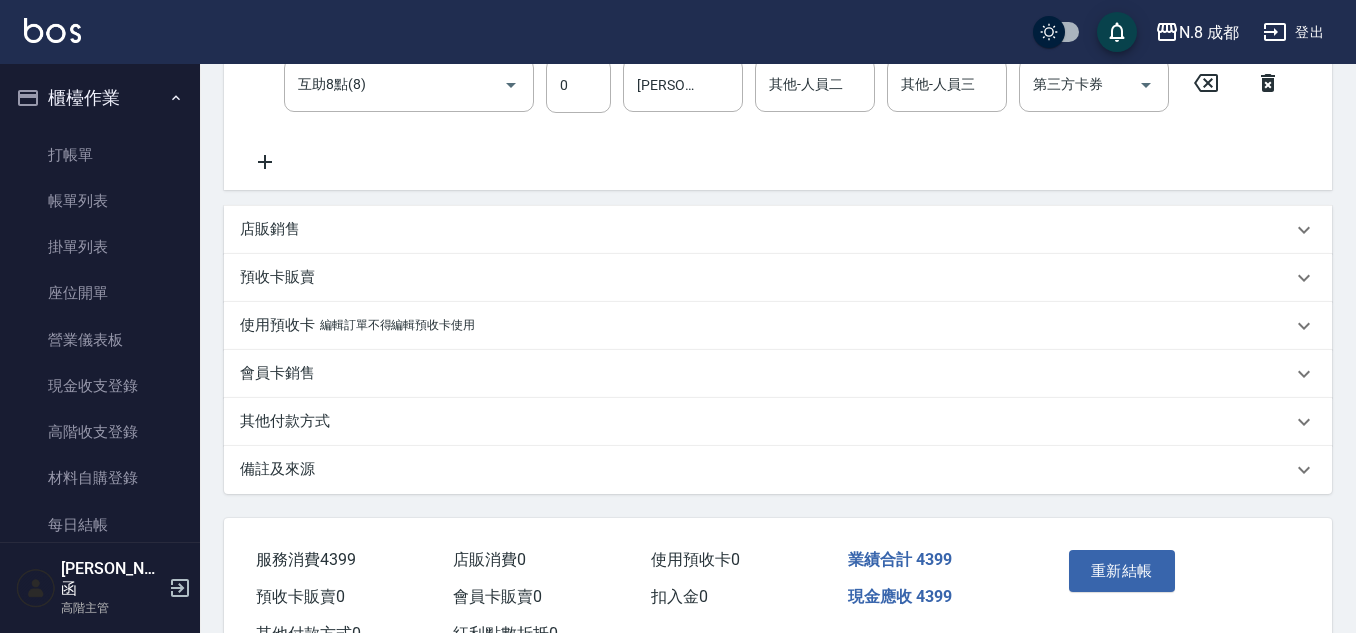 scroll, scrollTop: 500, scrollLeft: 0, axis: vertical 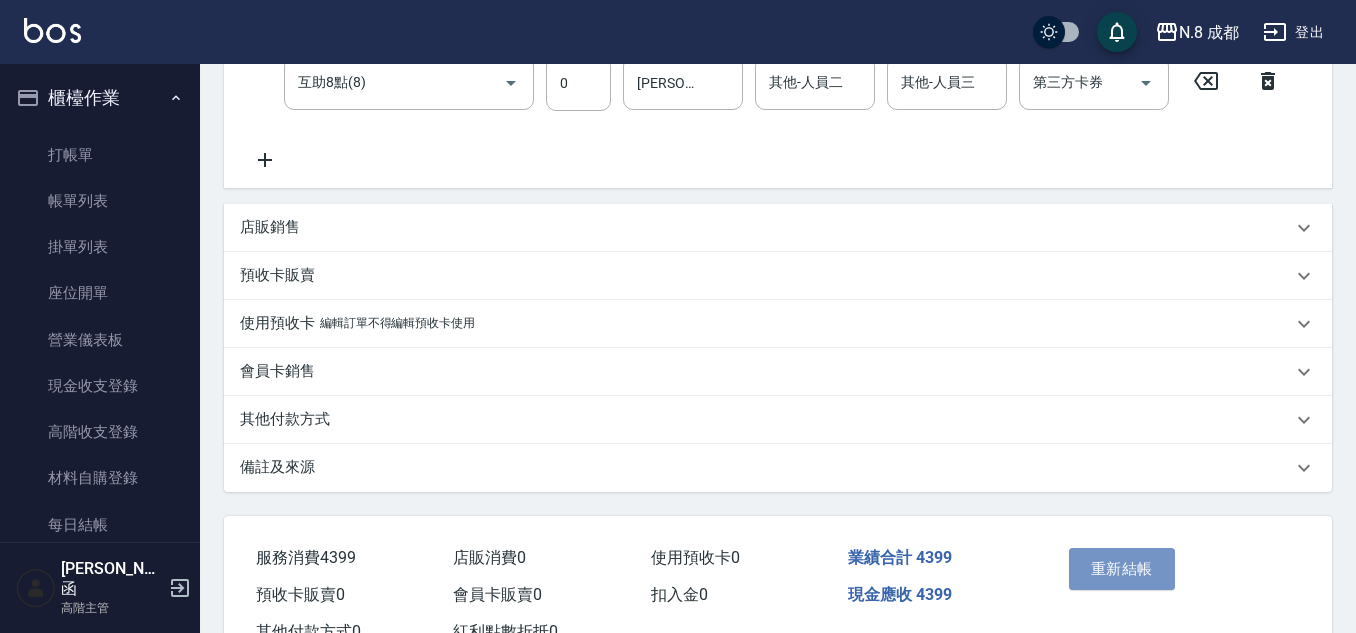 click on "重新結帳" at bounding box center [1122, 569] 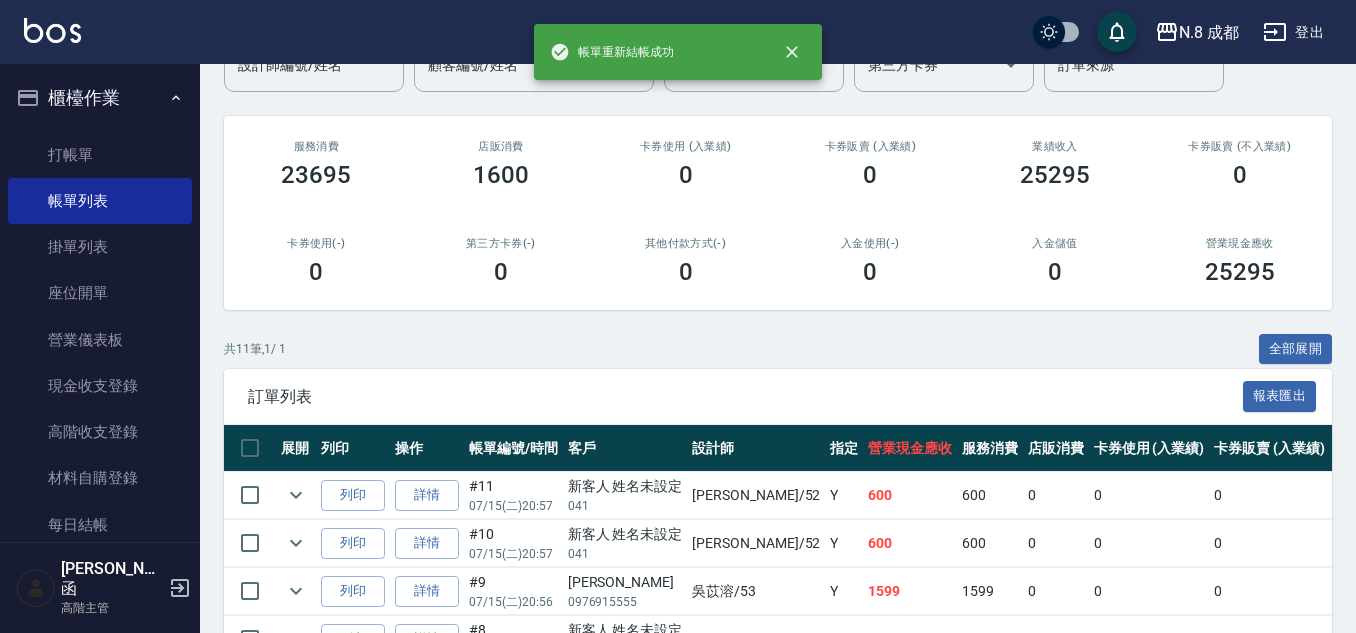 scroll, scrollTop: 400, scrollLeft: 0, axis: vertical 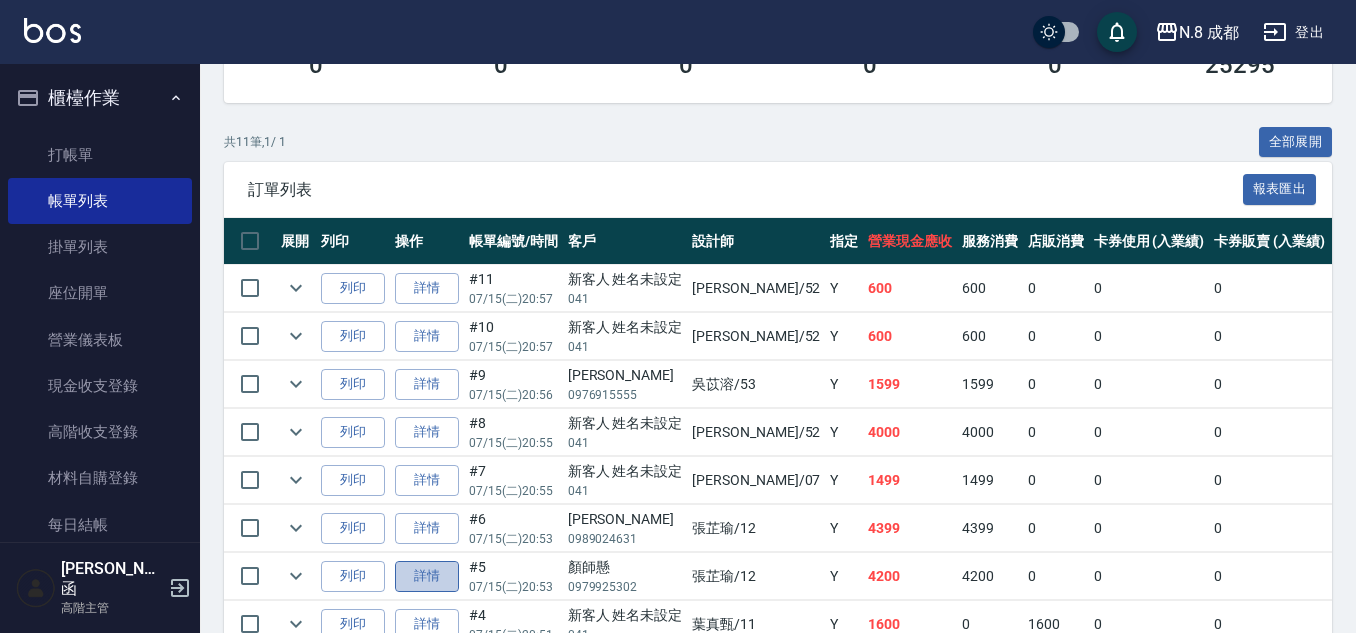 click on "詳情" at bounding box center (427, 576) 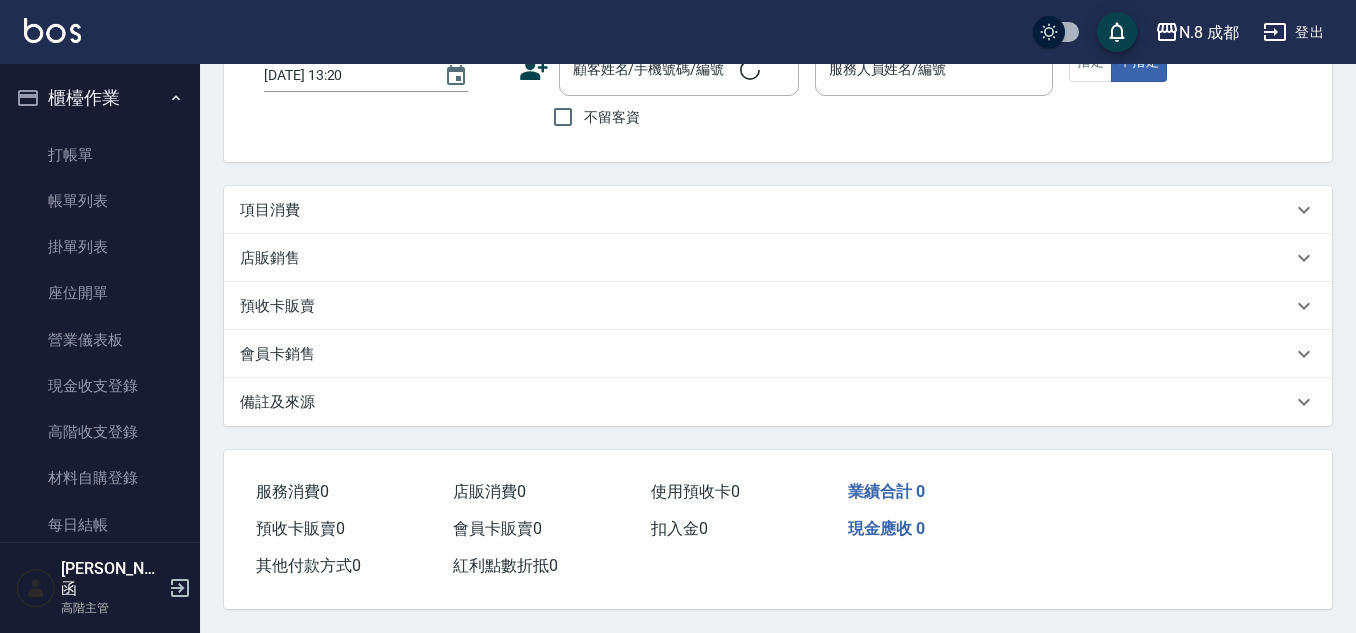scroll, scrollTop: 0, scrollLeft: 0, axis: both 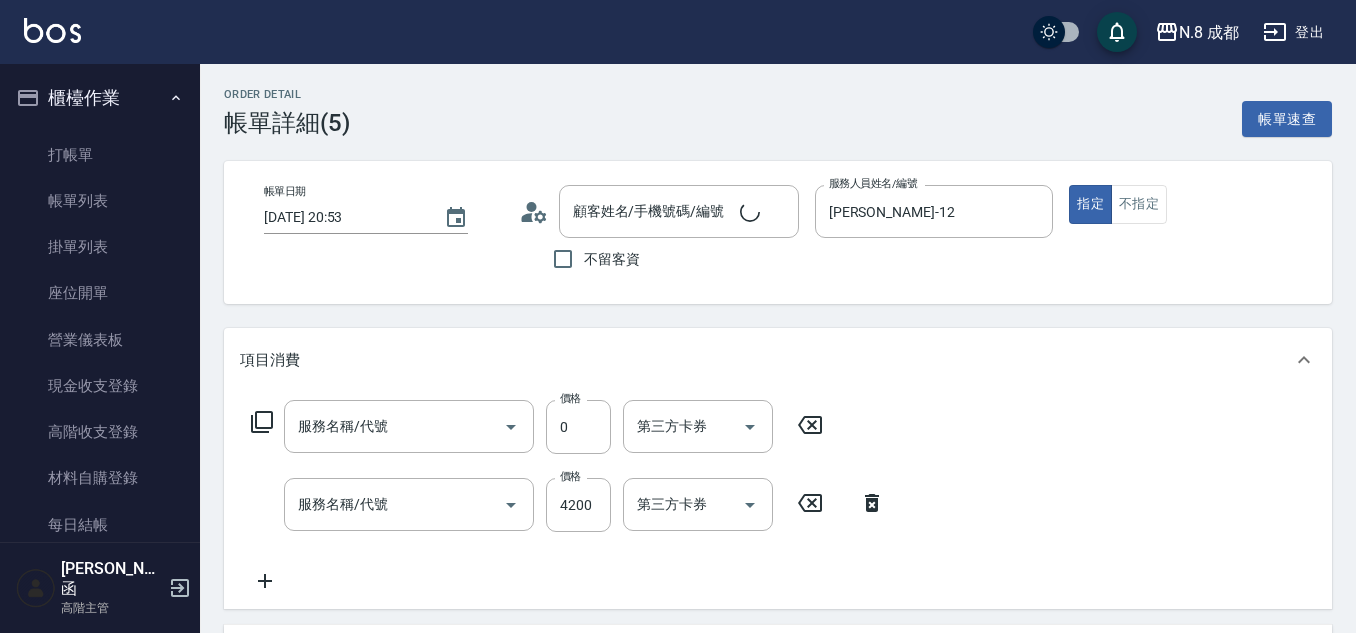 type on "2025/07/15 20:53" 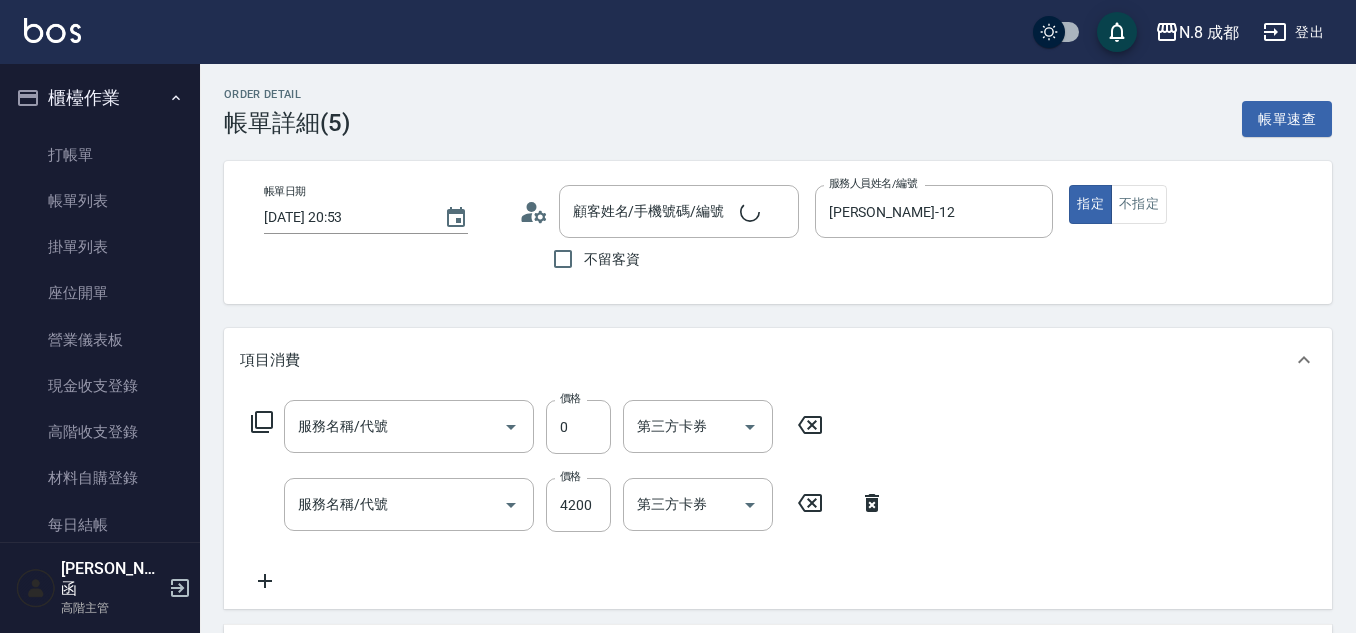 type on "[PERSON_NAME]-12" 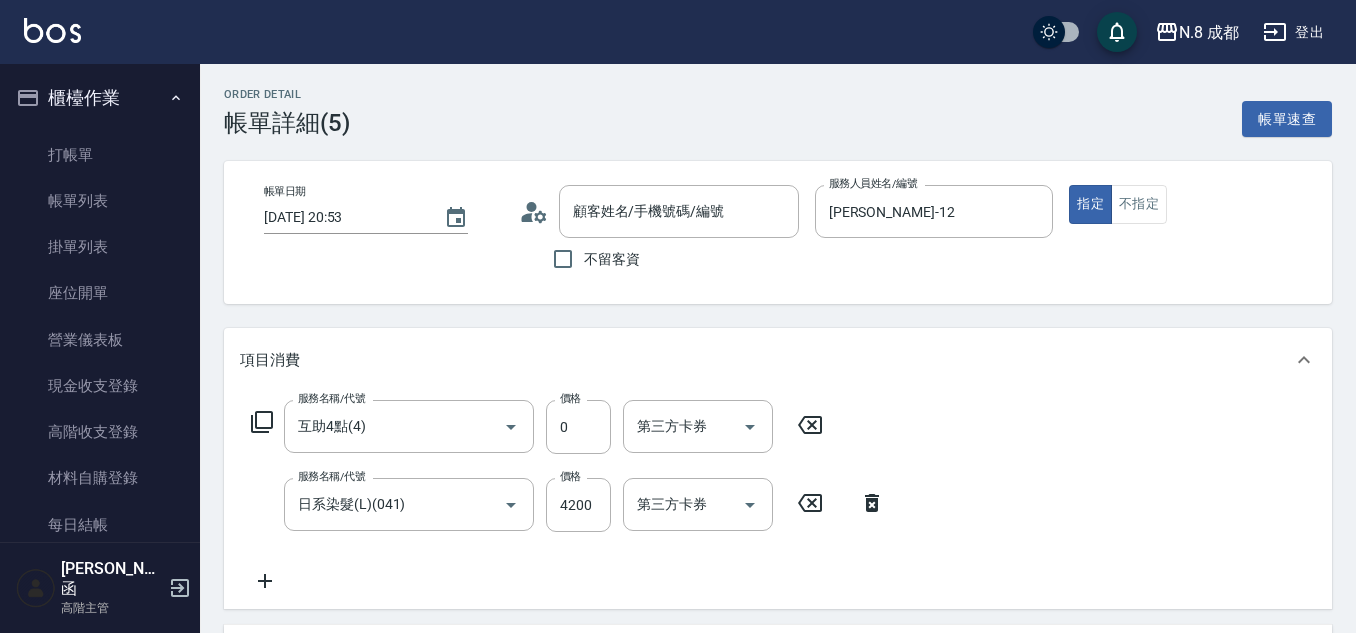 type on "互助4點(4)" 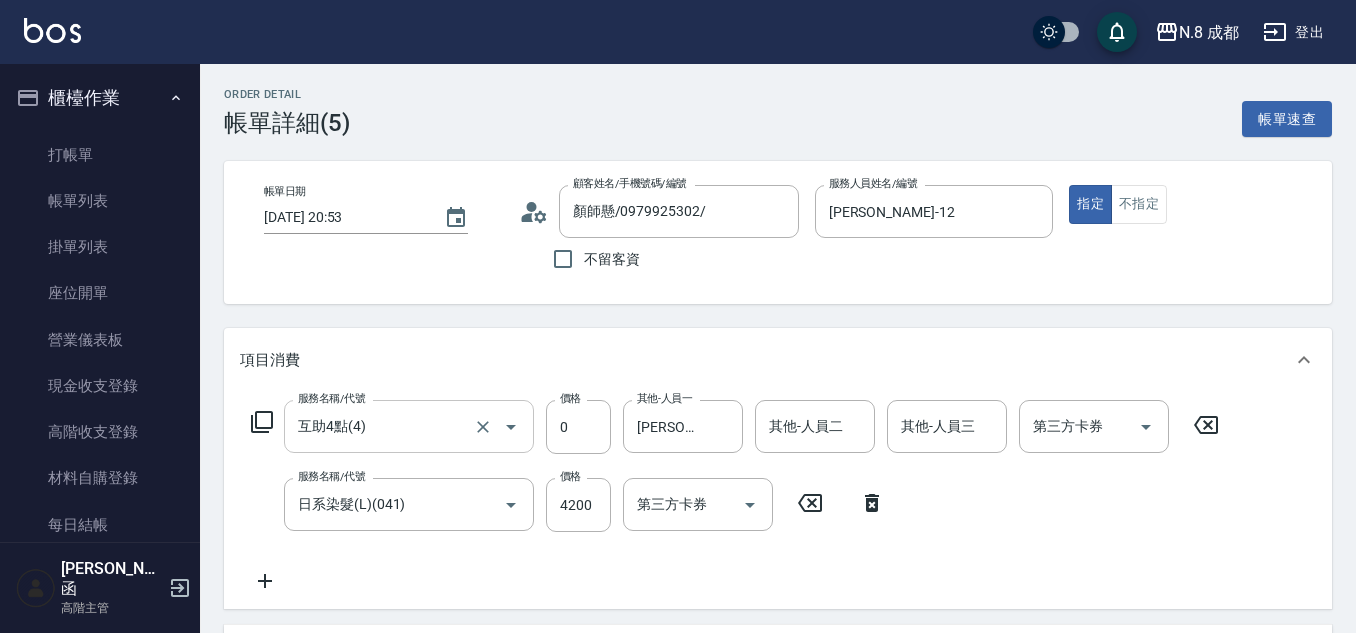 click on "互助4點(4)" at bounding box center (381, 426) 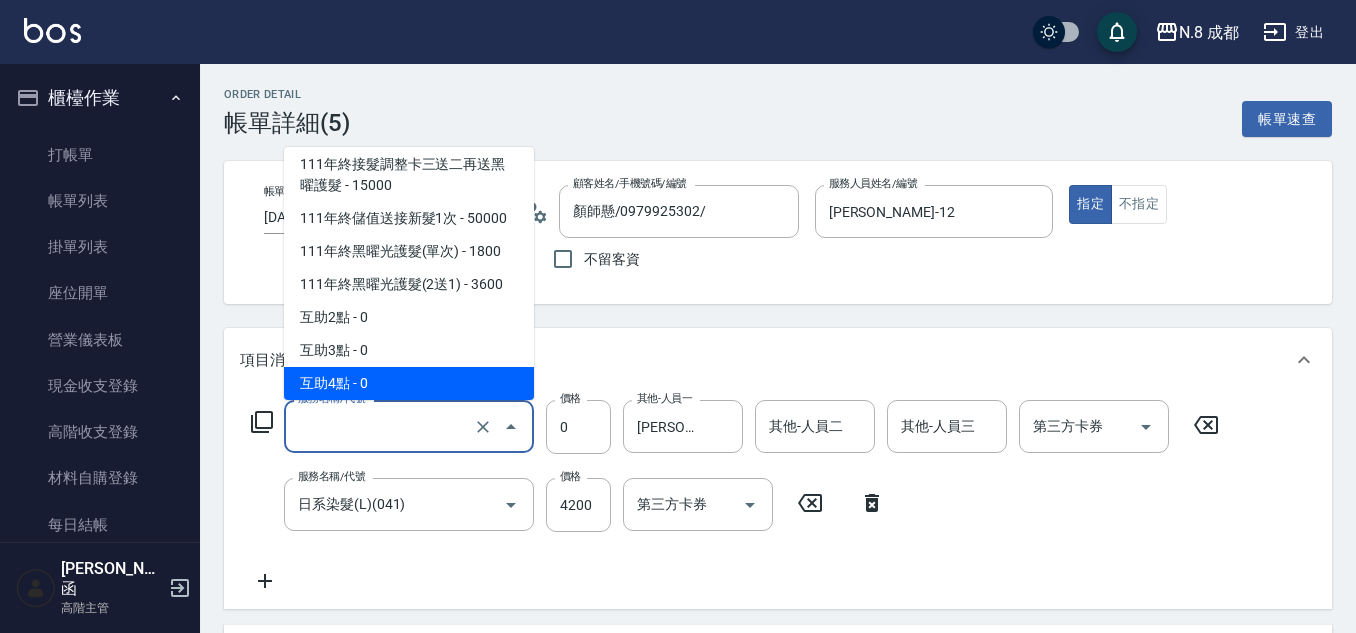 scroll, scrollTop: 0, scrollLeft: 0, axis: both 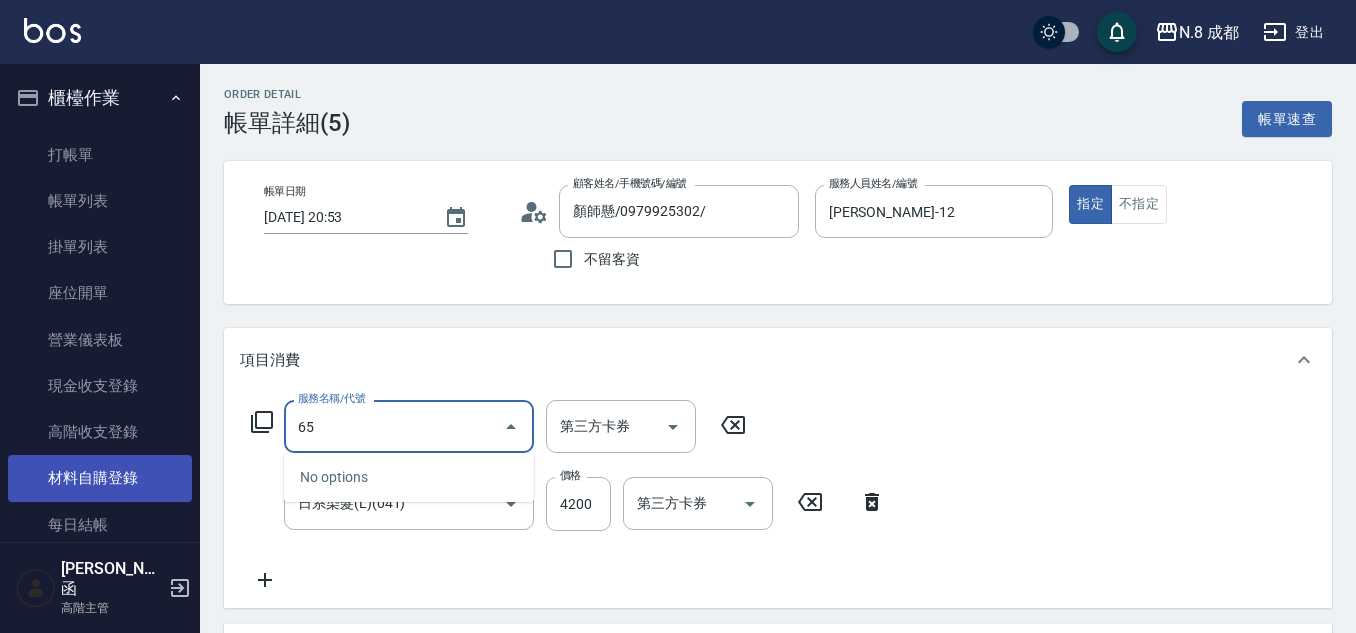 drag, startPoint x: 363, startPoint y: 436, endPoint x: 146, endPoint y: 464, distance: 218.799 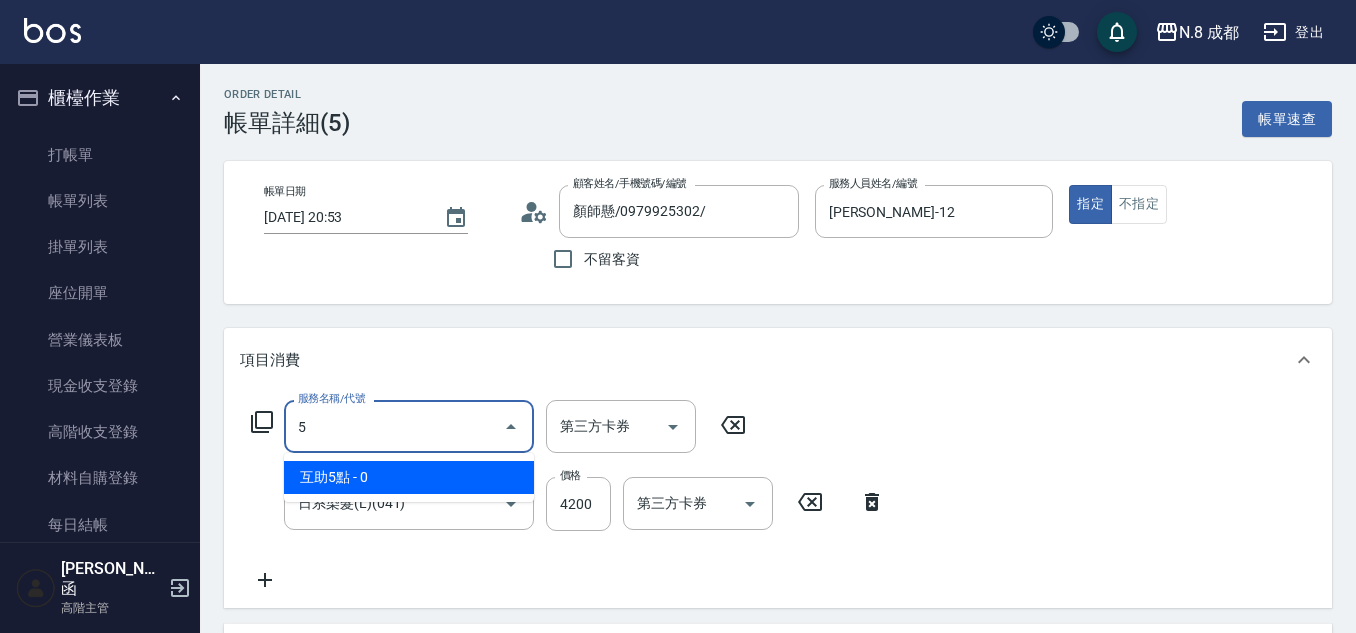 click on "互助5點 - 0" at bounding box center (409, 477) 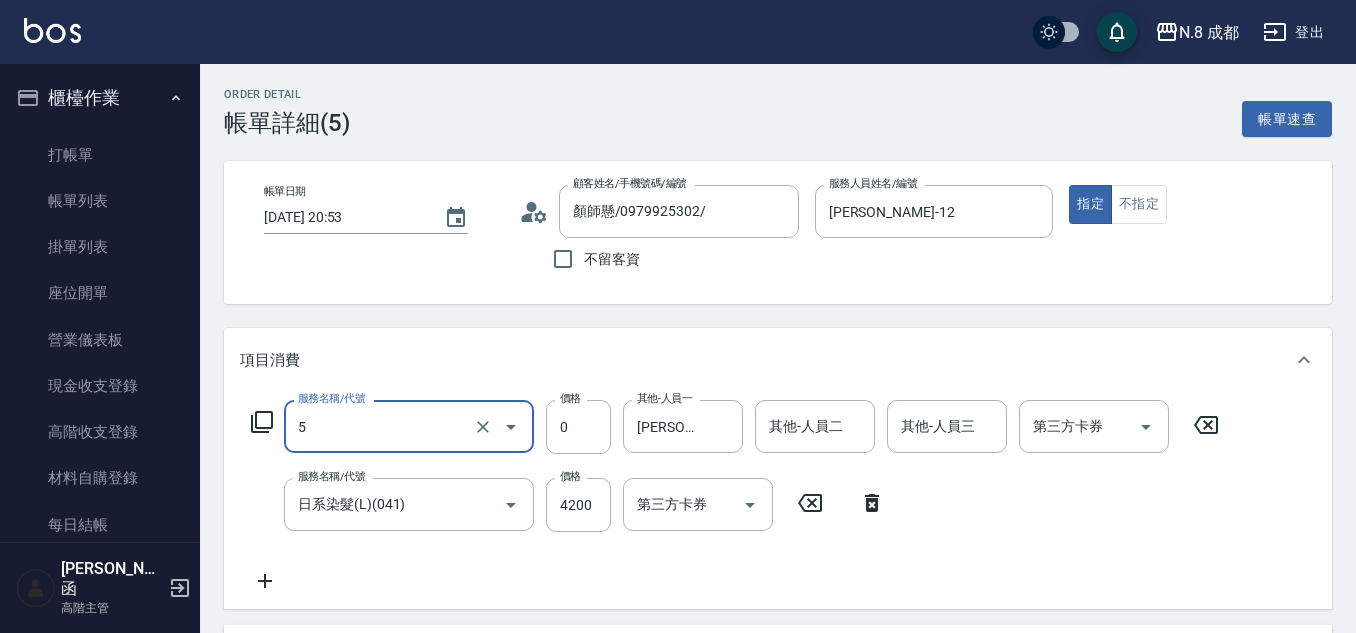 type on "互助5點(5)" 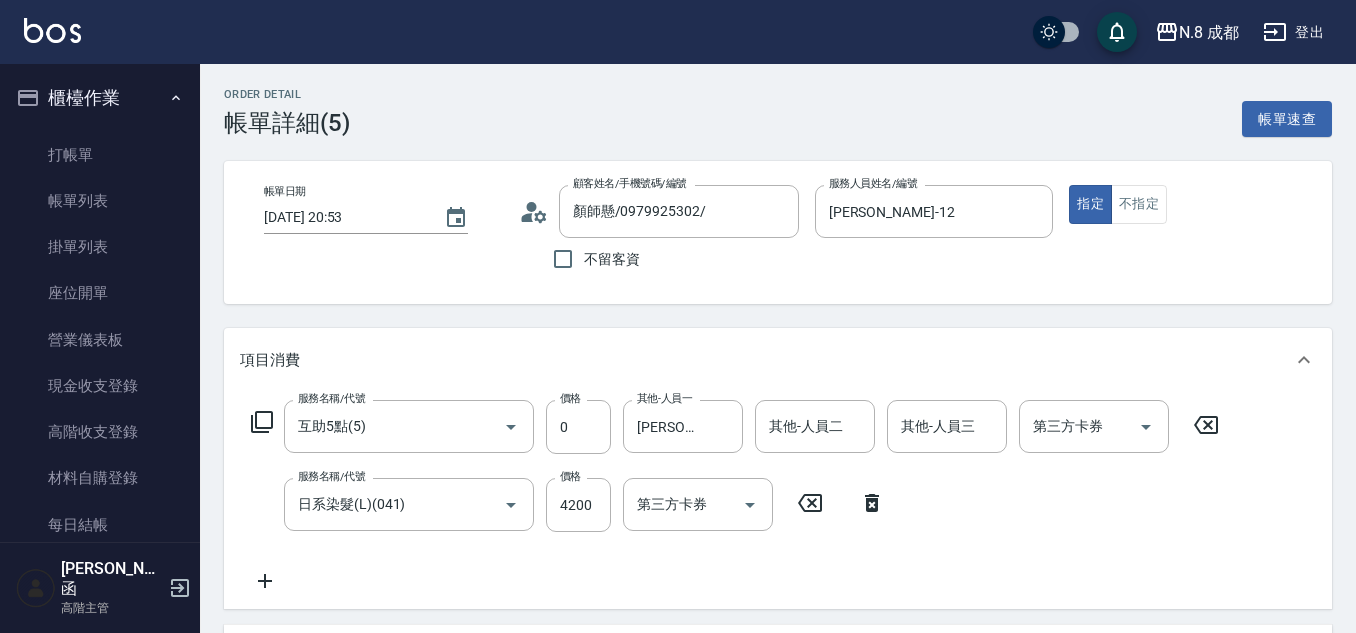 drag, startPoint x: 583, startPoint y: 576, endPoint x: 633, endPoint y: 562, distance: 51.92302 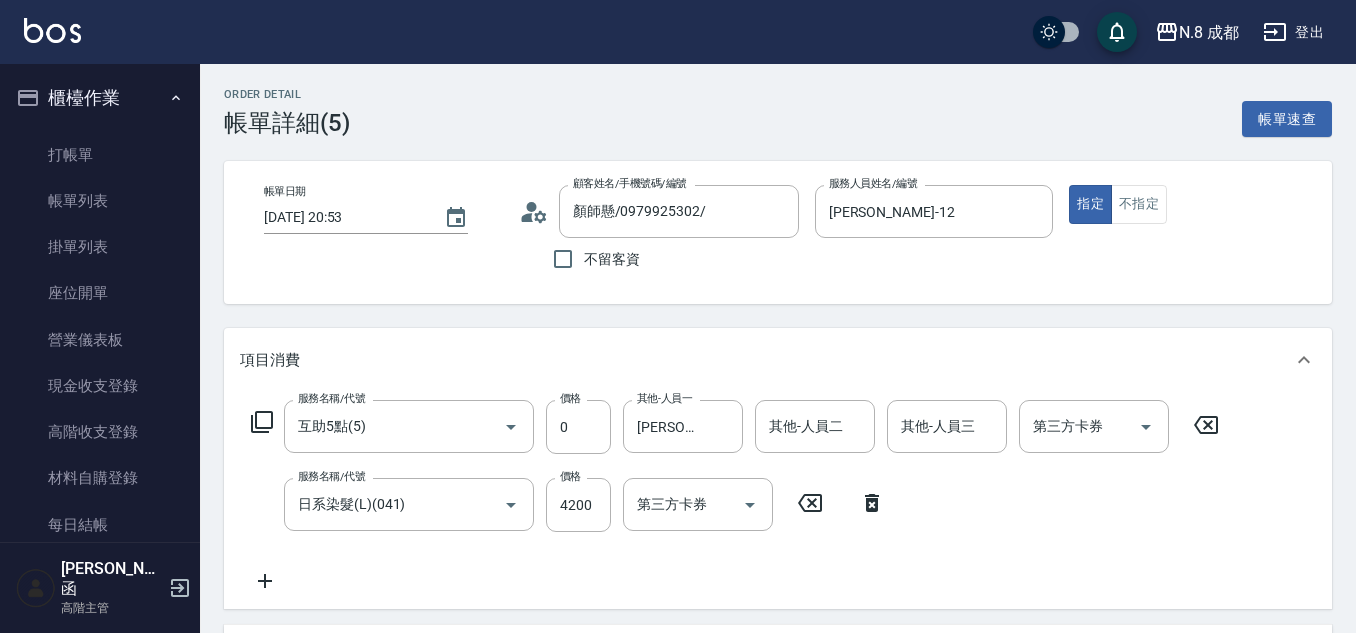 click on "服務名稱/代號 互助5點(5) 服務名稱/代號 價格 0 價格 其他-人員一 謝宜親-10 其他-人員一 其他-人員二 其他-人員二 其他-人員三 其他-人員三 第三方卡券 第三方卡券 服務名稱/代號 日系染髮(L)(041) 服務名稱/代號 價格 4200 價格 第三方卡券 第三方卡券" at bounding box center (735, 496) 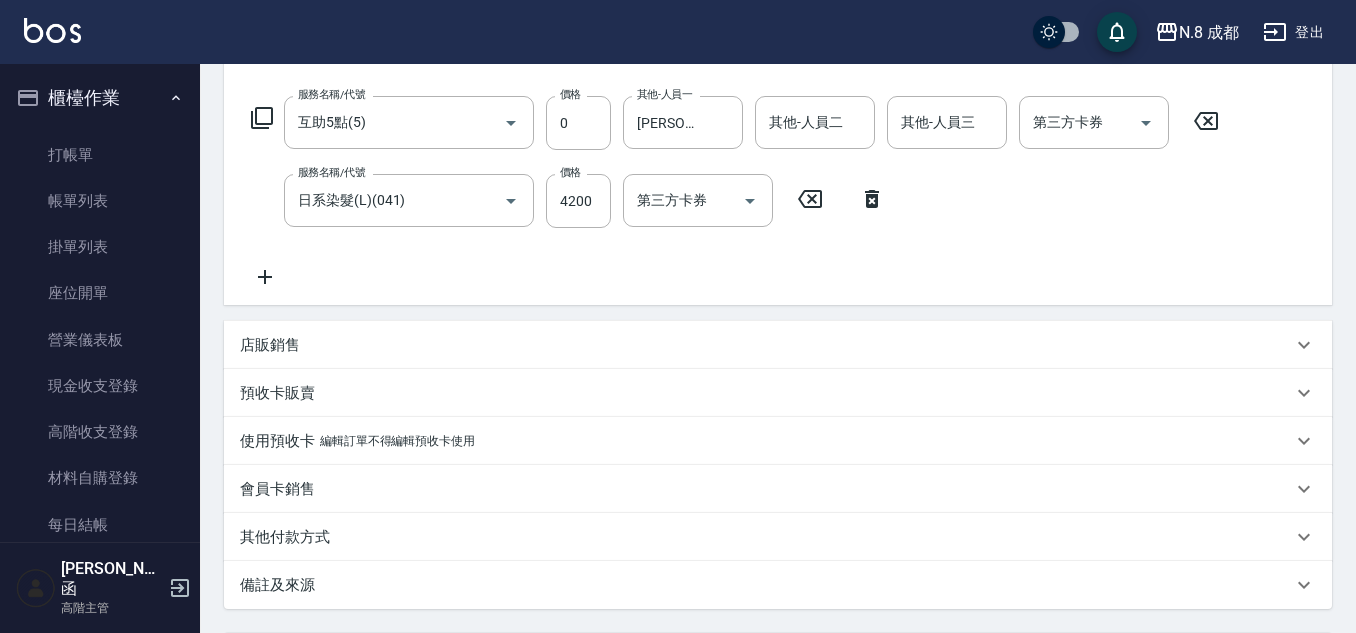 scroll, scrollTop: 496, scrollLeft: 0, axis: vertical 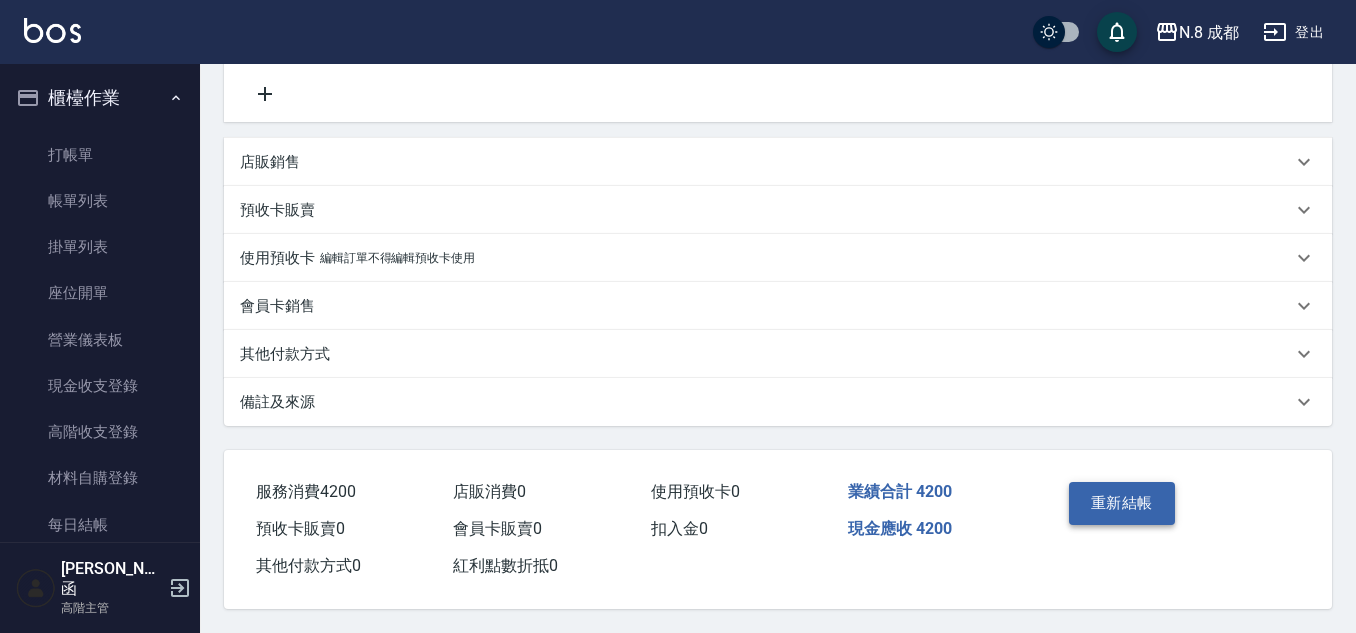 click on "重新結帳" at bounding box center [1122, 503] 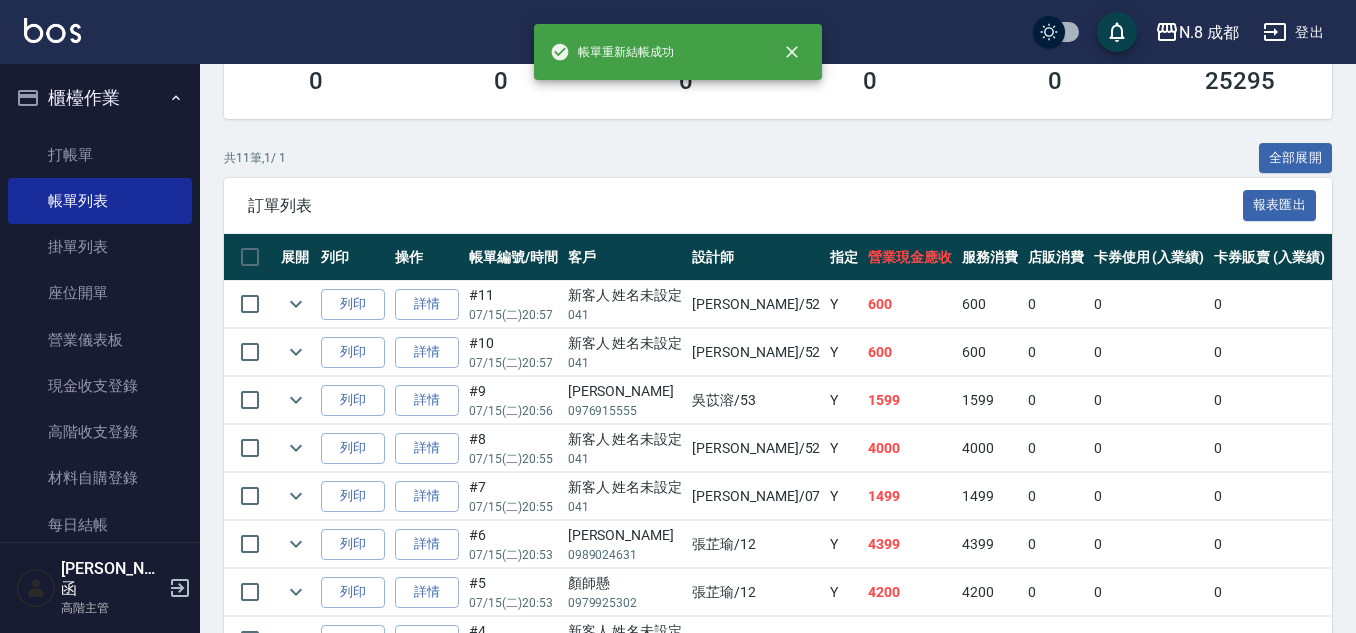 scroll, scrollTop: 500, scrollLeft: 0, axis: vertical 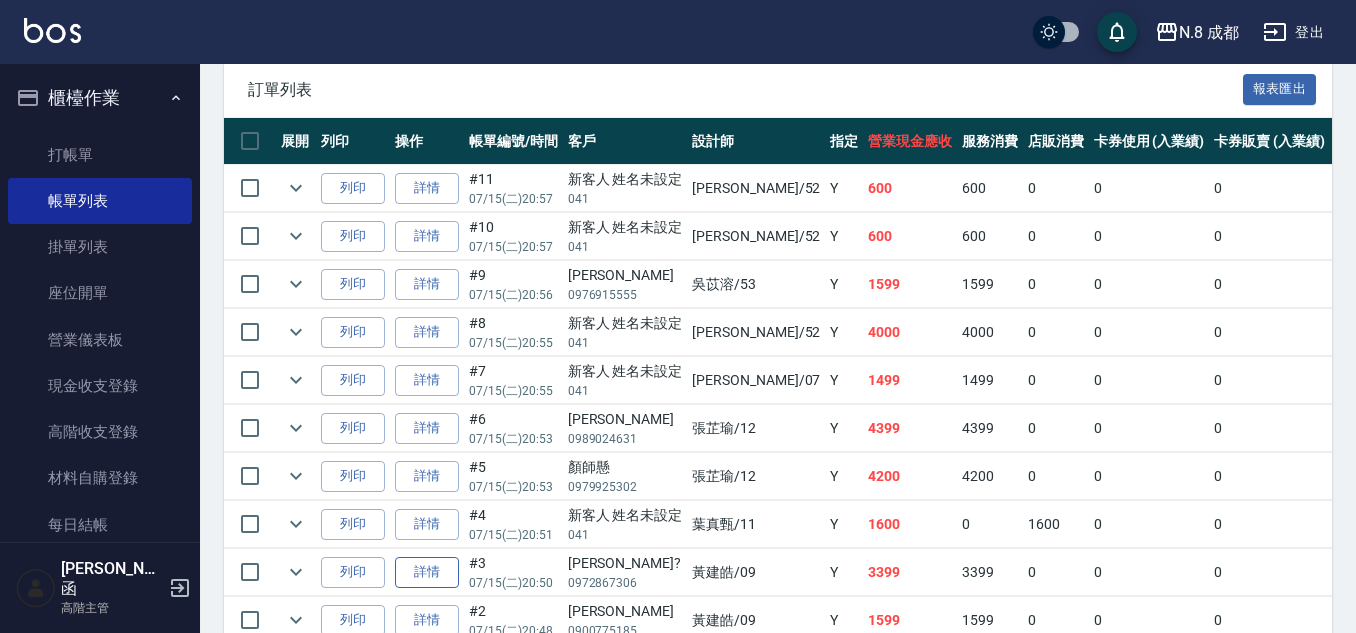 click on "詳情" at bounding box center (427, 572) 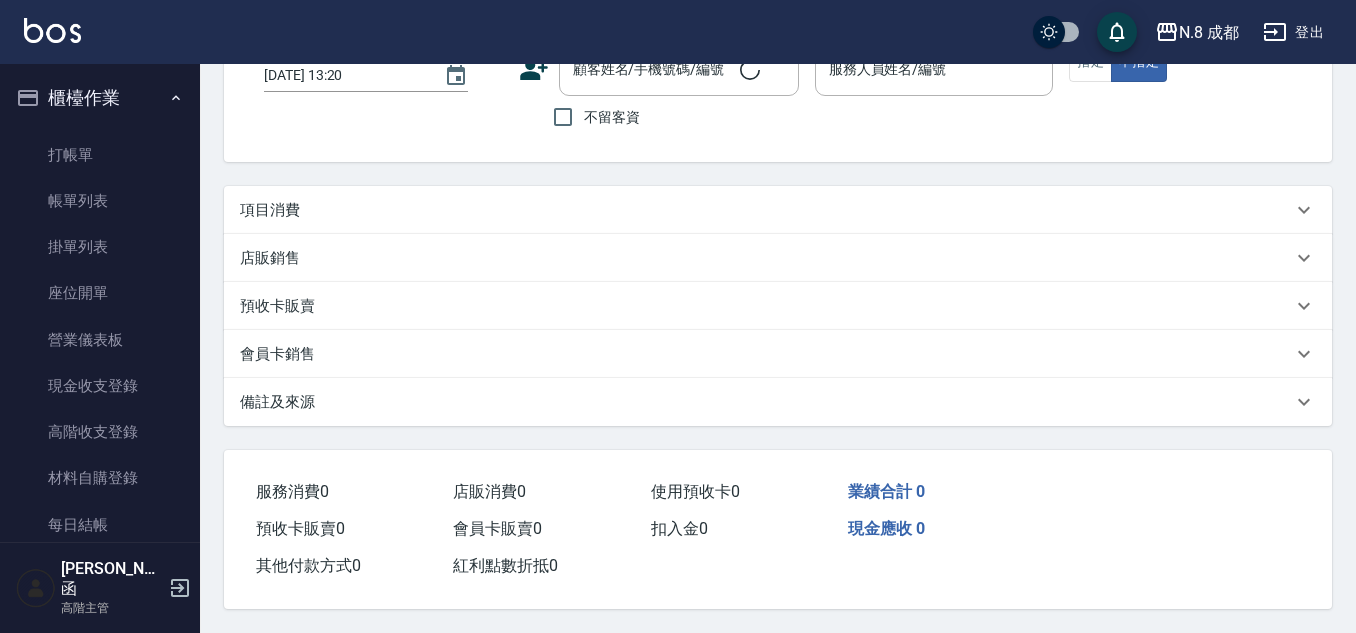scroll, scrollTop: 0, scrollLeft: 0, axis: both 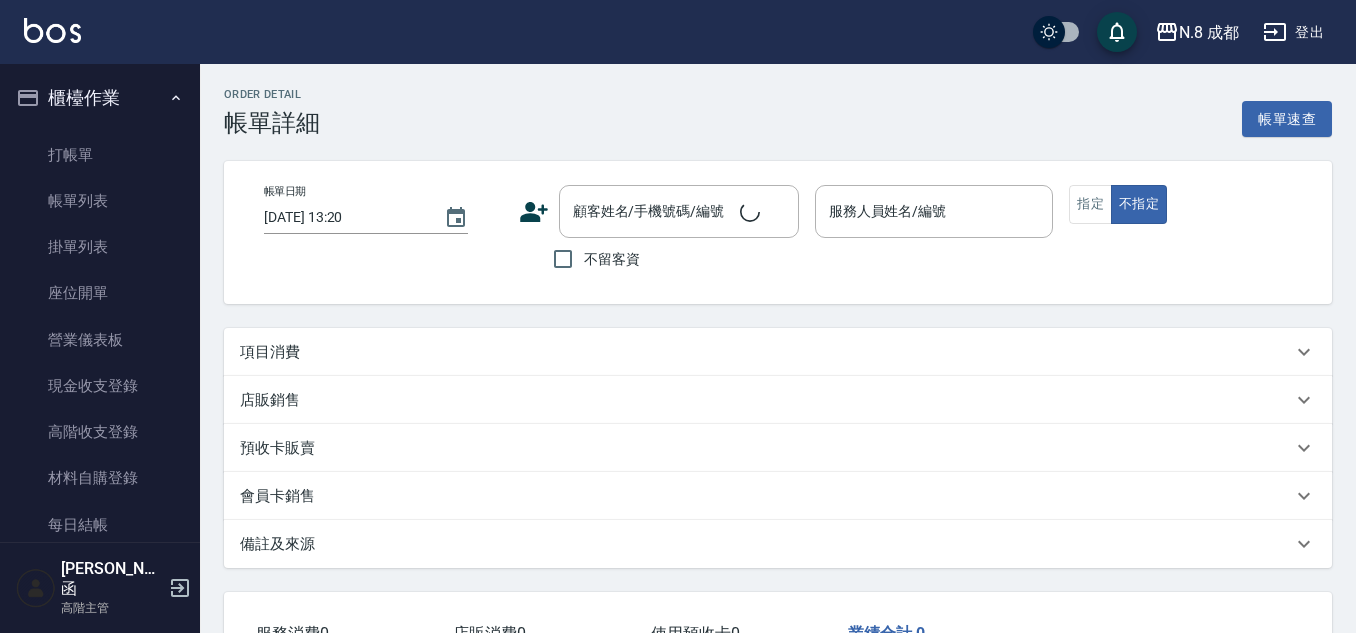 type on "2025/07/15 20:50" 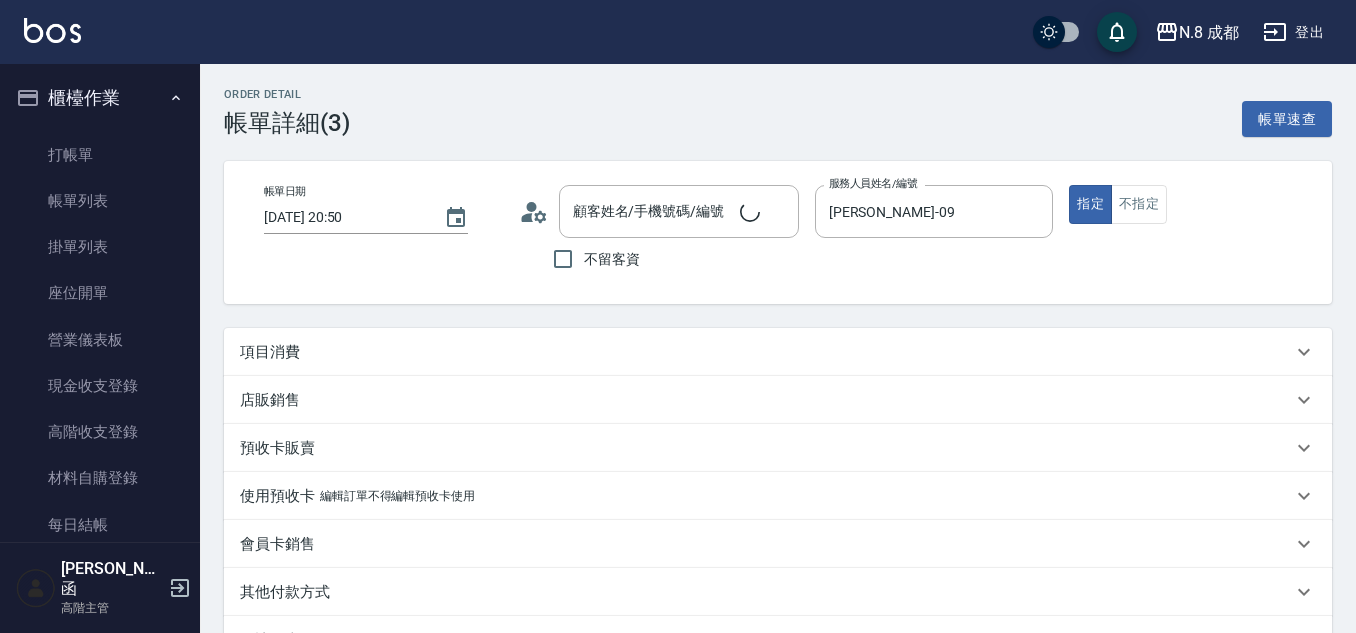 type on "[PERSON_NAME]?/0972867306/" 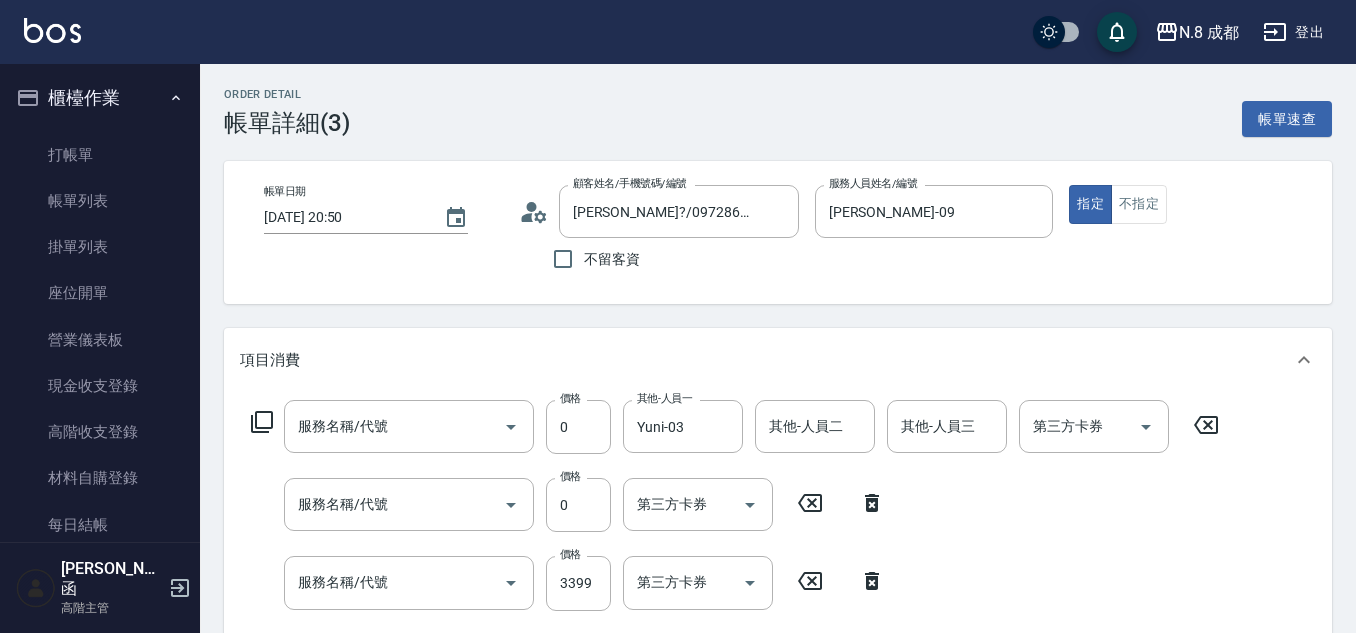 type on "互助6點(6)" 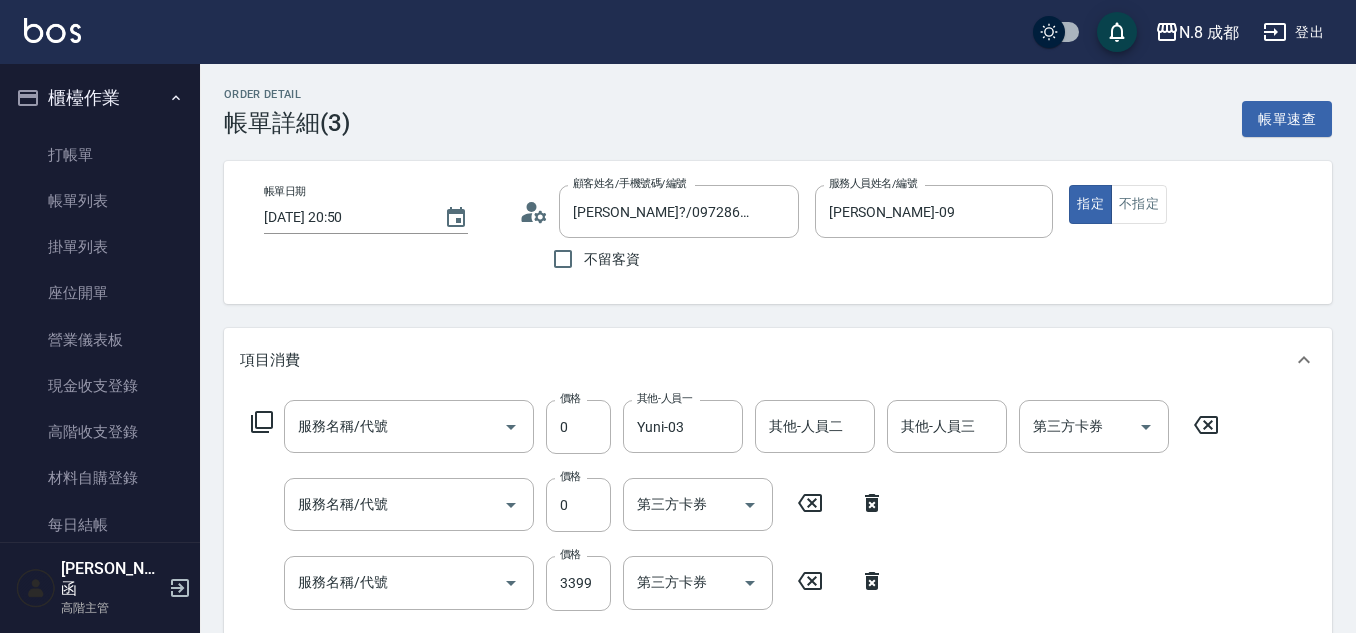 type on "黑曜光感護髮(短)(黑1)" 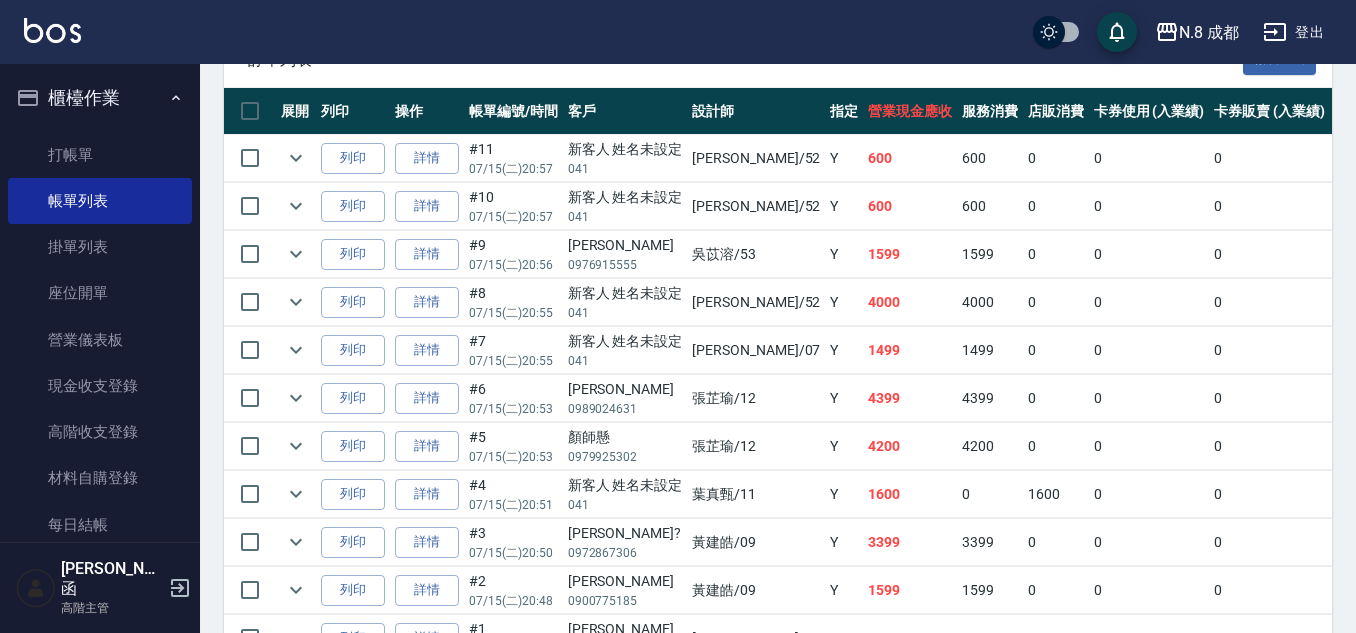 scroll, scrollTop: 653, scrollLeft: 0, axis: vertical 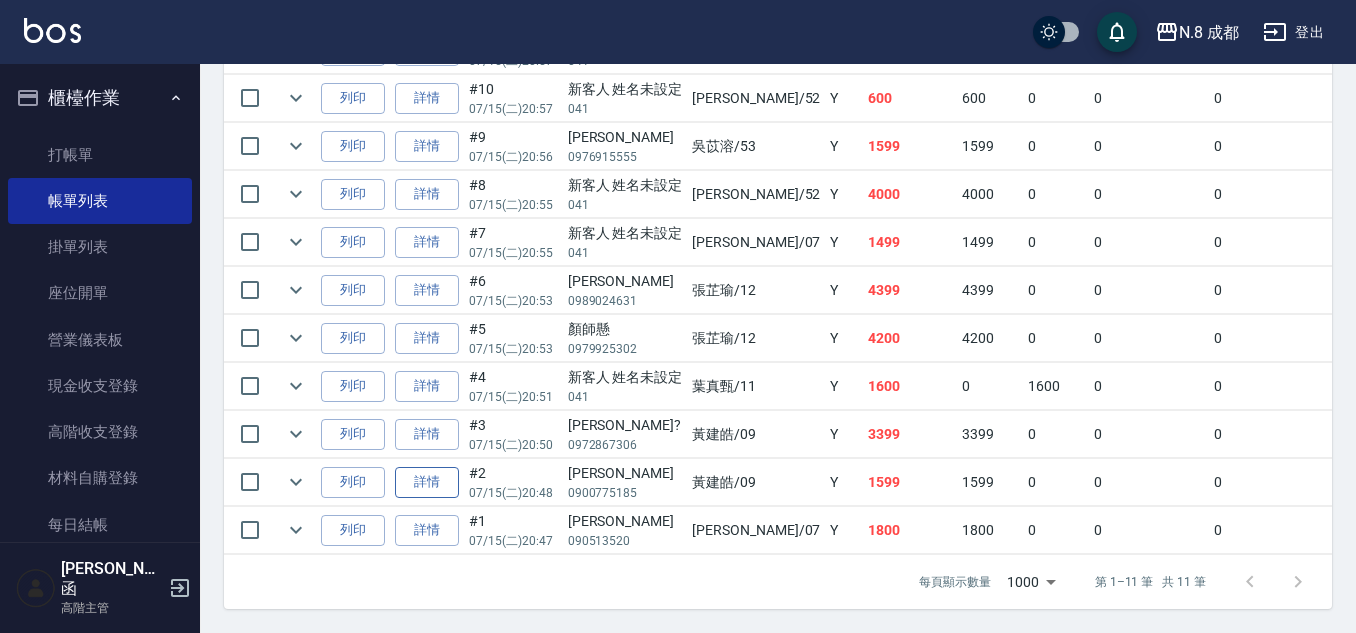 click on "詳情" at bounding box center [427, 482] 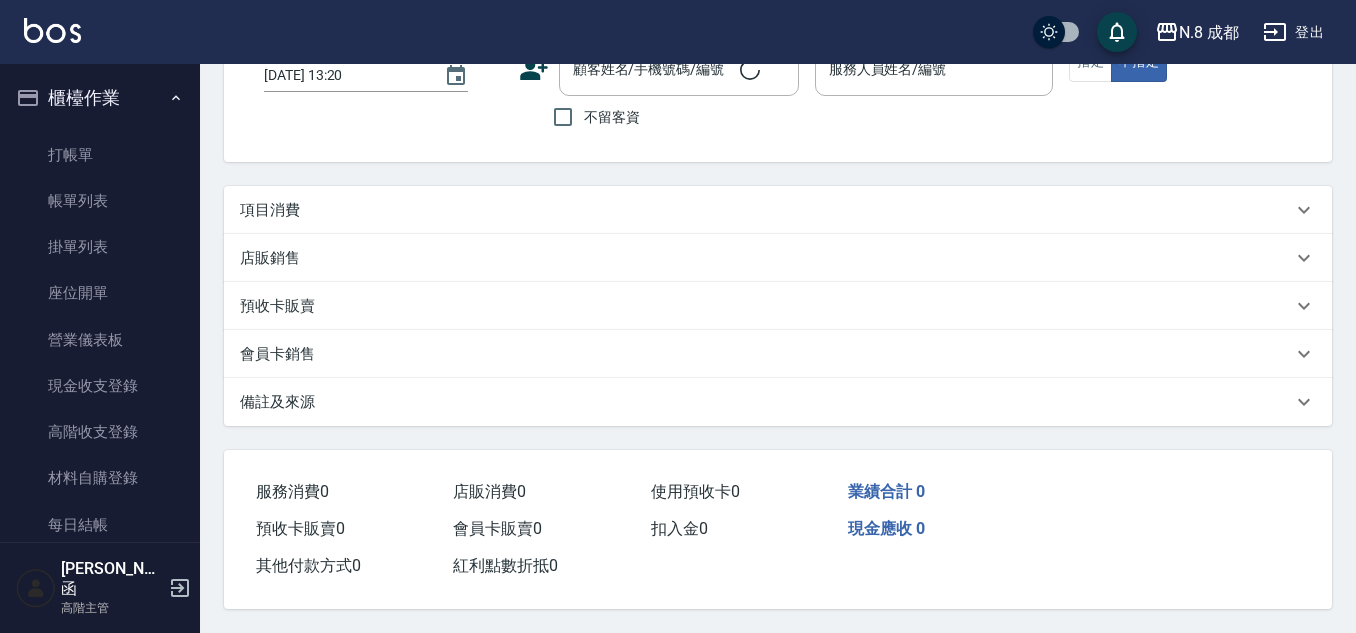 scroll, scrollTop: 0, scrollLeft: 0, axis: both 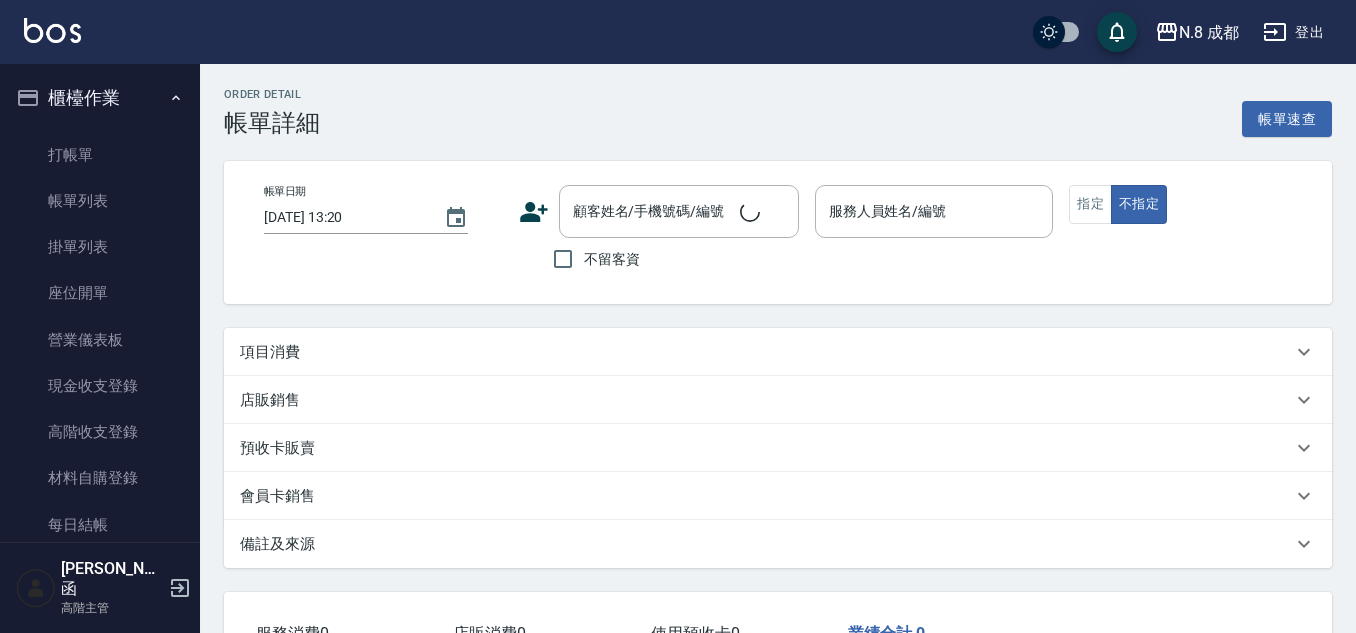 type on "2025/07/15 20:48" 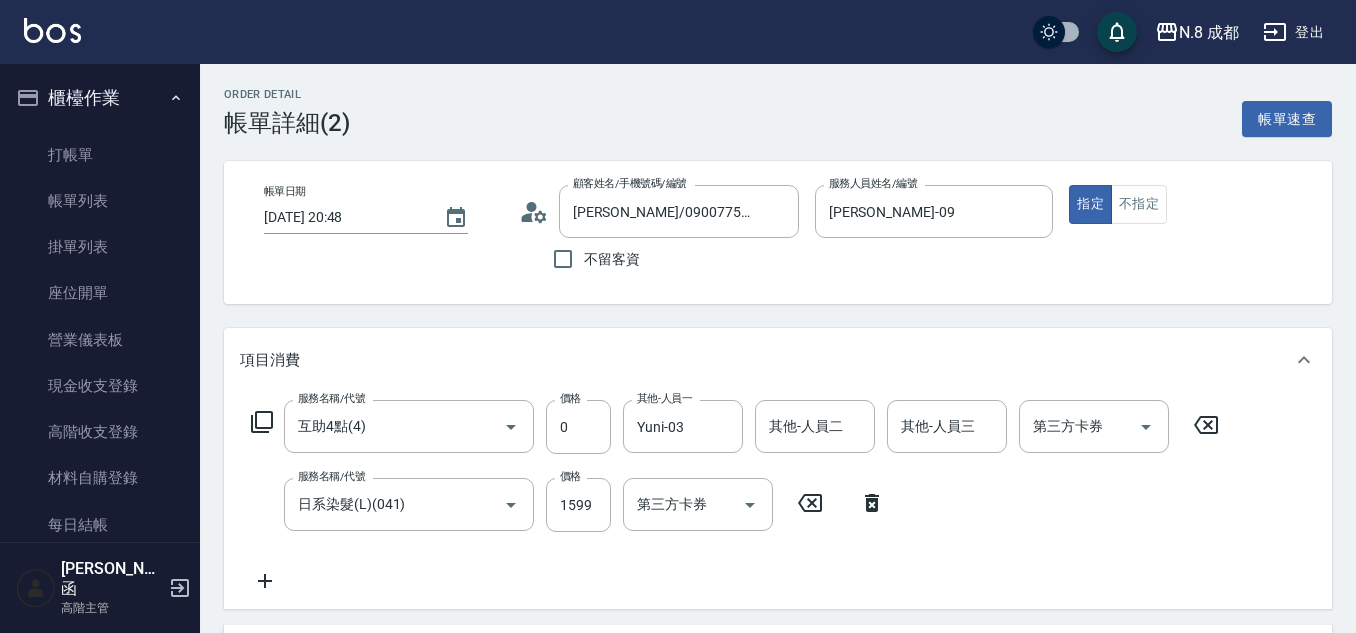 type on "[PERSON_NAME]/0900775185/" 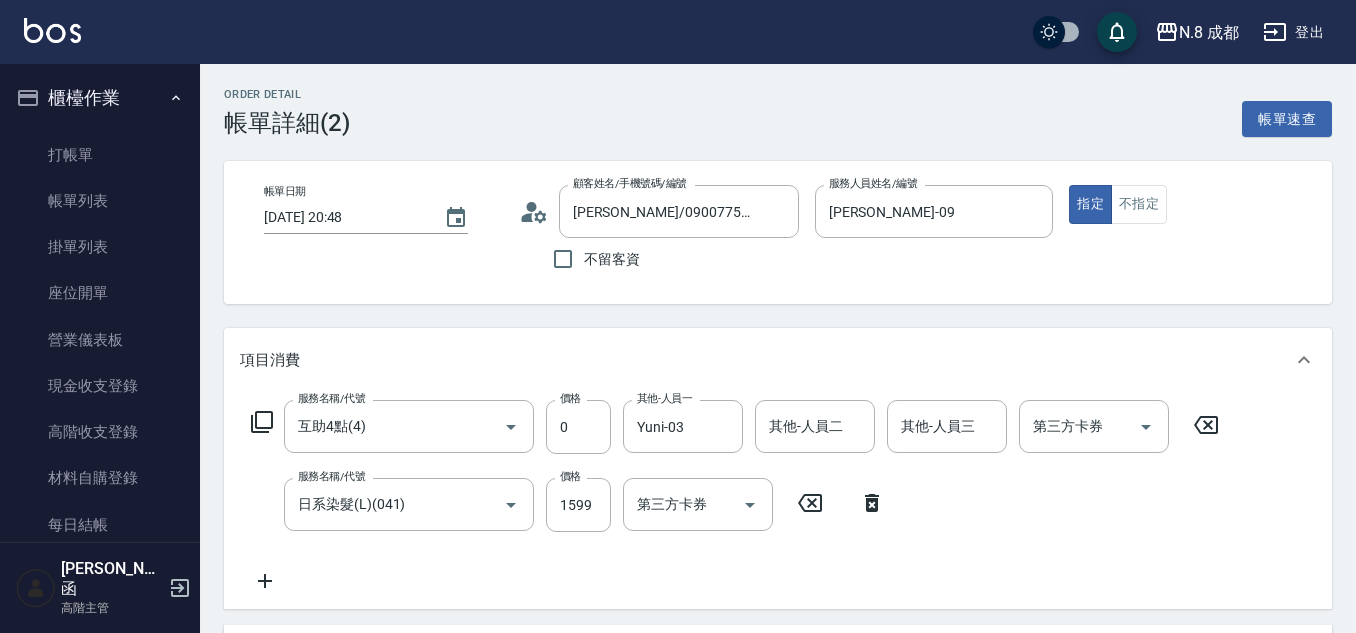 type on "互助4點(4)" 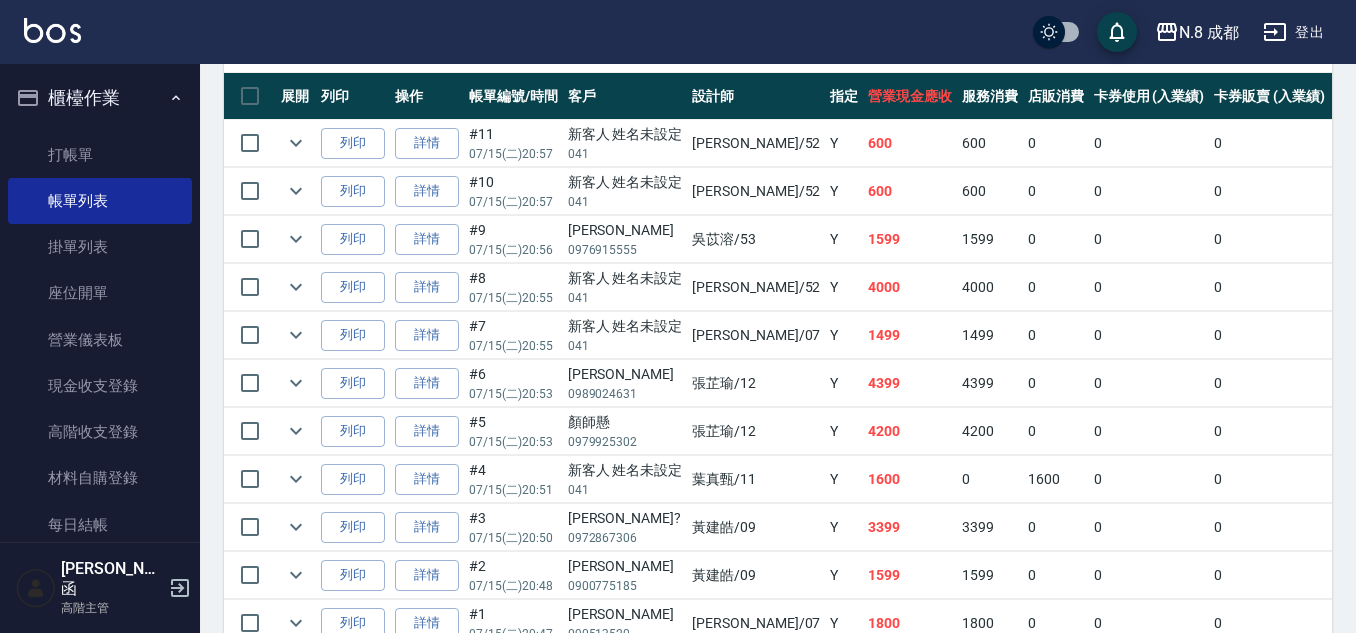 scroll, scrollTop: 653, scrollLeft: 0, axis: vertical 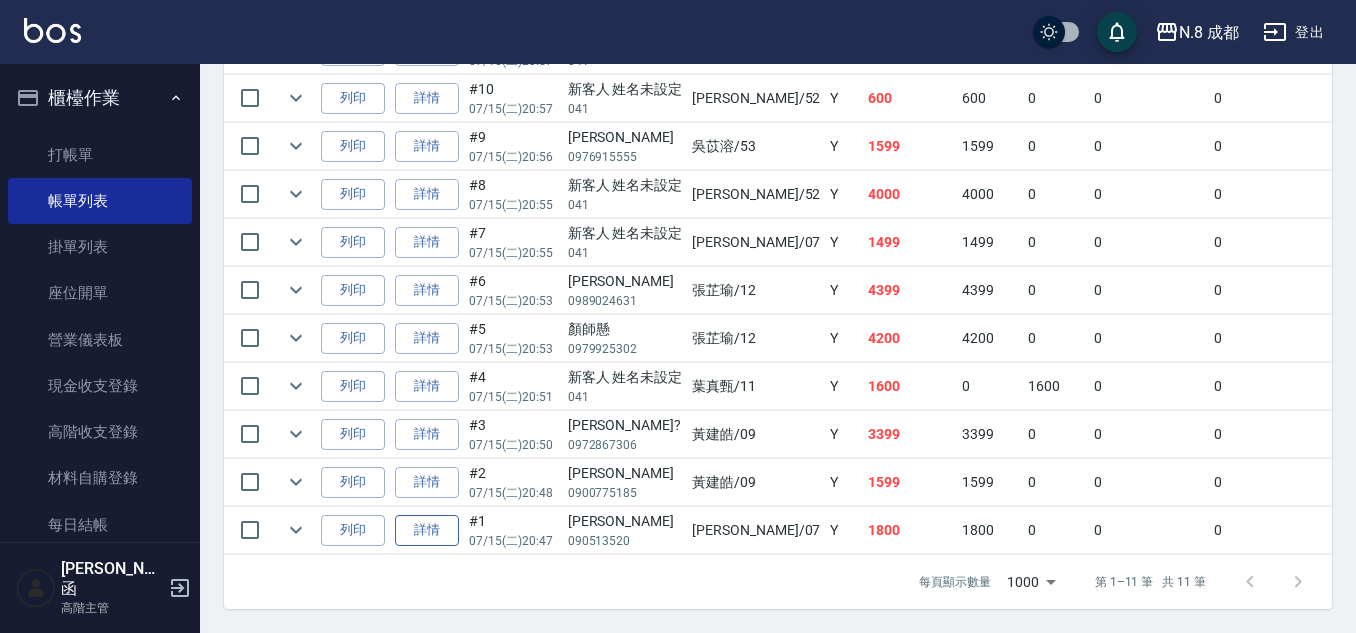 click on "詳情" at bounding box center [427, 530] 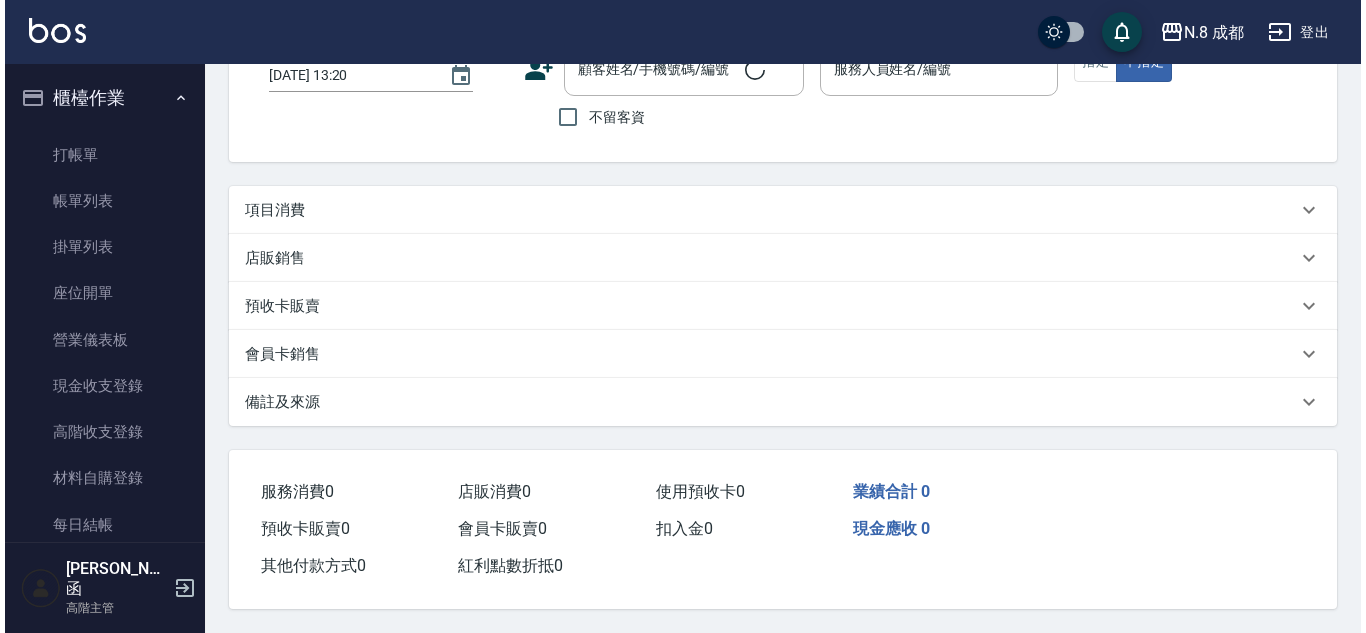 scroll, scrollTop: 0, scrollLeft: 0, axis: both 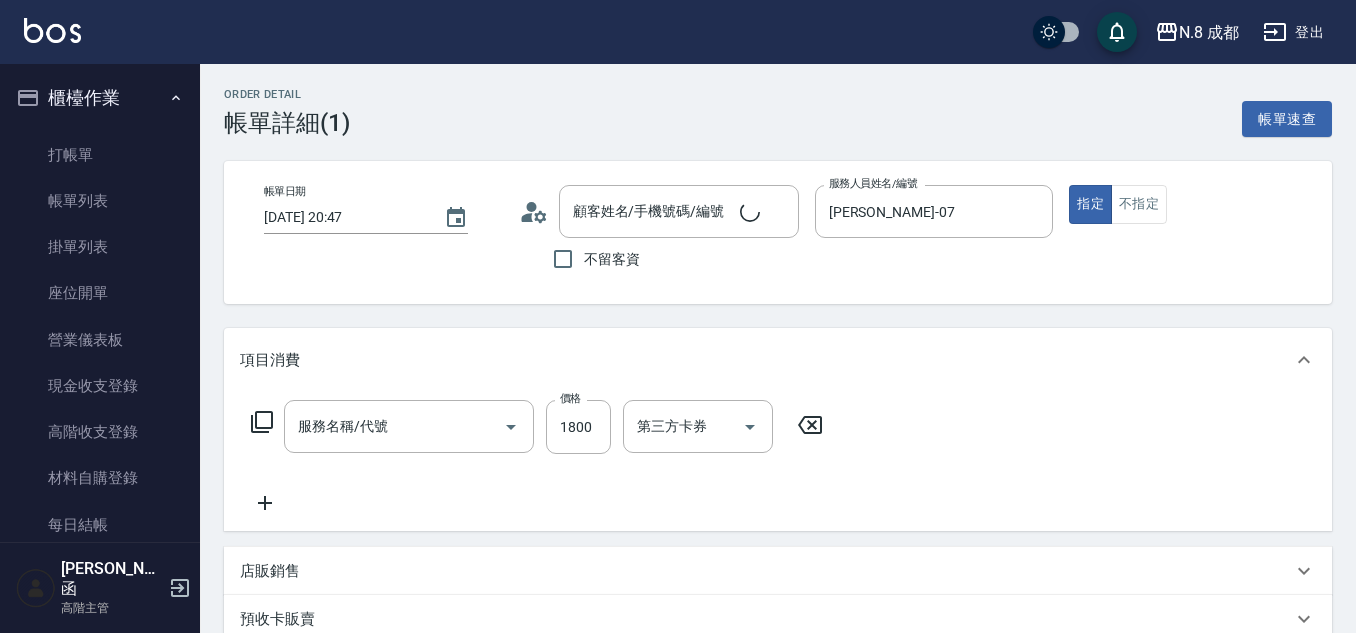type on "2025/07/15 20:47" 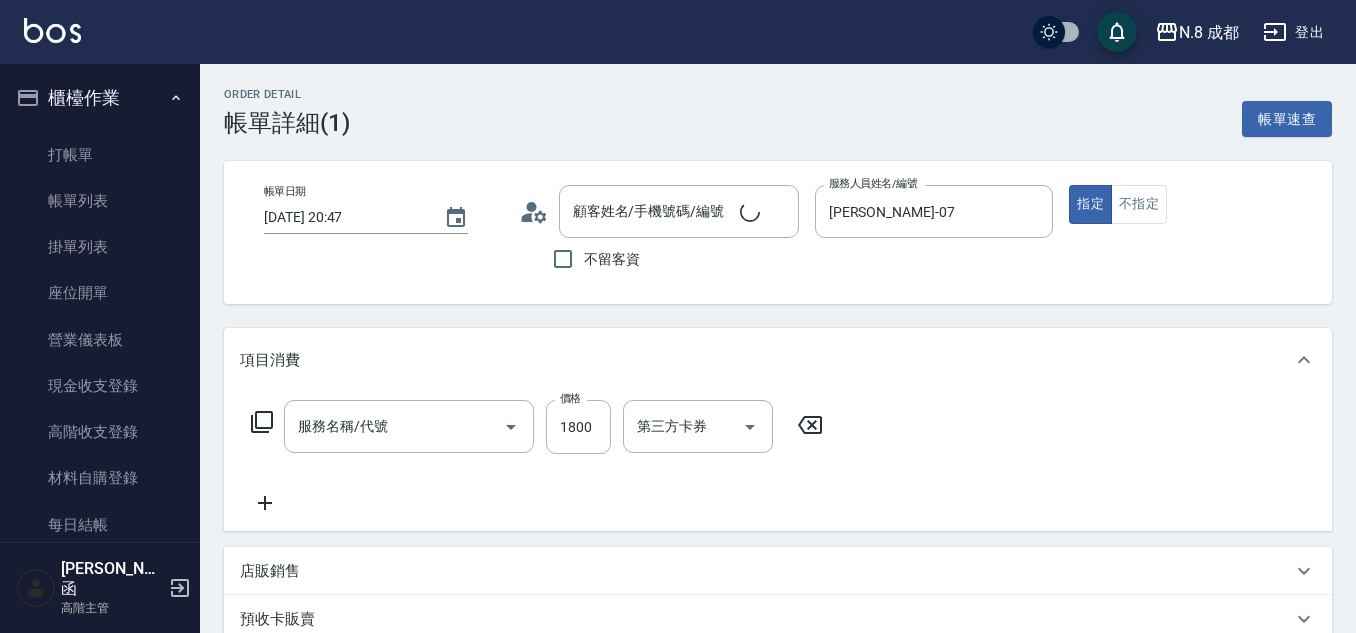 type on "[PERSON_NAME]-07" 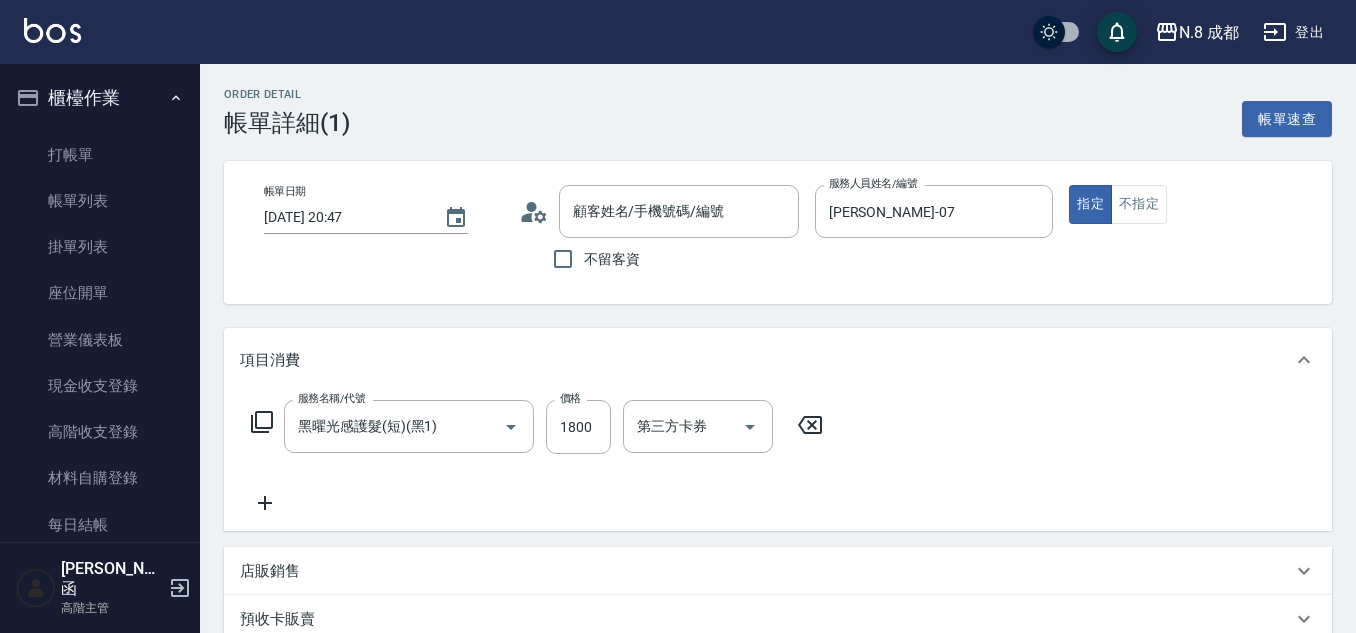 type on "紅紫晴/090513520/" 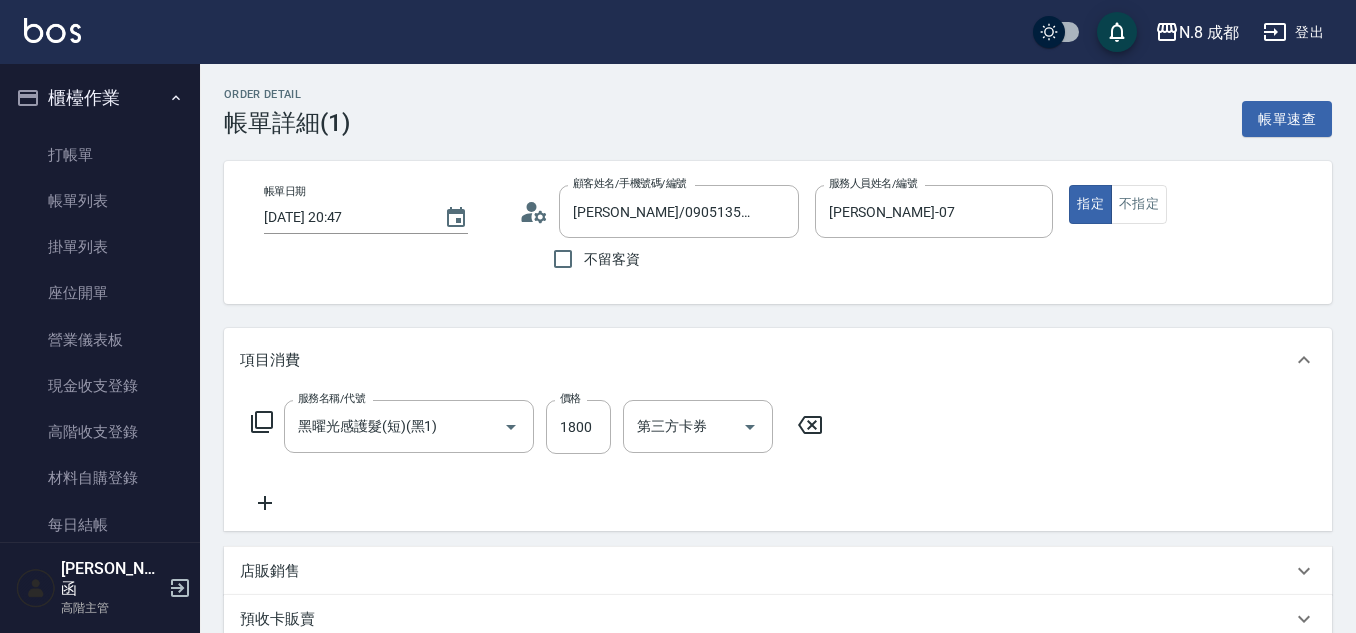 click 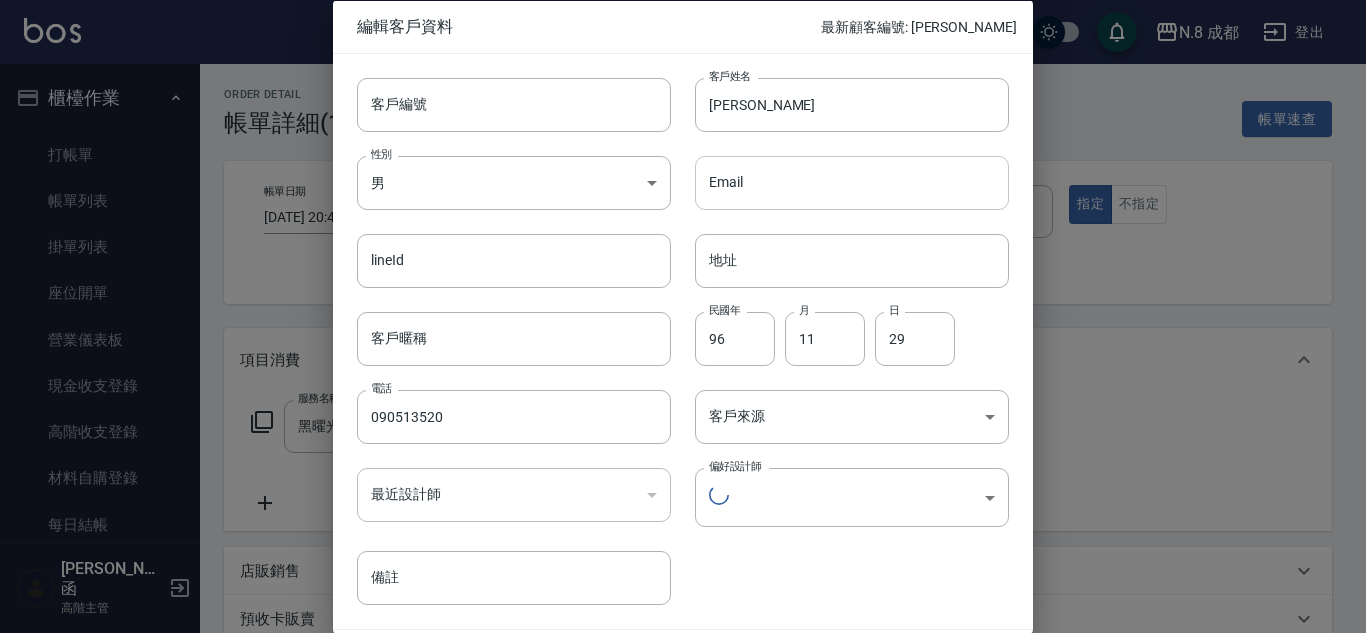type 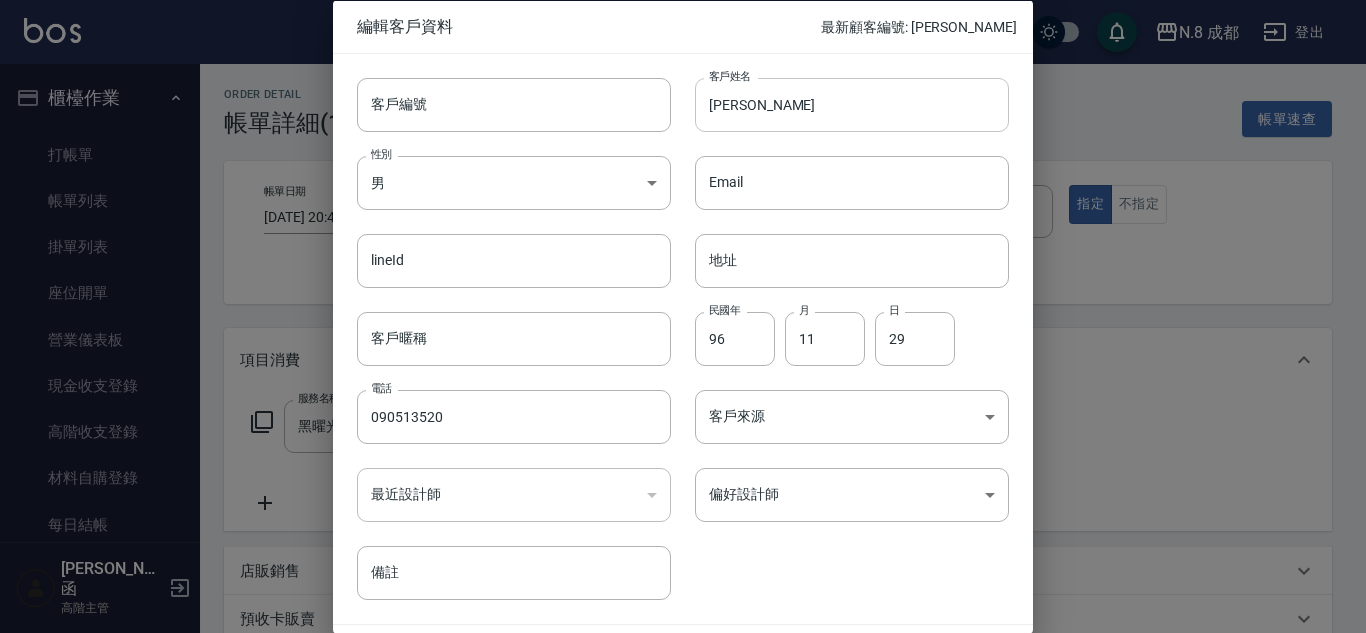 click on "紅紫晴" at bounding box center [852, 104] 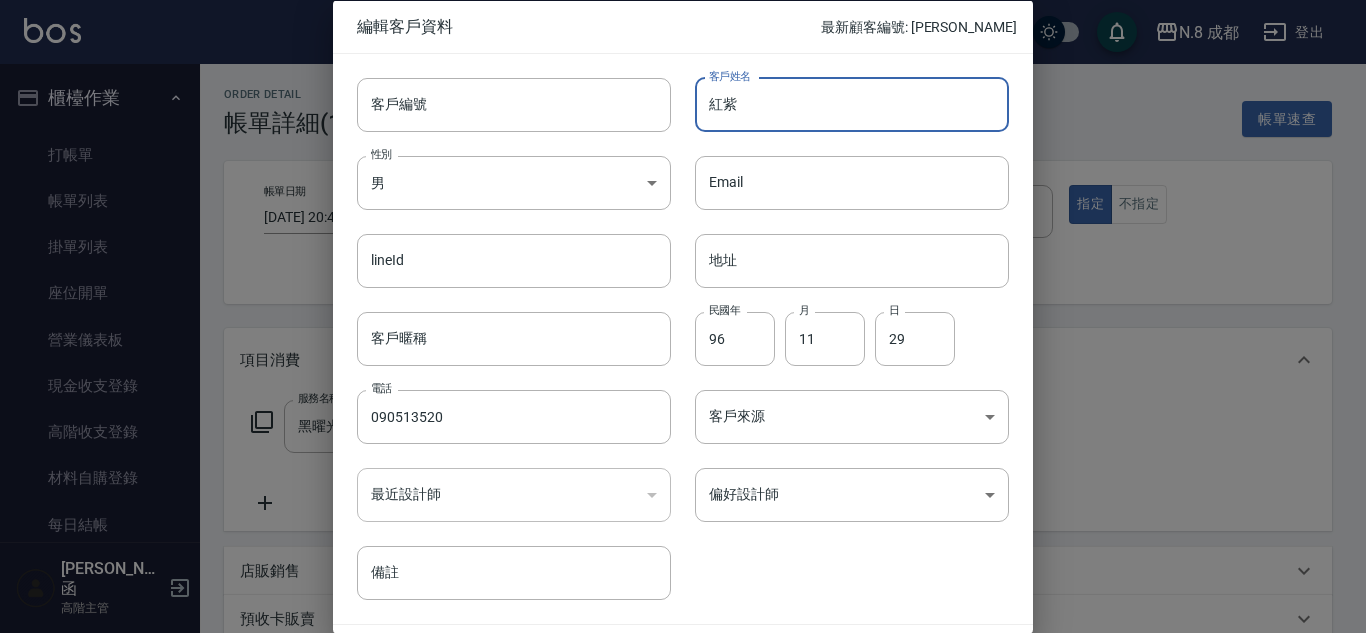 type on "紅" 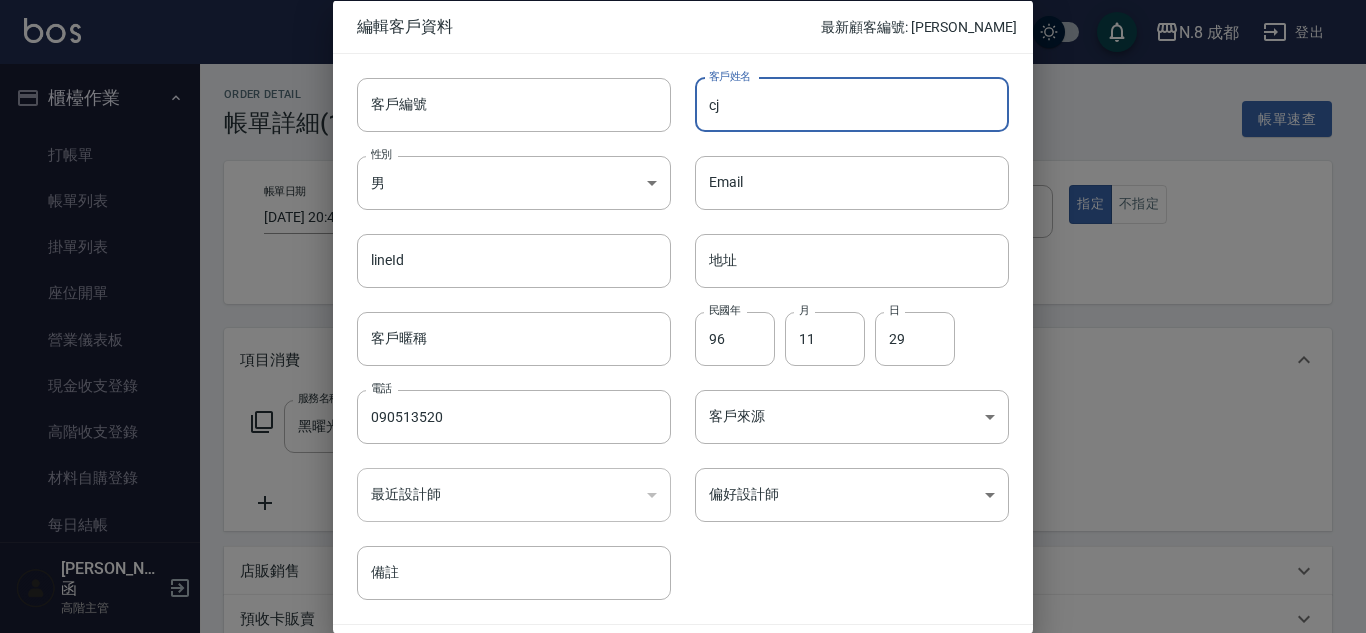 type on "c" 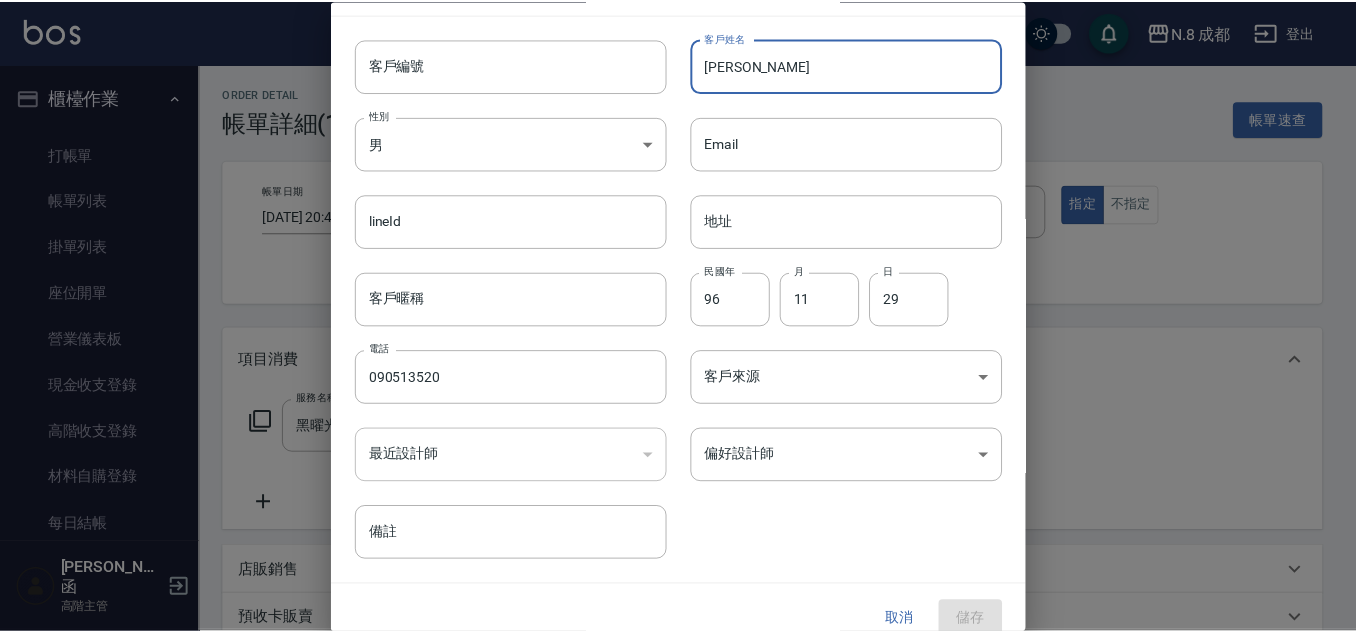 scroll, scrollTop: 60, scrollLeft: 0, axis: vertical 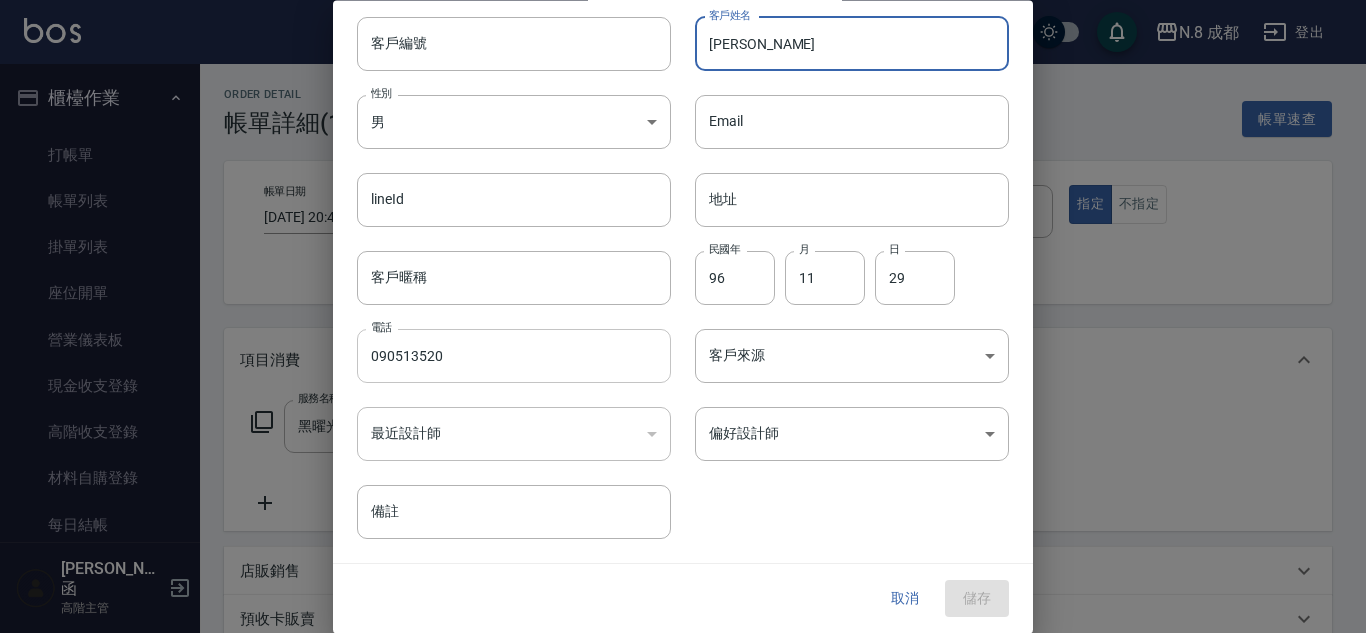 type on "[PERSON_NAME]" 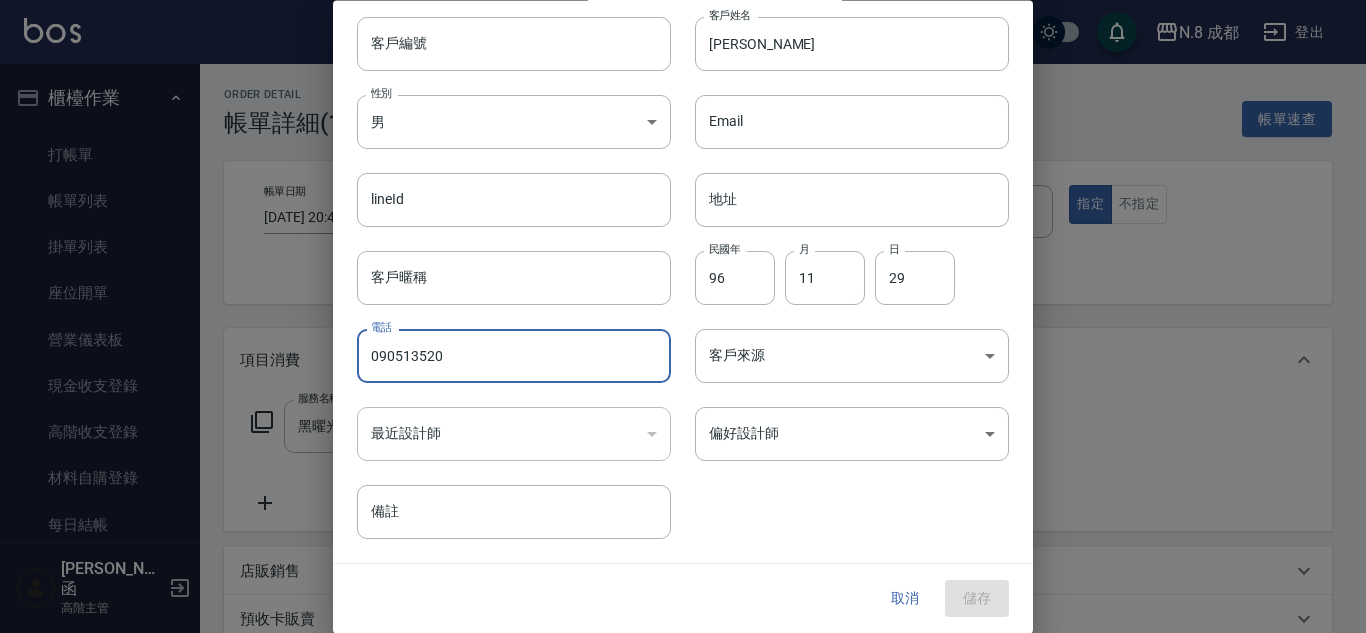 click on "090513520" at bounding box center [514, 357] 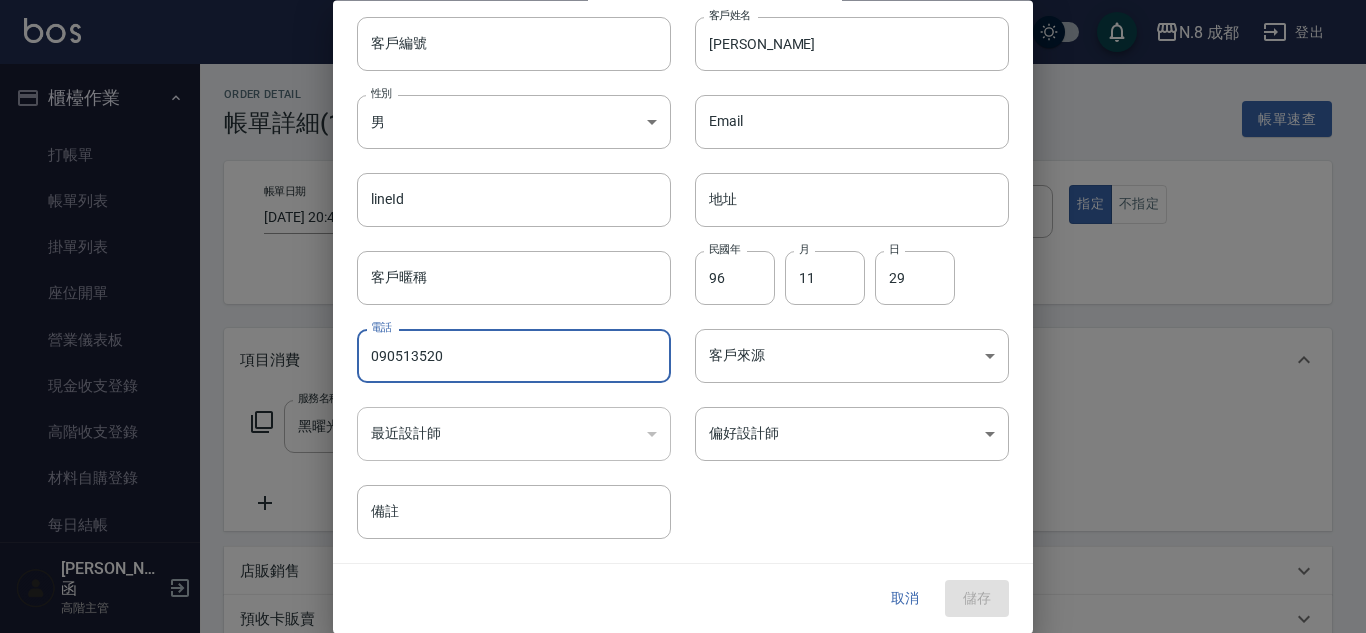 drag, startPoint x: 506, startPoint y: 364, endPoint x: 219, endPoint y: 390, distance: 288.1753 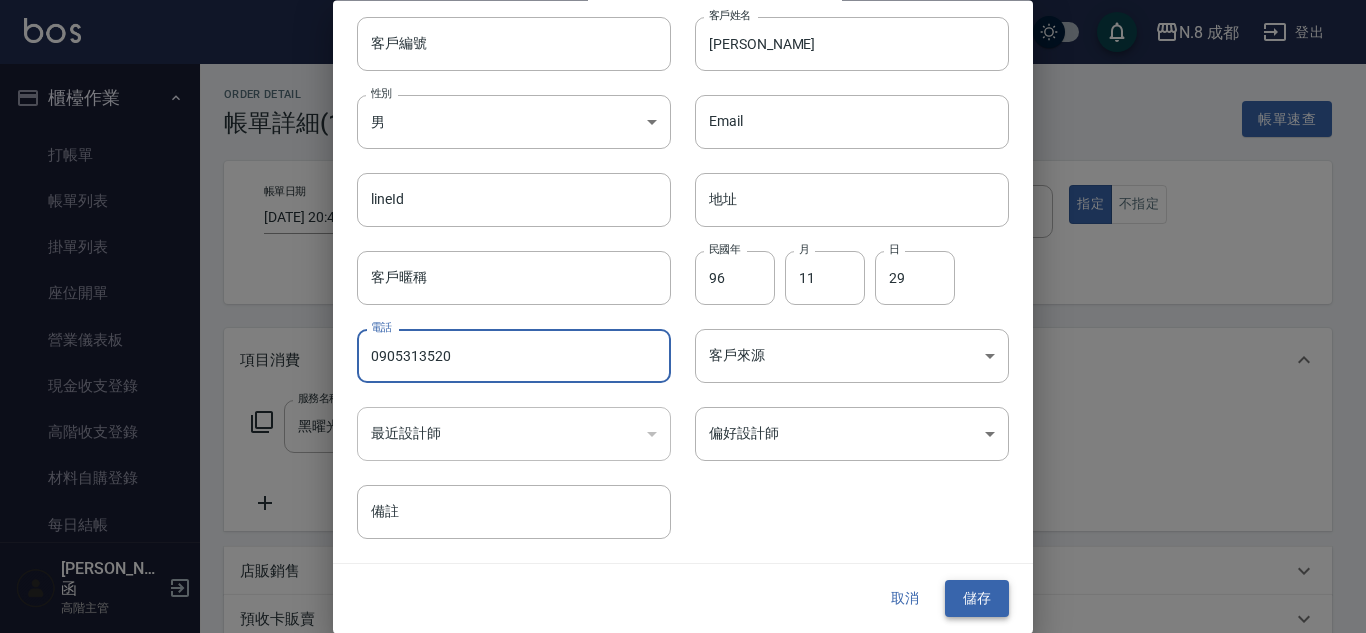 type on "0905313520" 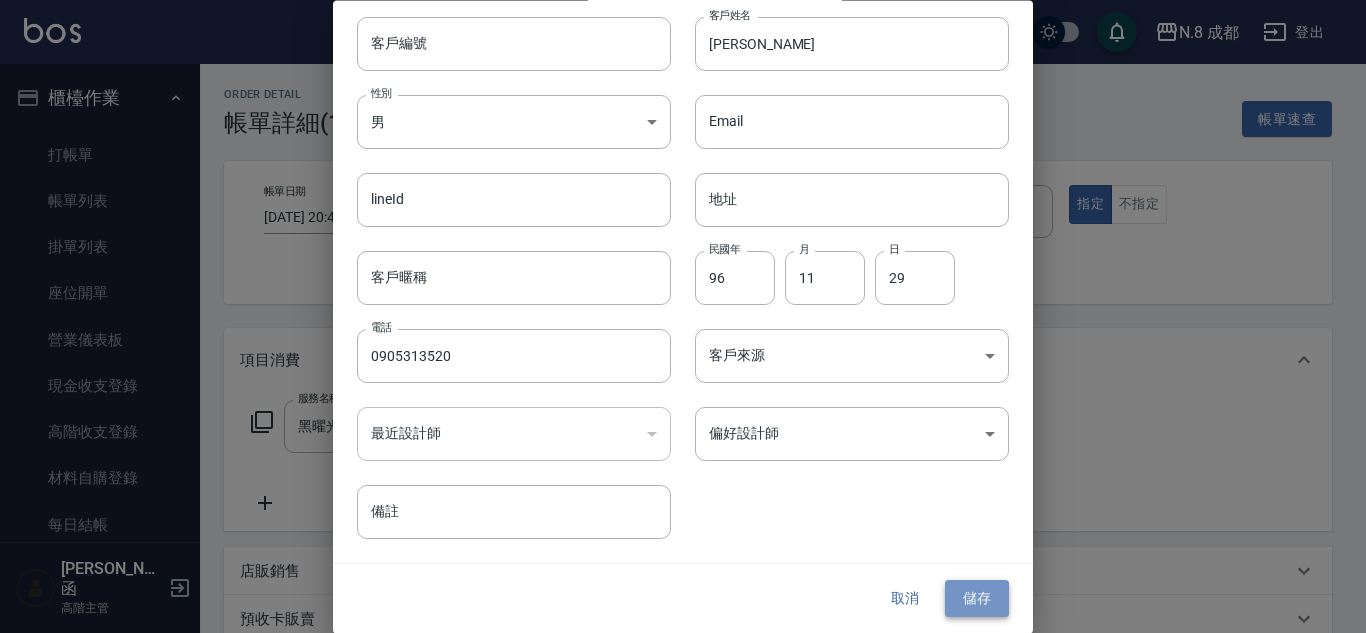 click on "儲存" at bounding box center [977, 599] 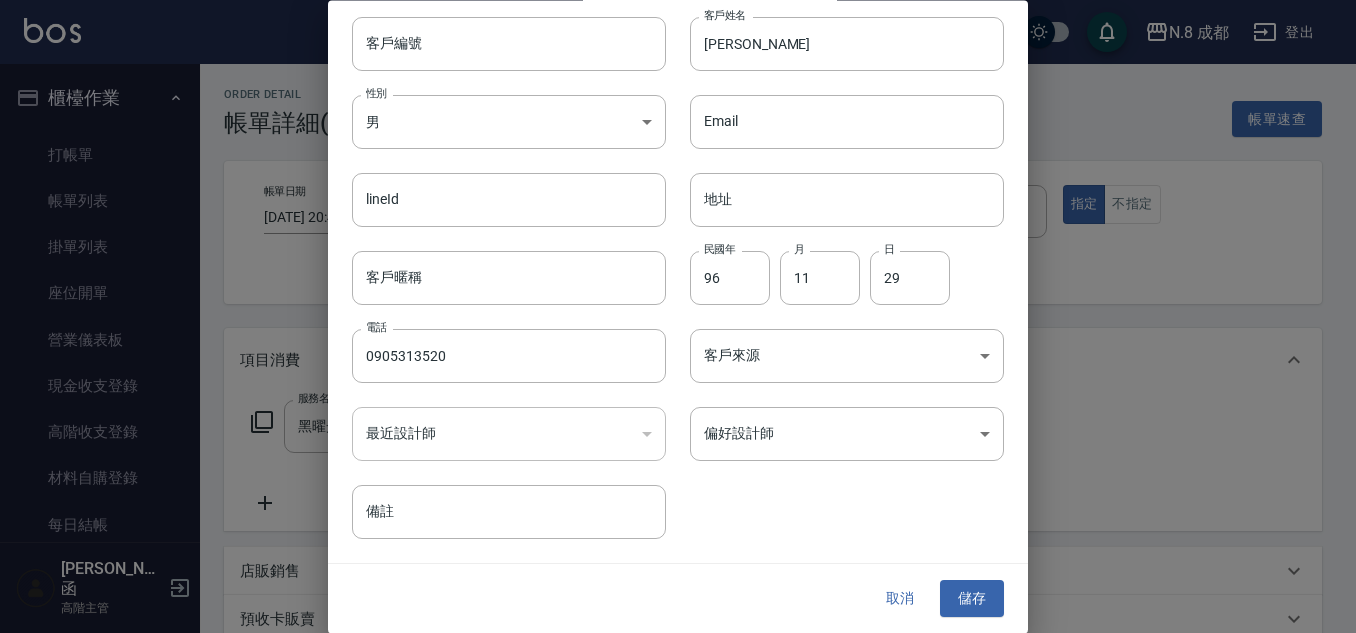type on "[PERSON_NAME]/0905313520/" 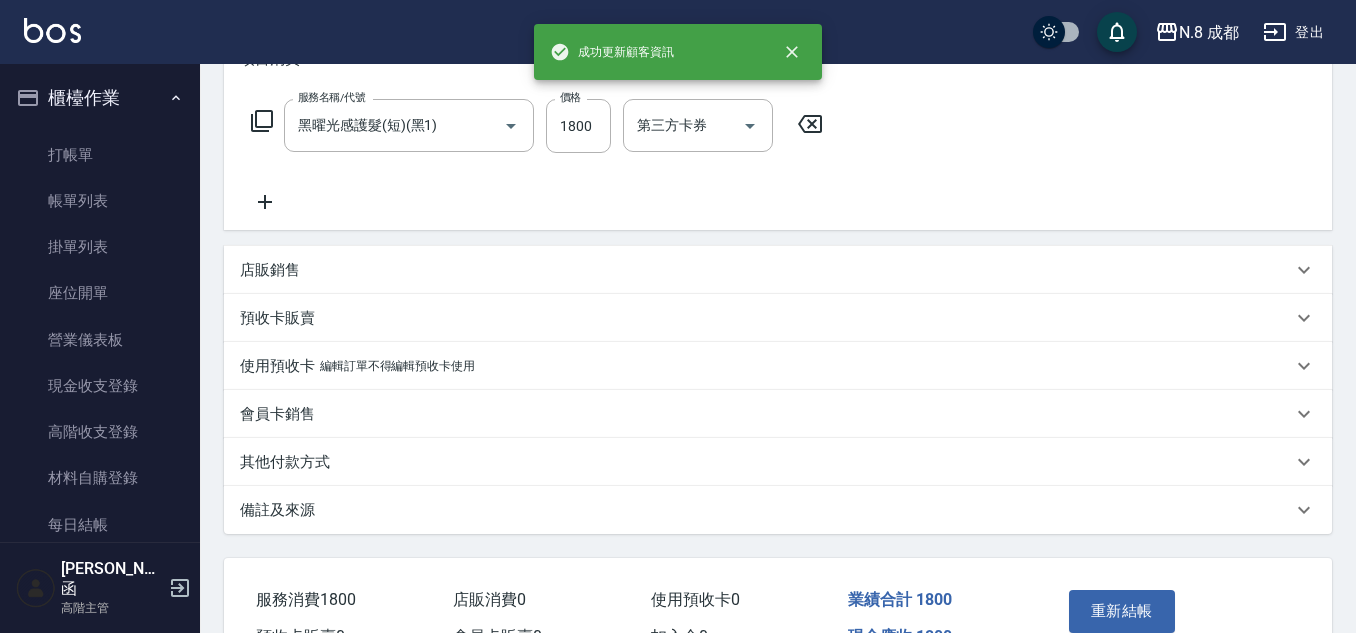 scroll, scrollTop: 418, scrollLeft: 0, axis: vertical 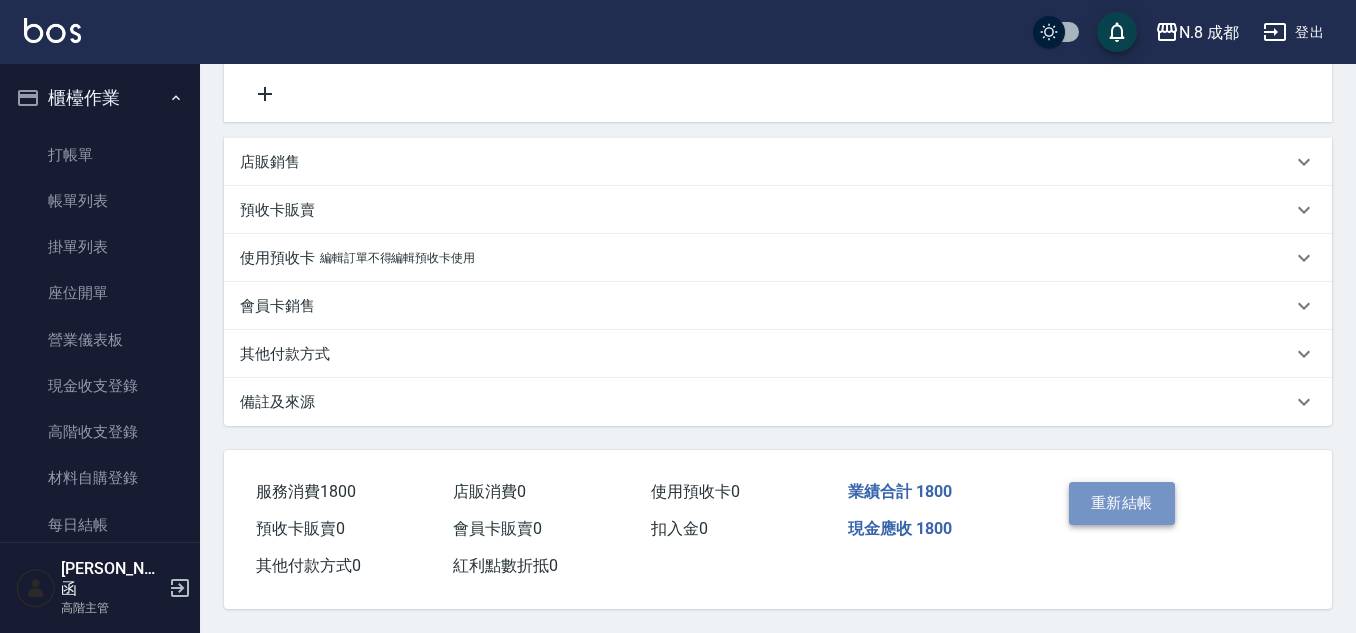 click on "重新結帳" at bounding box center (1122, 503) 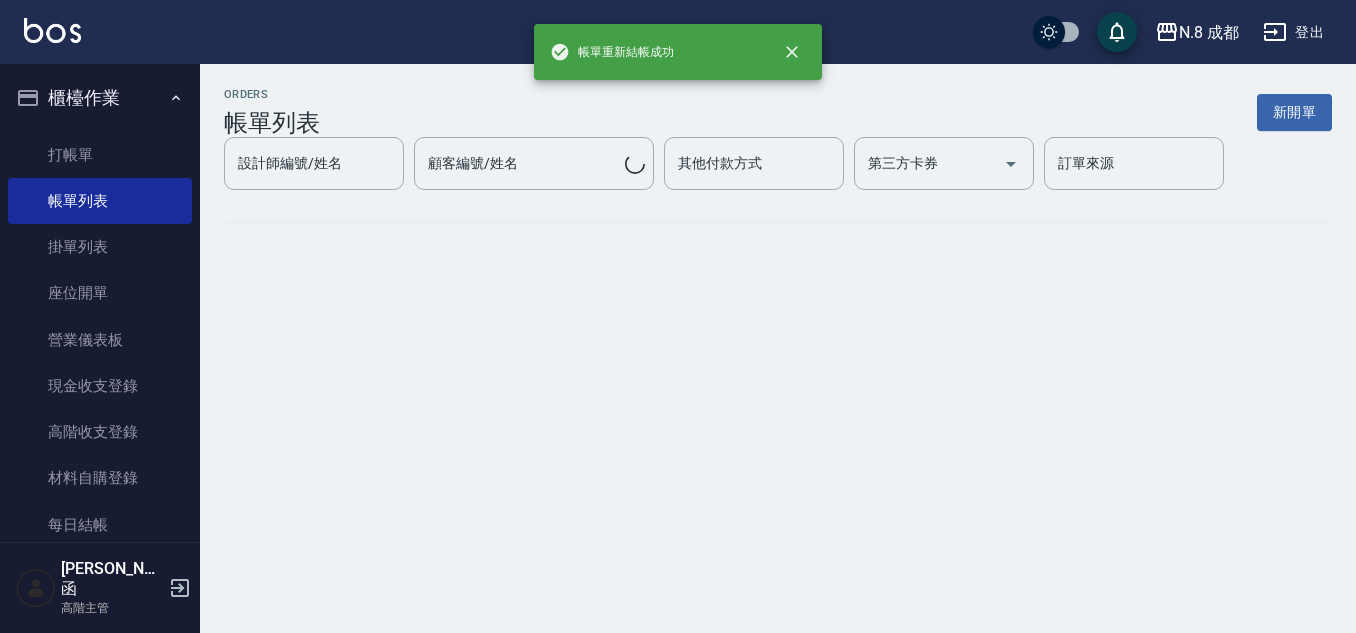 scroll, scrollTop: 0, scrollLeft: 0, axis: both 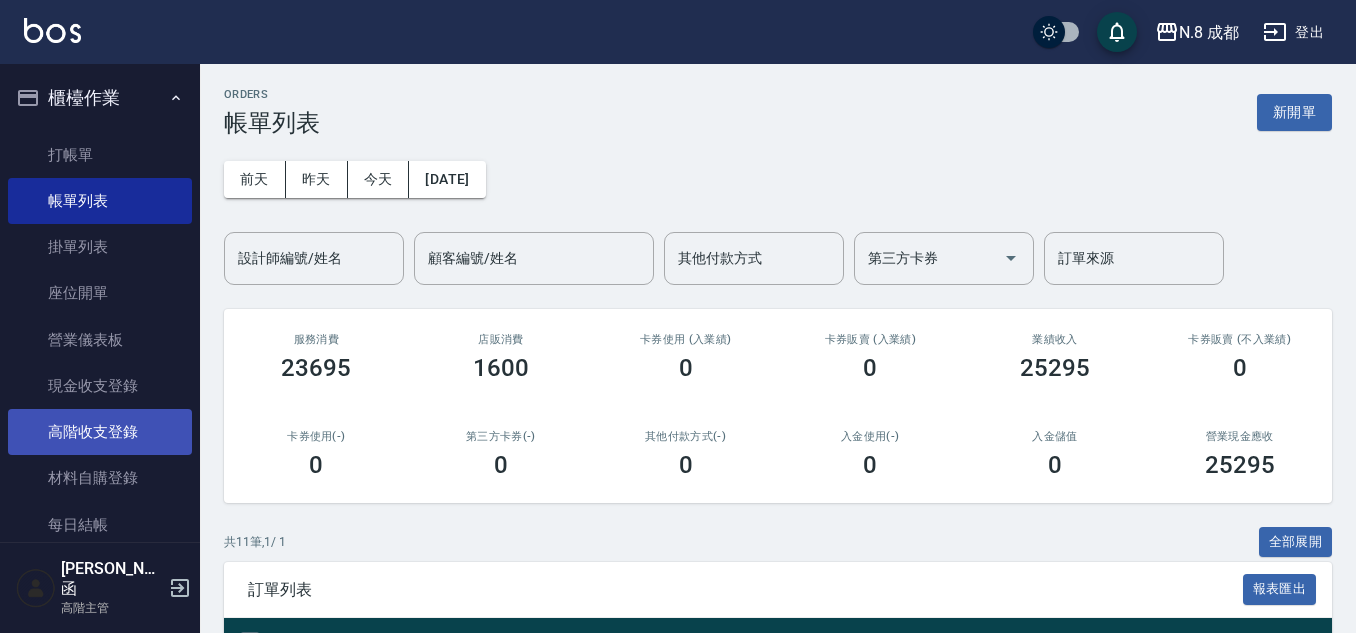 click on "高階收支登錄" at bounding box center [100, 432] 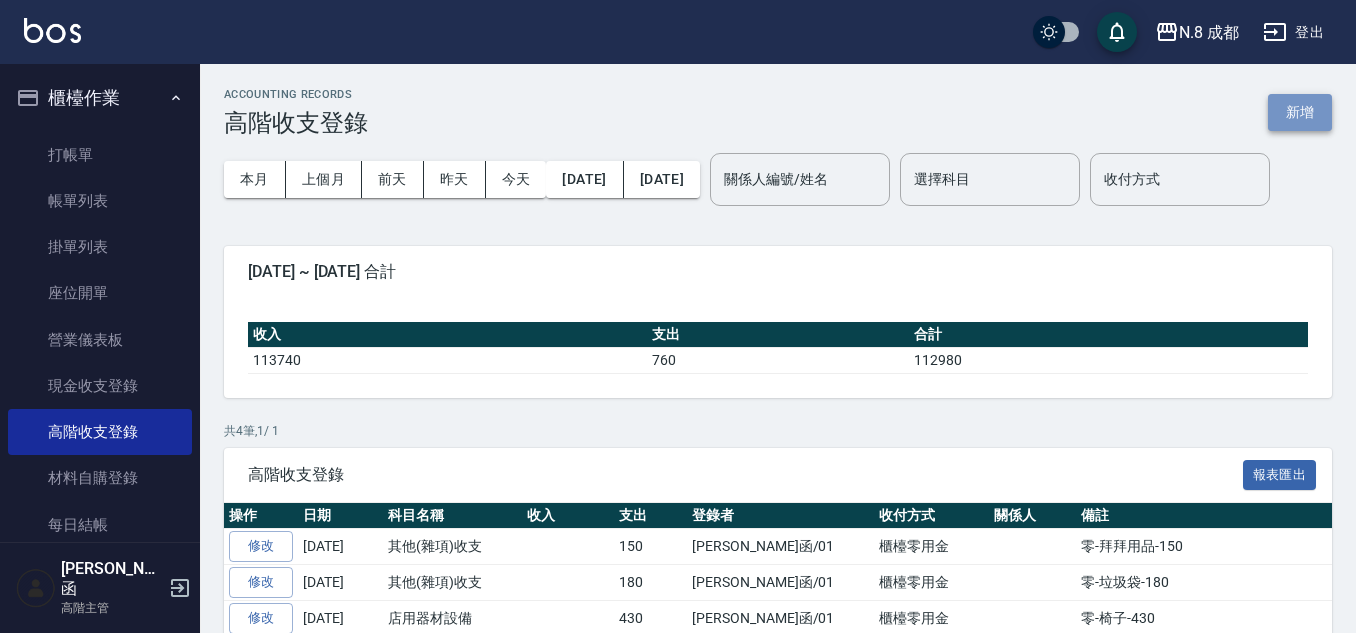 click on "新增" at bounding box center (1300, 112) 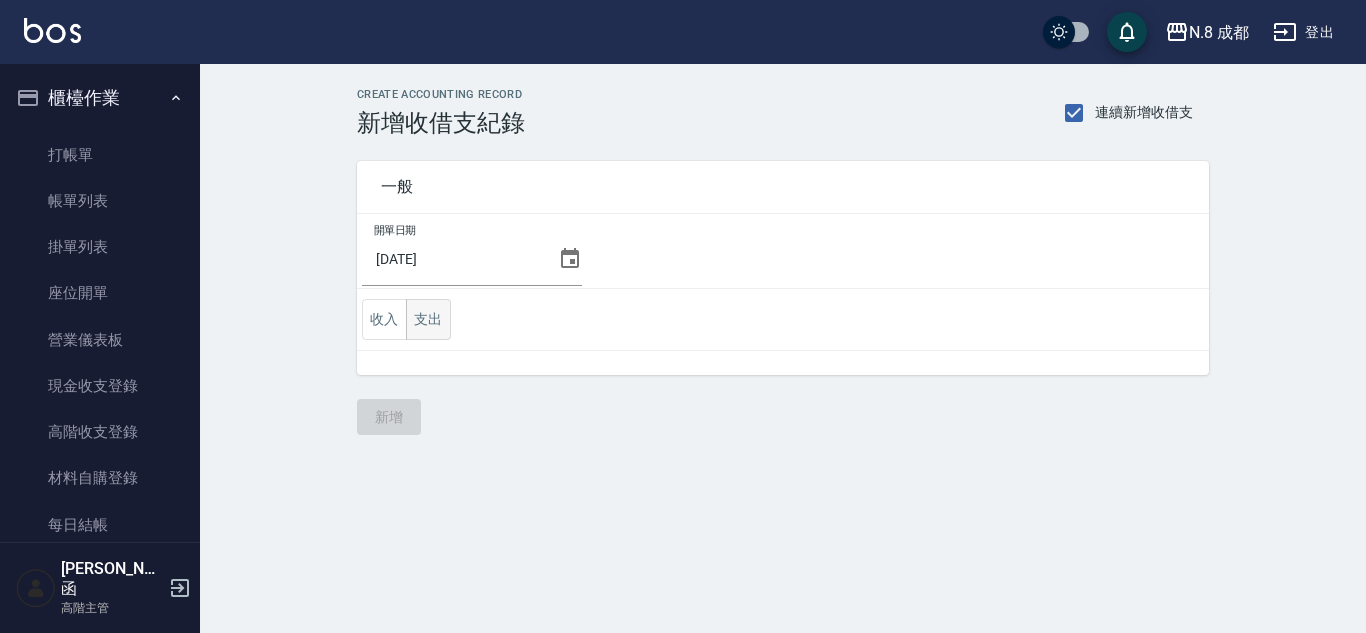 click on "支出" at bounding box center [428, 319] 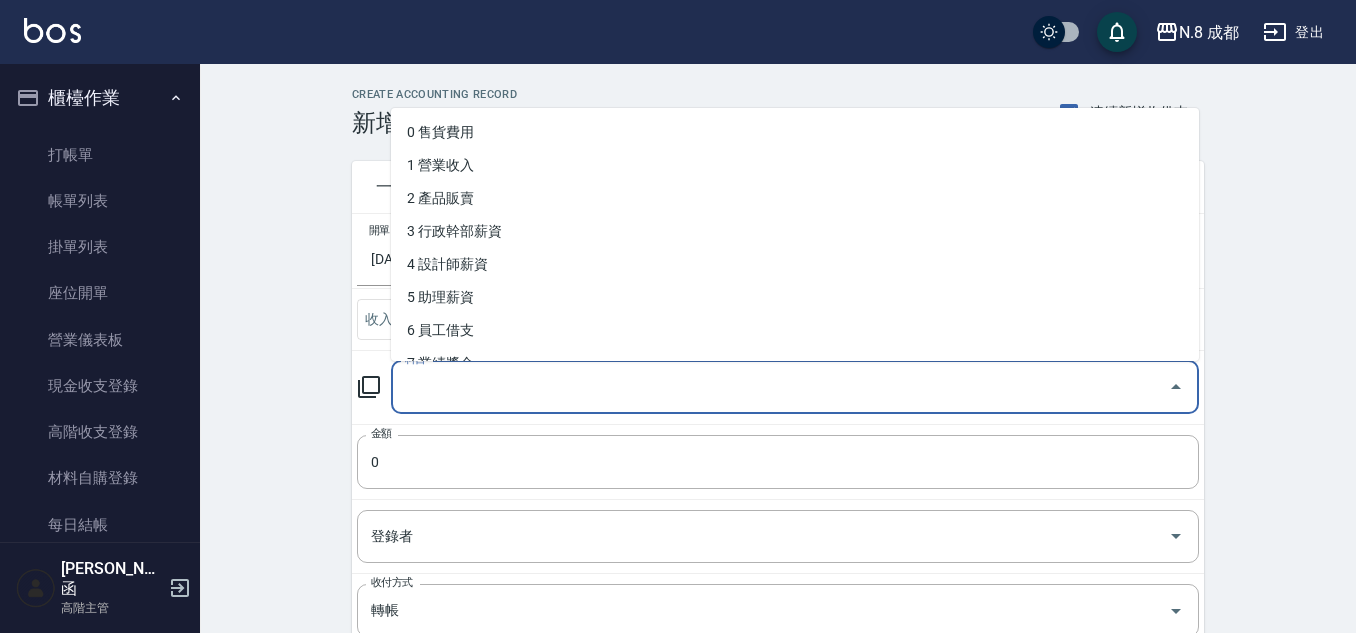 click on "科目" at bounding box center [780, 387] 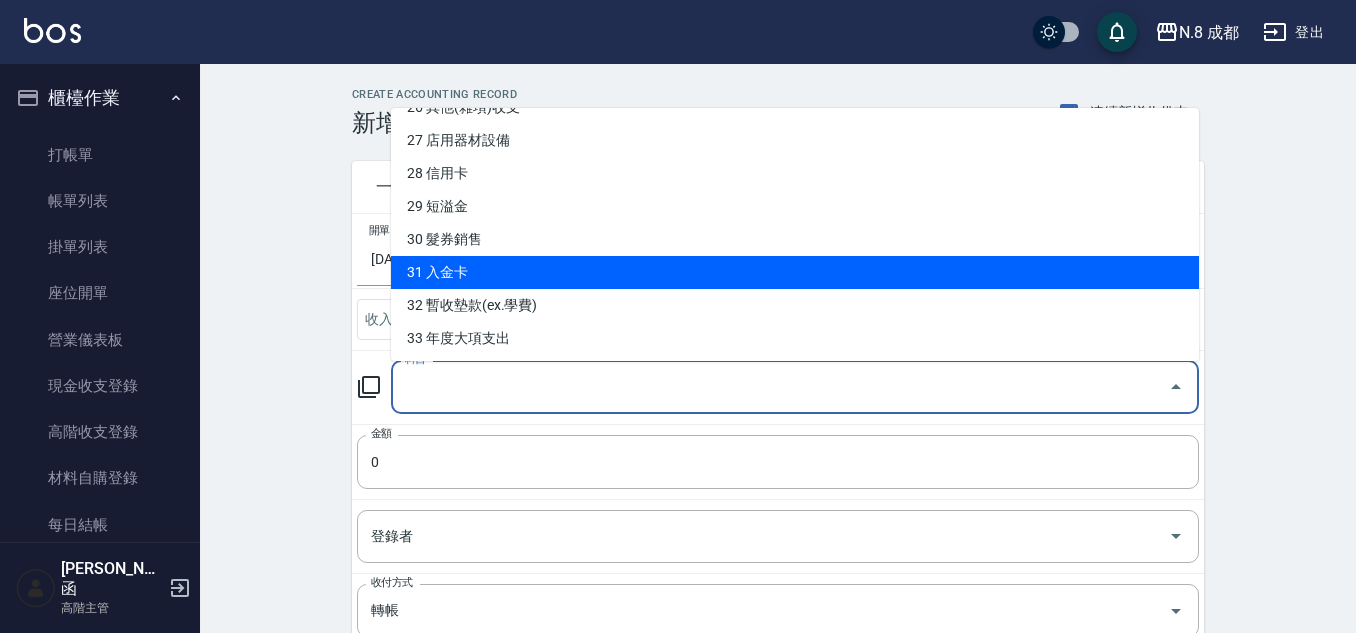 scroll, scrollTop: 783, scrollLeft: 0, axis: vertical 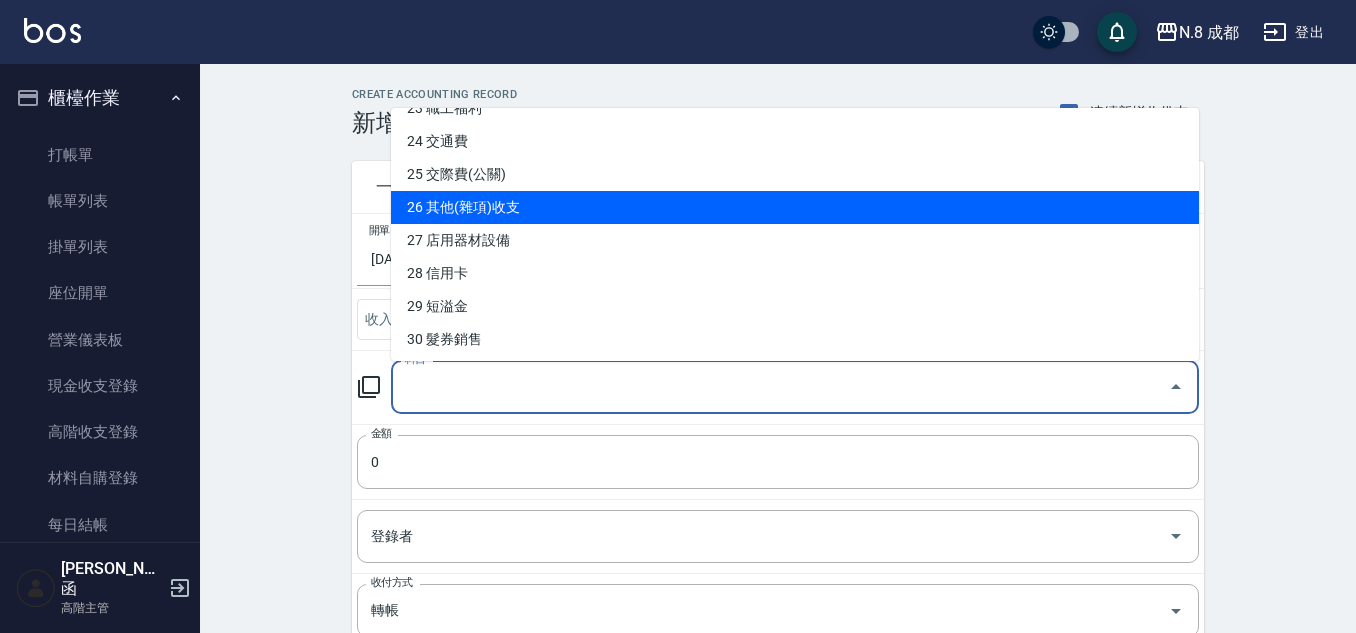 click on "26 其他(雜項)收支" at bounding box center [795, 207] 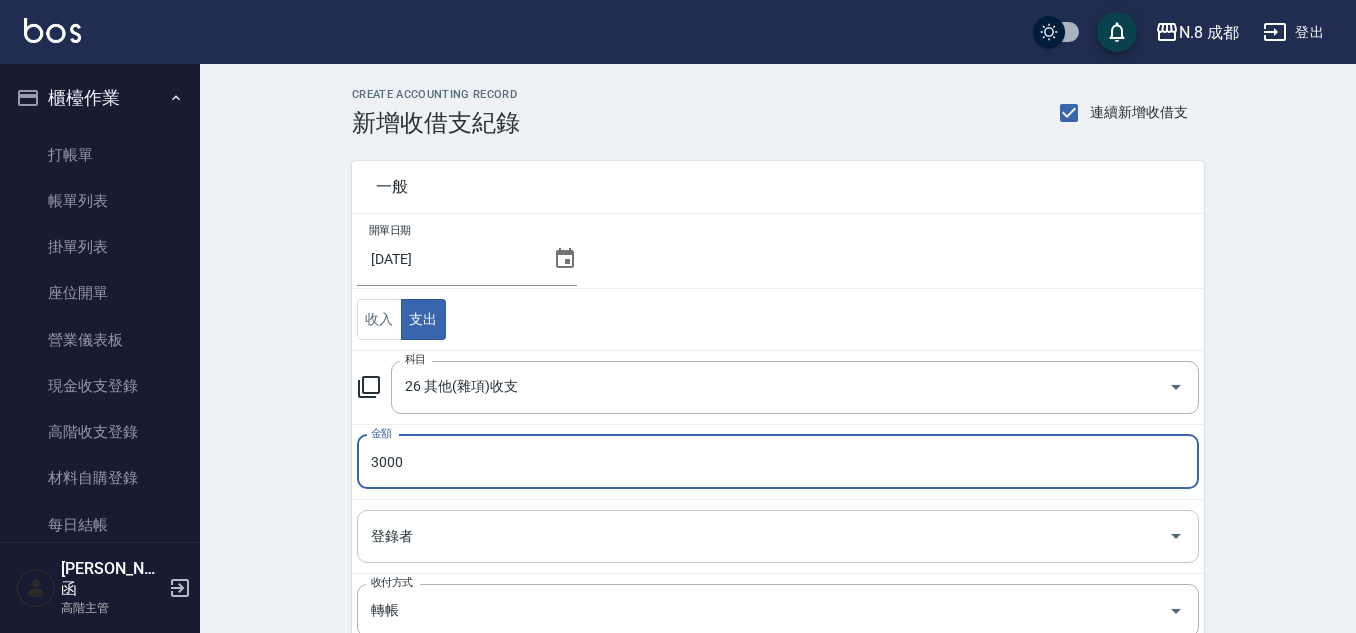 type on "3000" 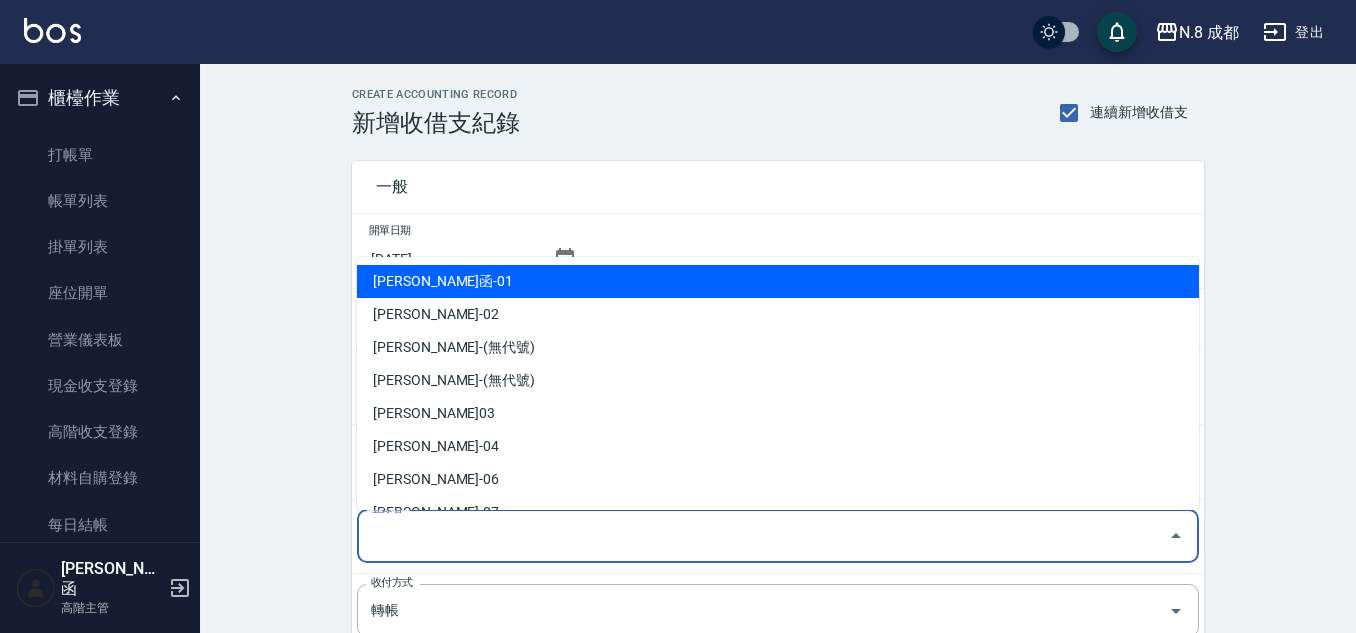 click on "[PERSON_NAME]函-01" at bounding box center (778, 281) 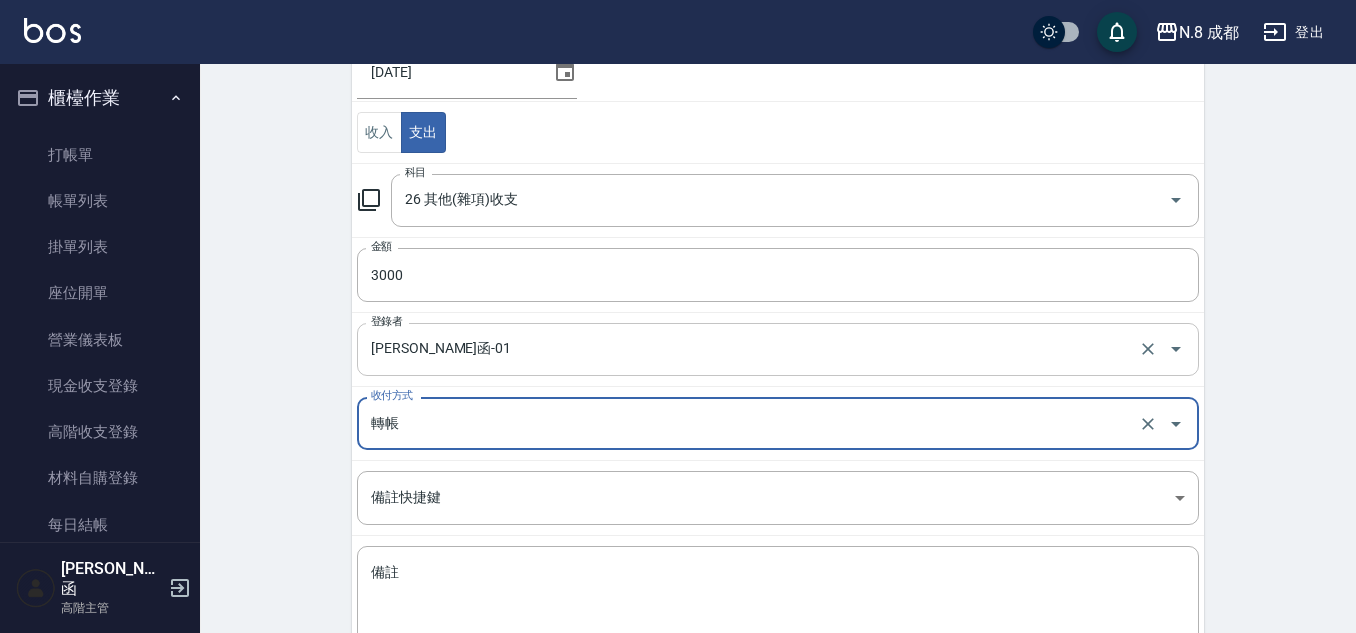 scroll, scrollTop: 321, scrollLeft: 0, axis: vertical 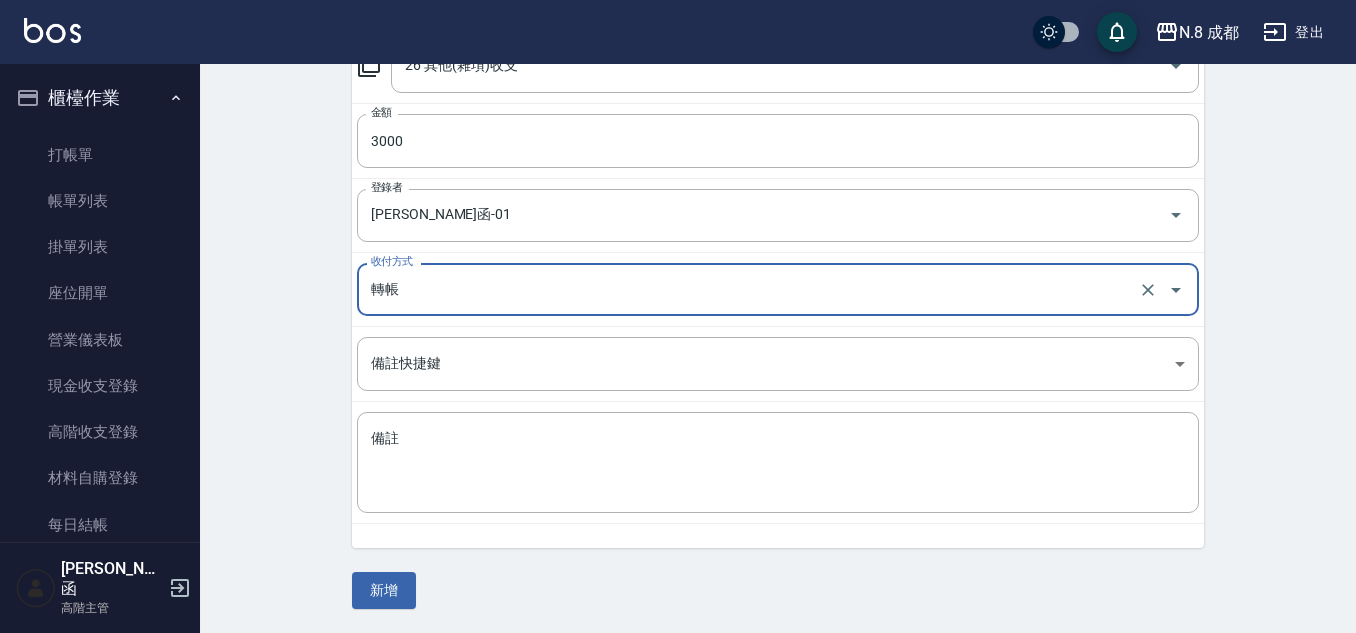 click on "轉帳" at bounding box center (750, 289) 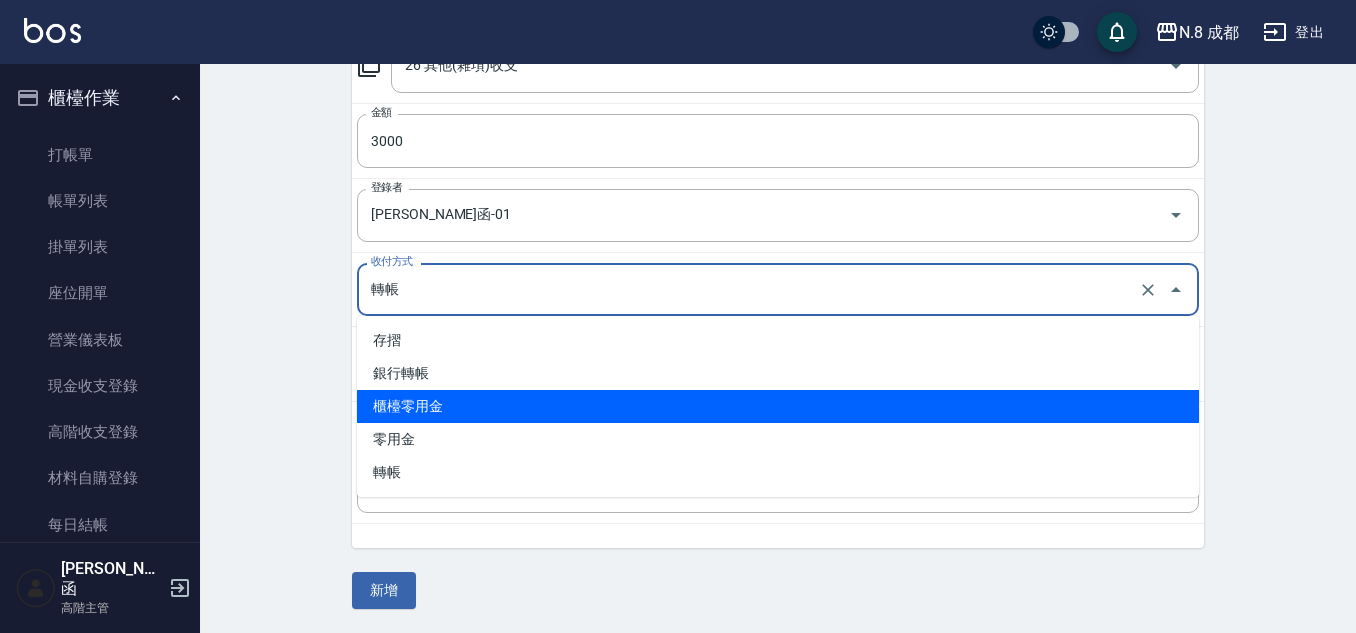 click on "櫃檯零用金" at bounding box center [778, 406] 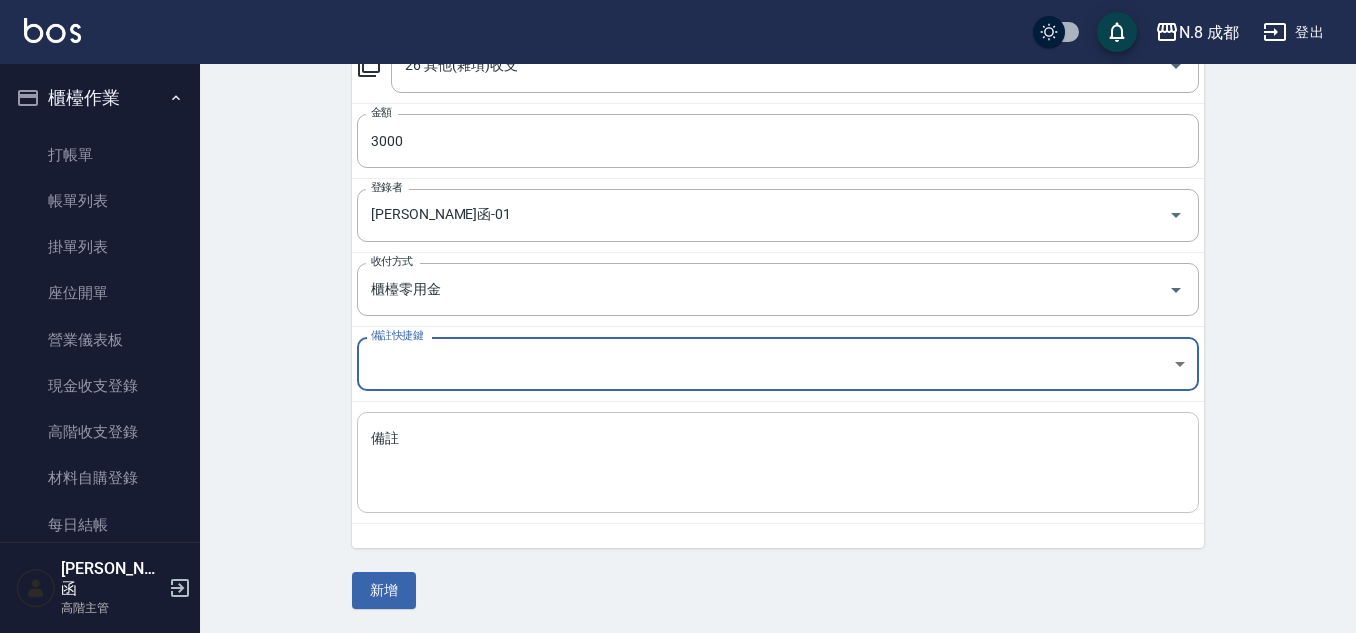 click on "備註" at bounding box center [778, 463] 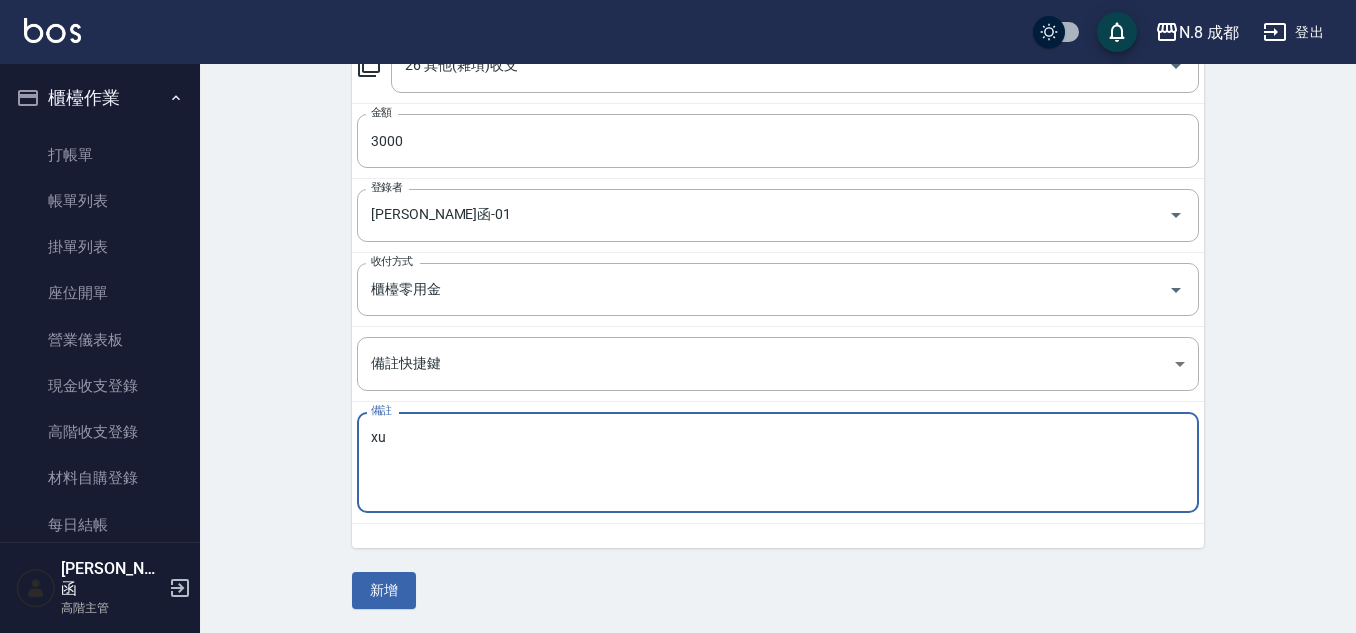 type on "x" 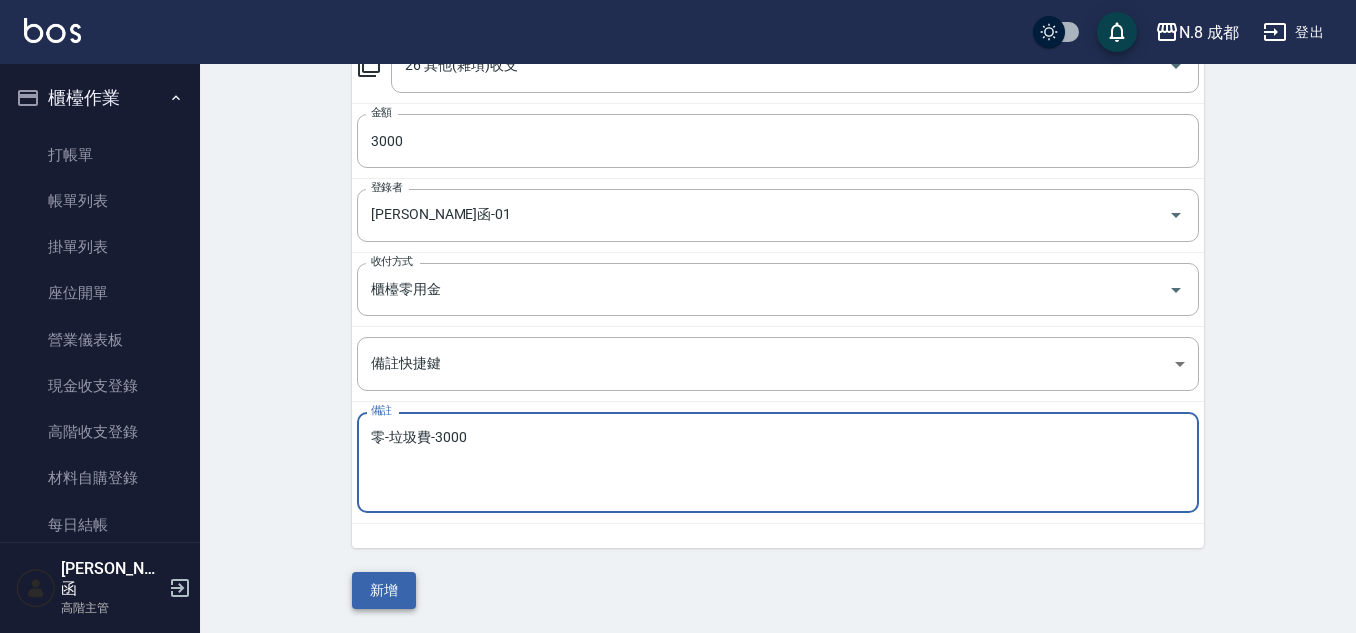 type on "零-垃圾費-3000" 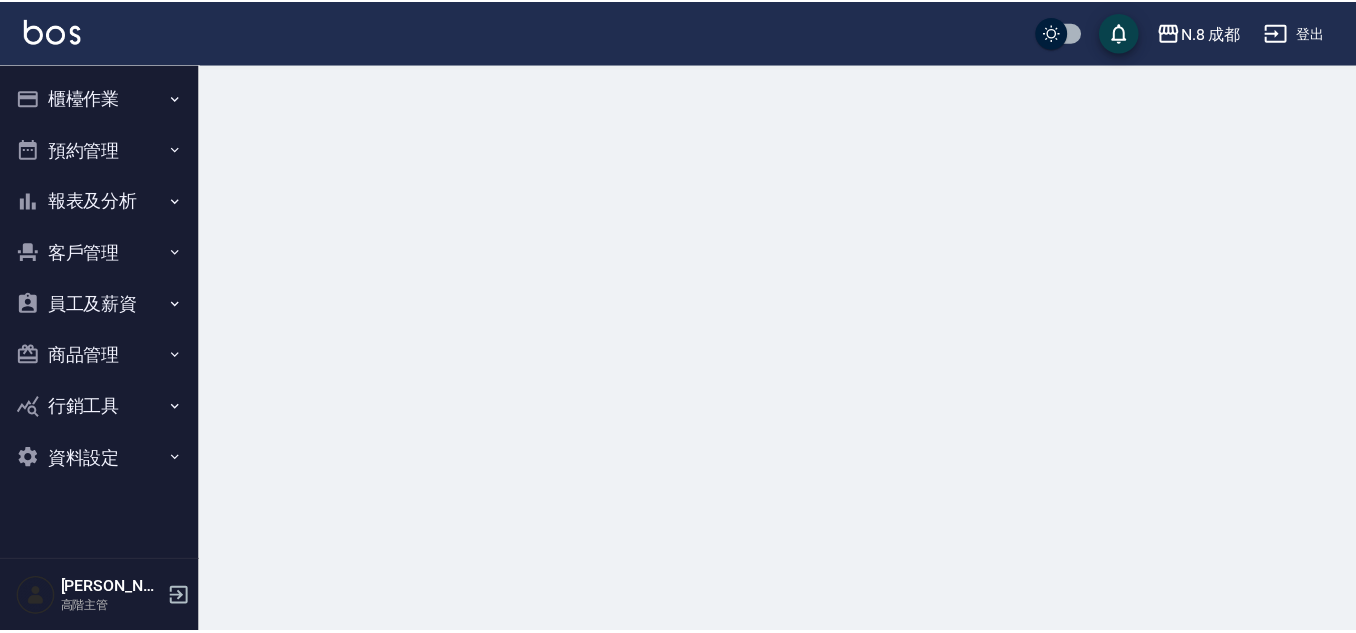 scroll, scrollTop: 0, scrollLeft: 0, axis: both 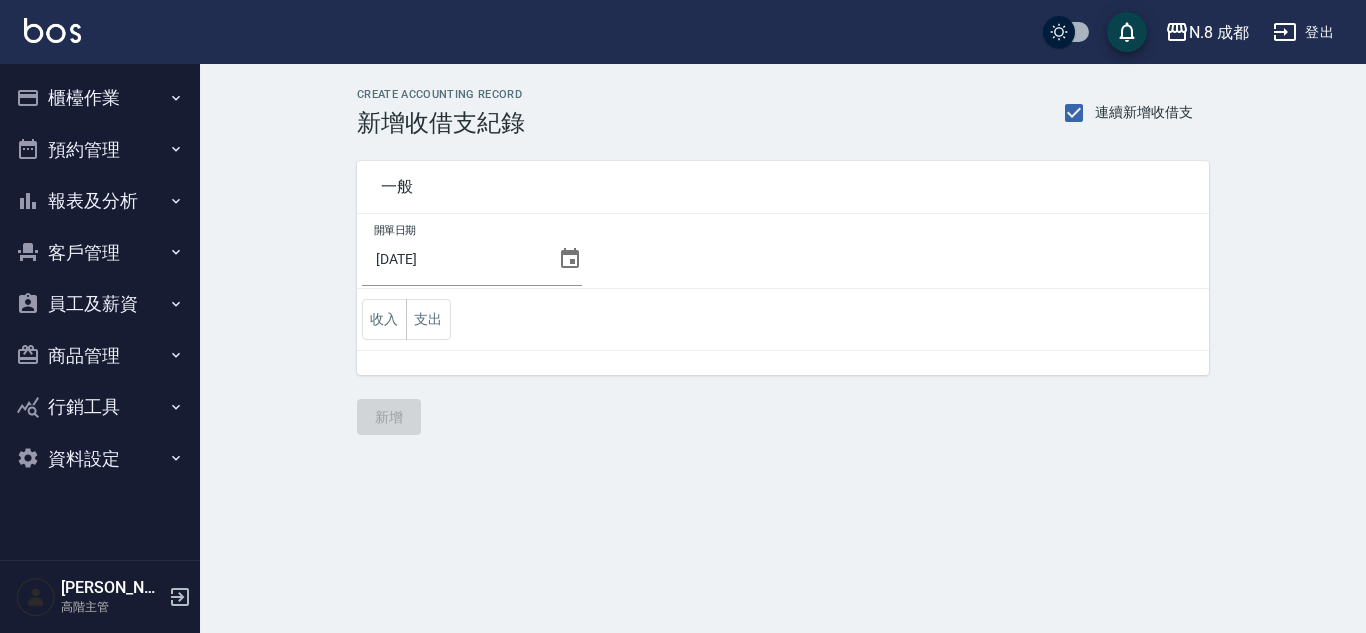 click on "櫃檯作業" at bounding box center [100, 98] 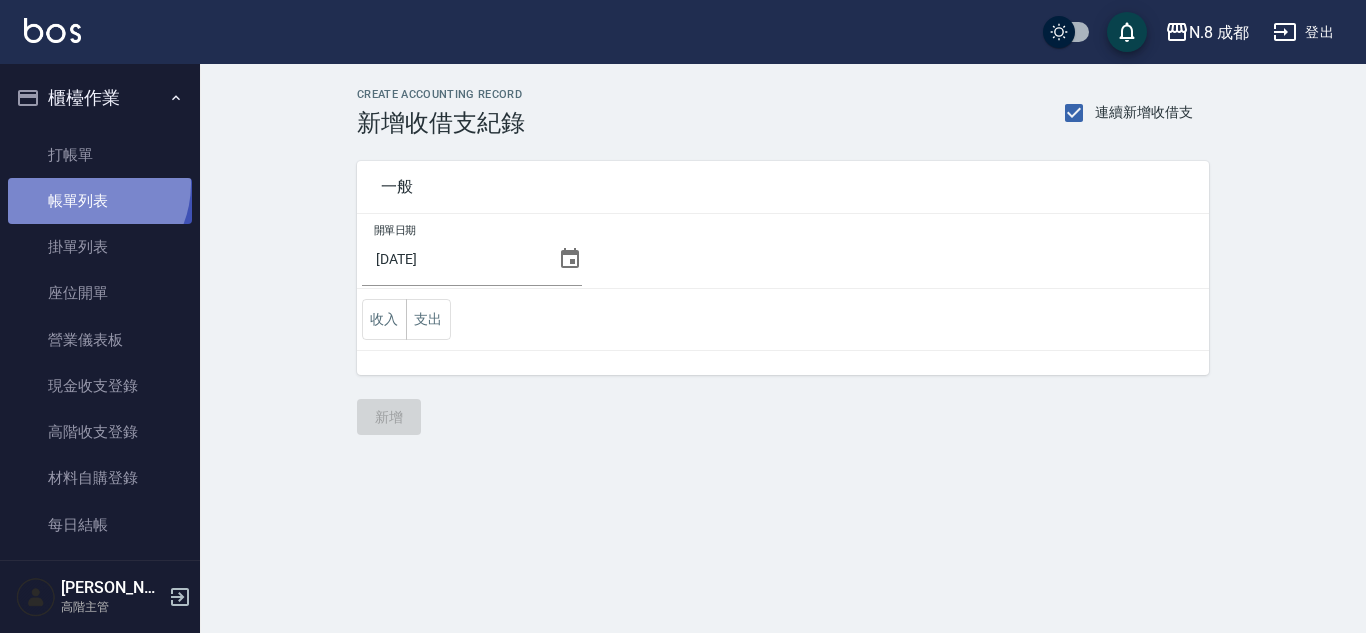 click on "帳單列表" at bounding box center [100, 201] 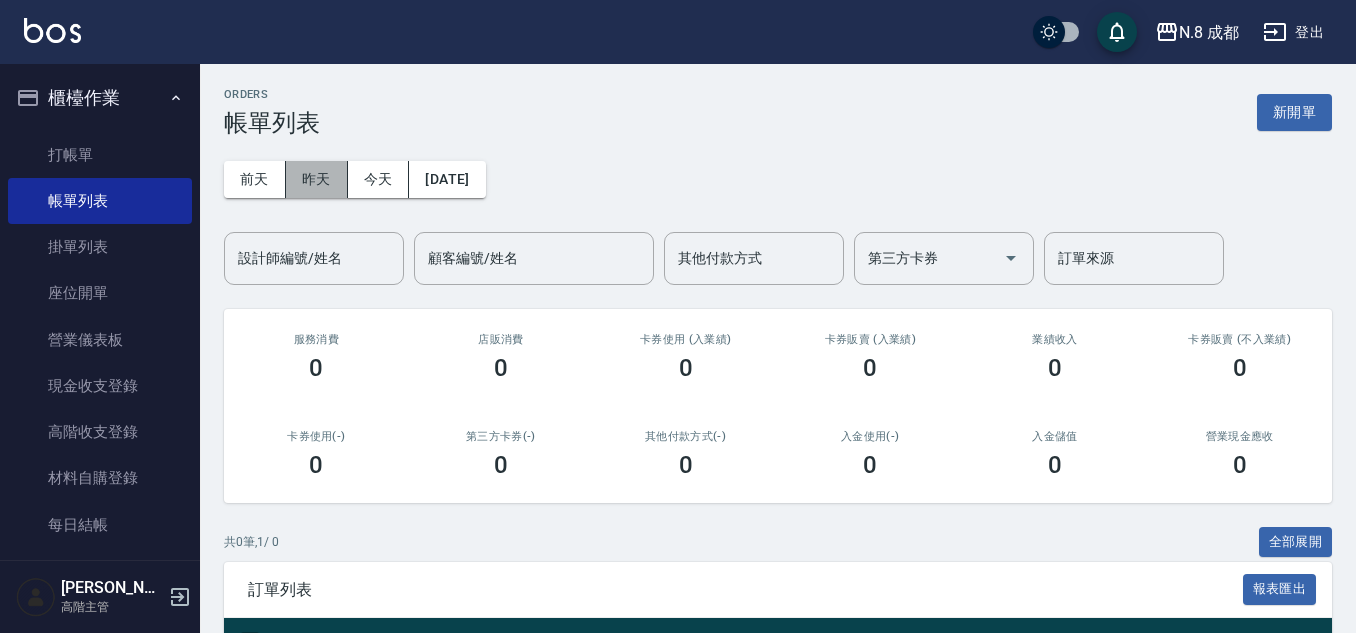 click on "昨天" at bounding box center (317, 179) 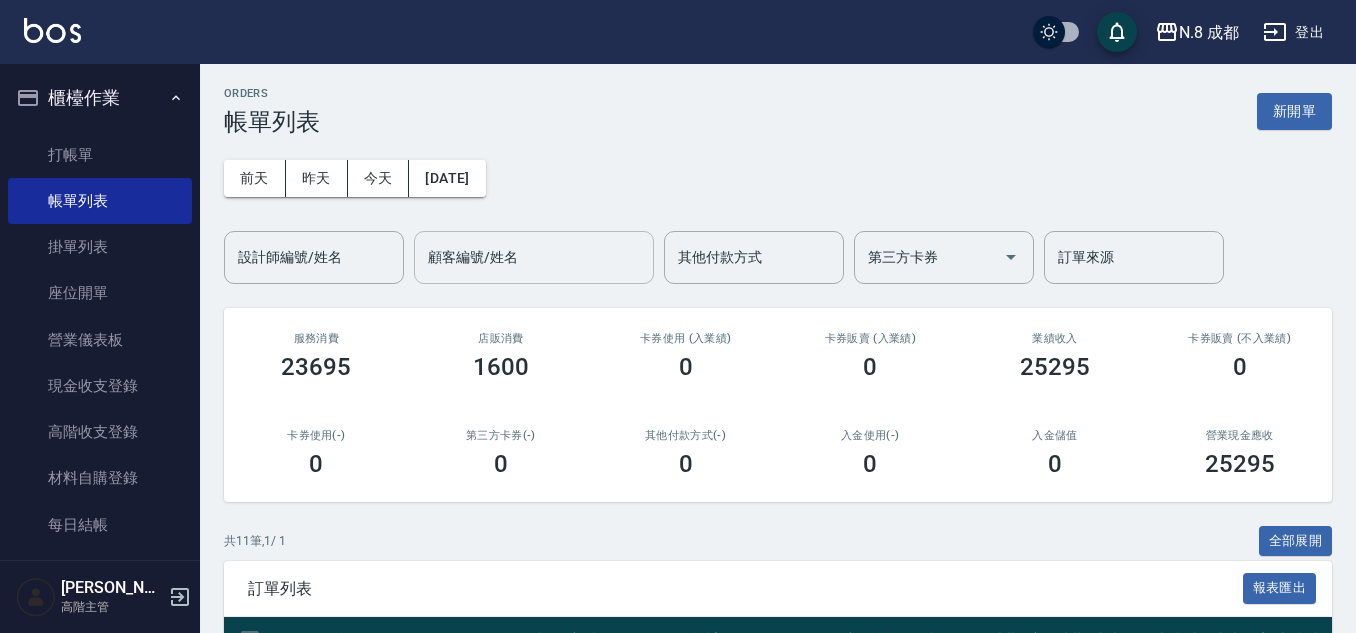 scroll, scrollTop: 0, scrollLeft: 0, axis: both 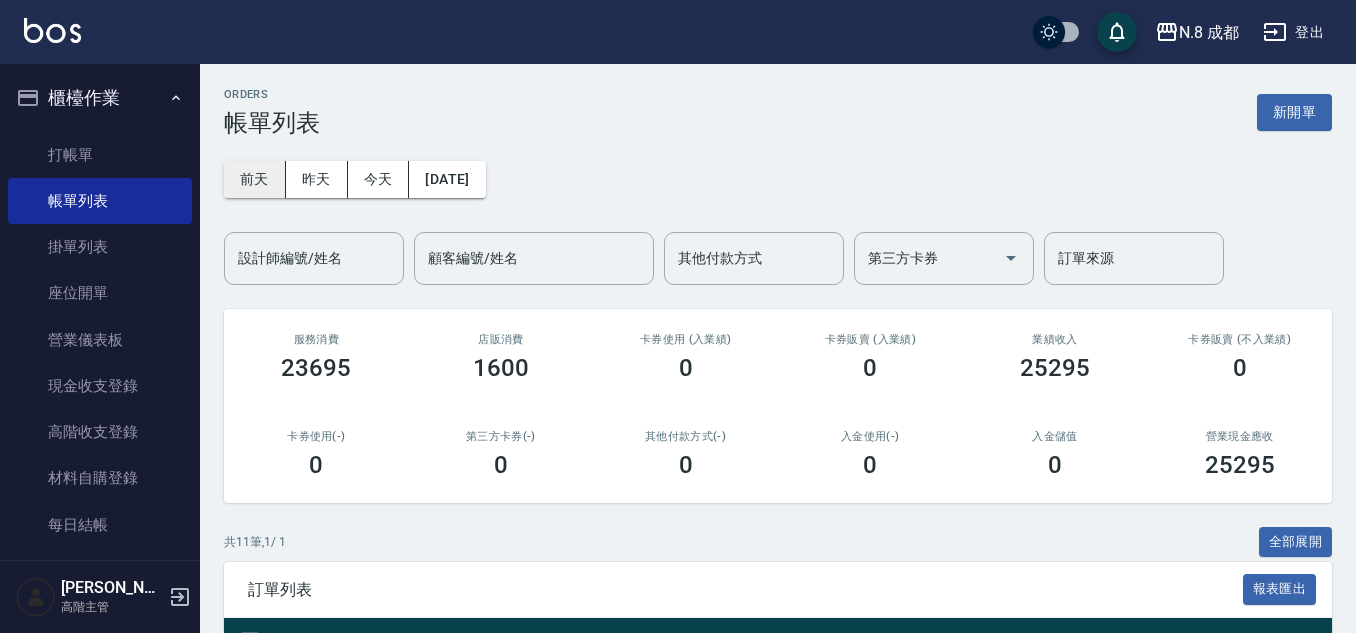 click on "前天" at bounding box center (255, 179) 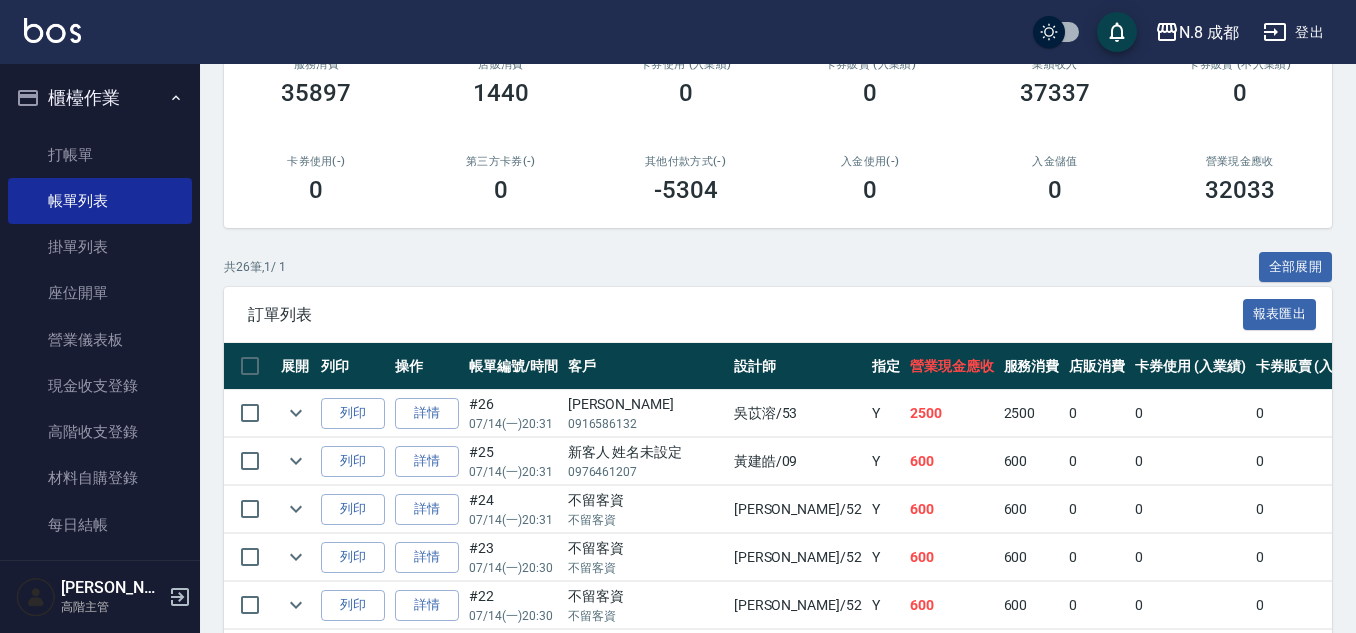 scroll, scrollTop: 73, scrollLeft: 0, axis: vertical 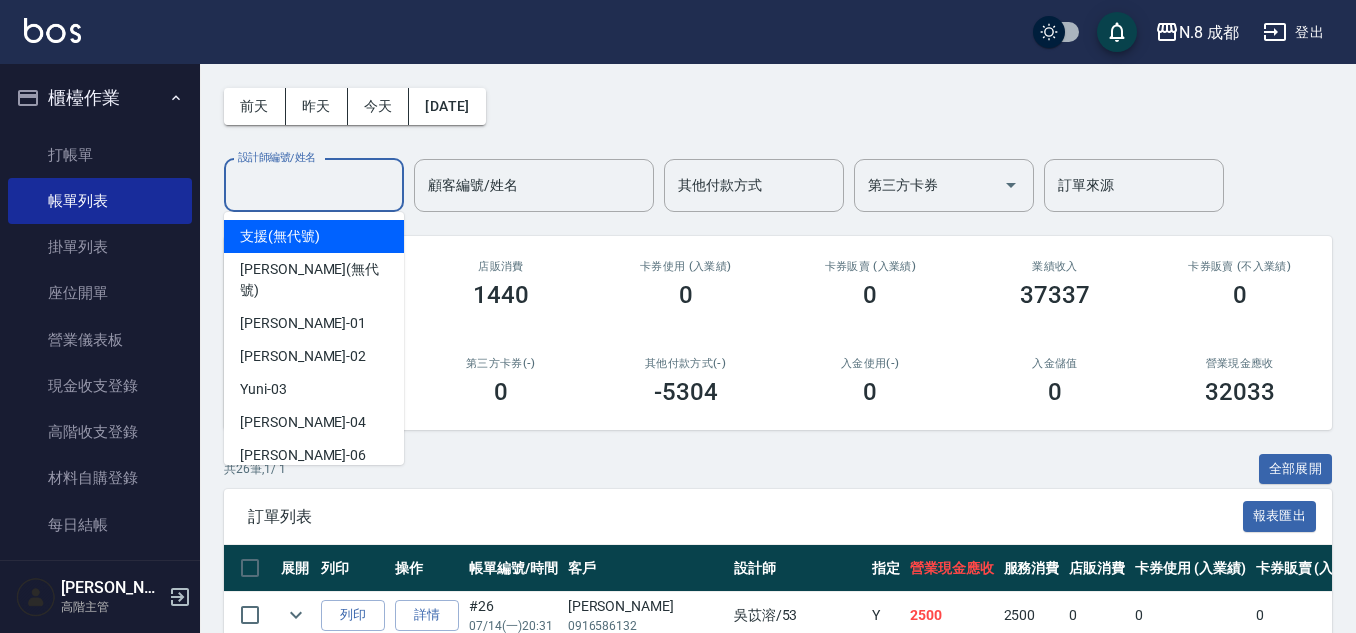 click on "設計師編號/姓名" at bounding box center [314, 185] 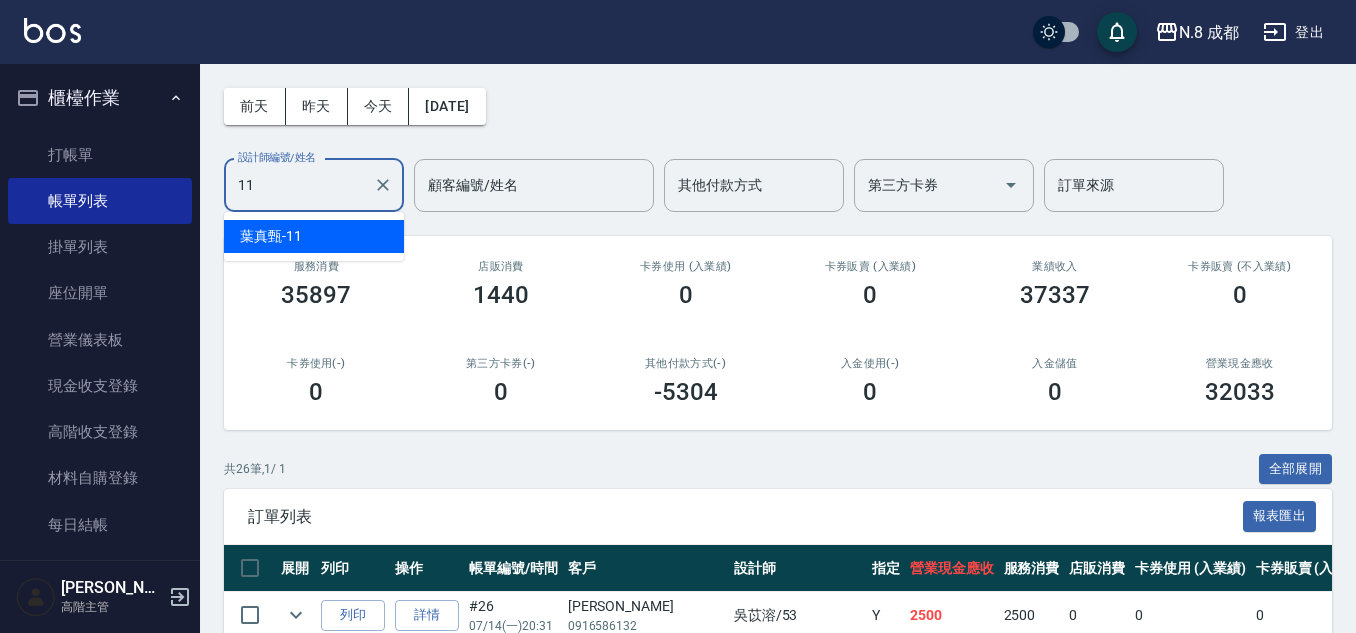 type on "[PERSON_NAME]-11" 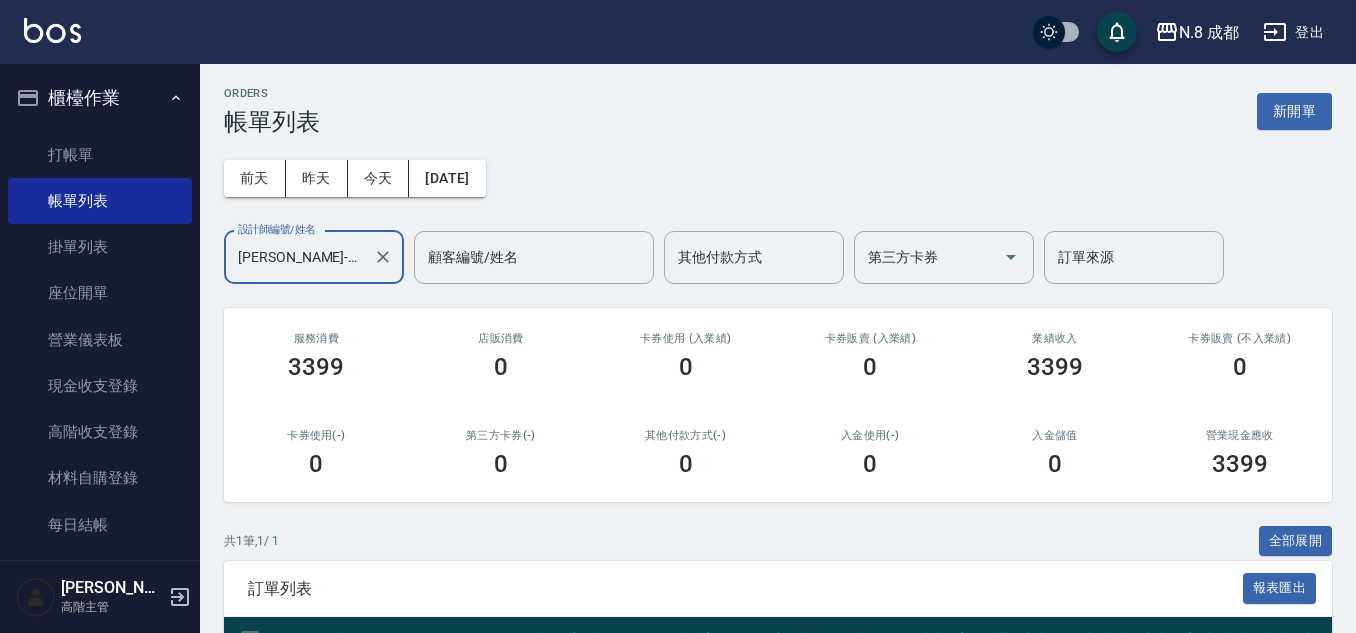 scroll, scrollTop: 0, scrollLeft: 0, axis: both 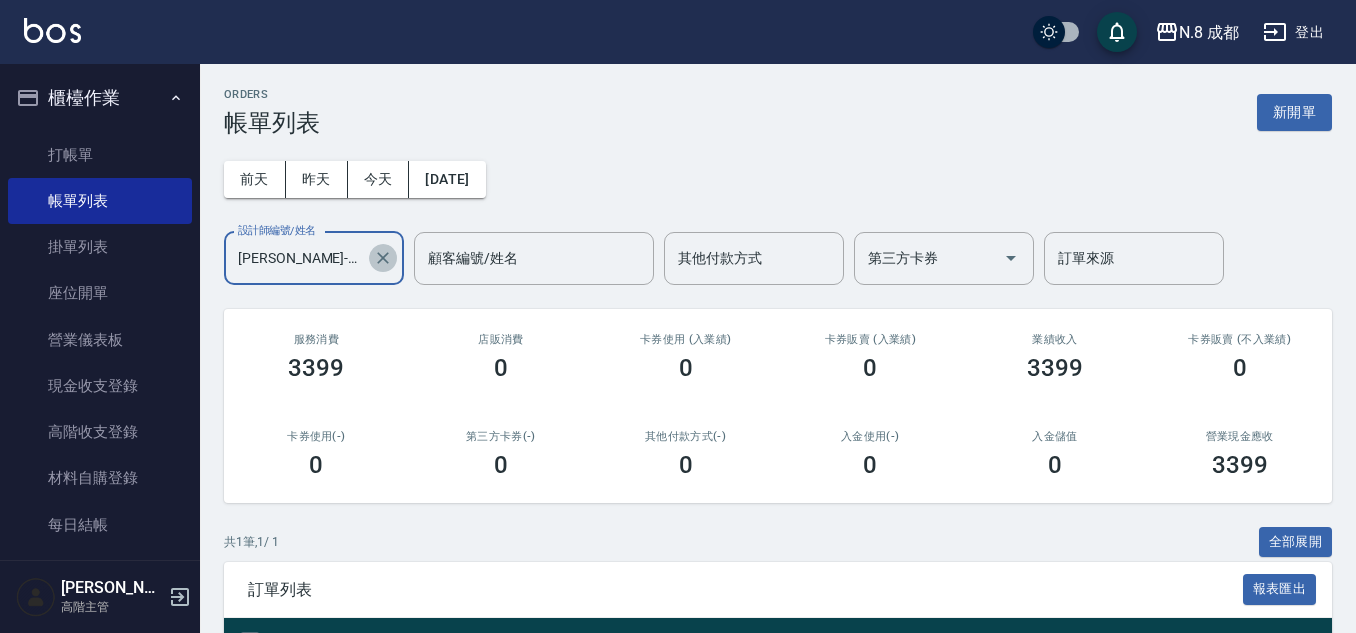 click 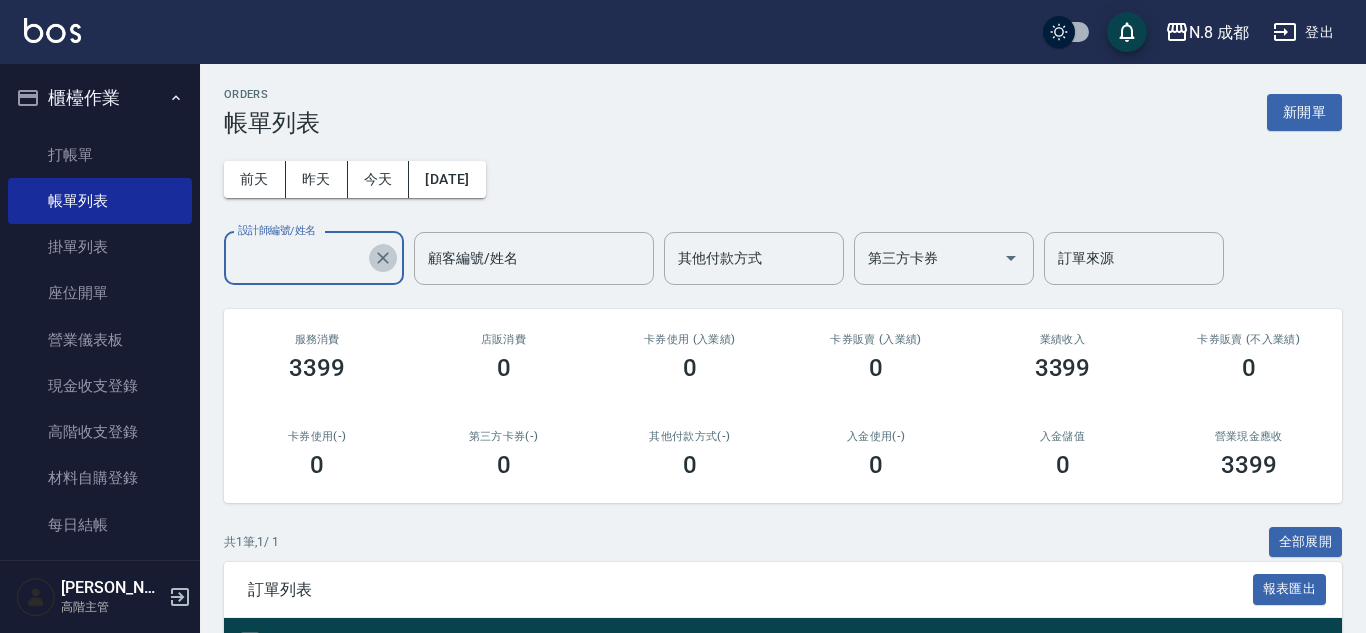 click on "設計師編號/姓名" at bounding box center (299, 258) 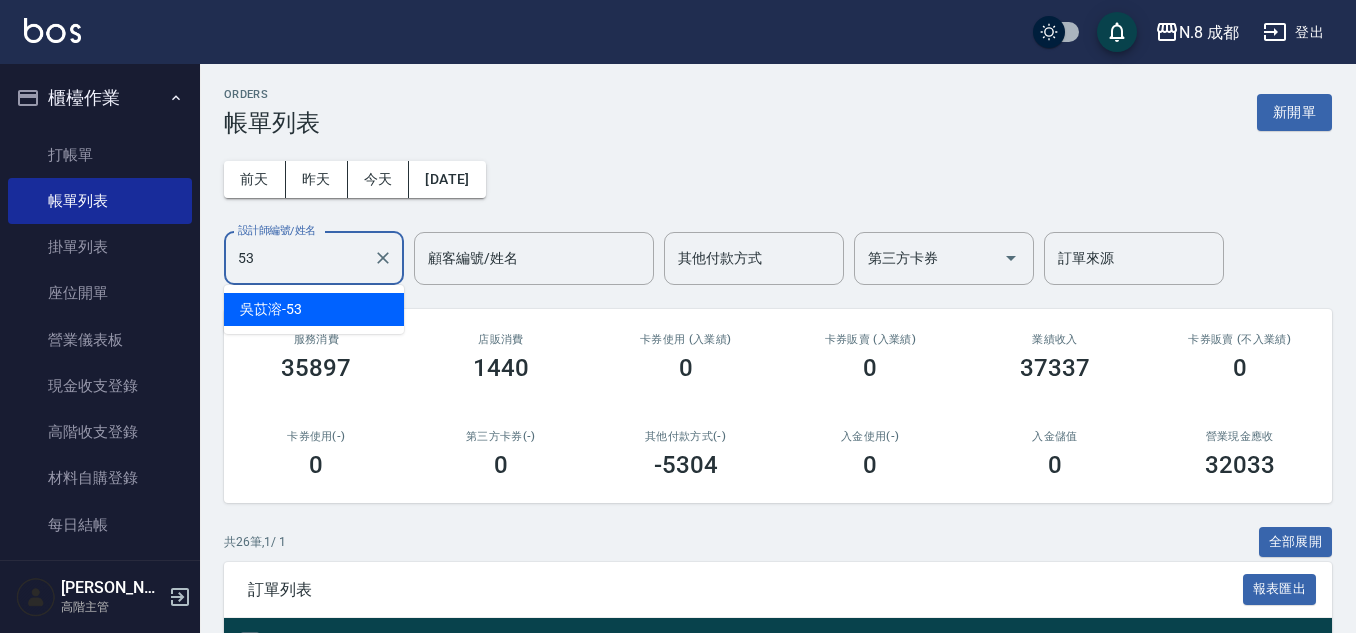 type on "[PERSON_NAME]-53" 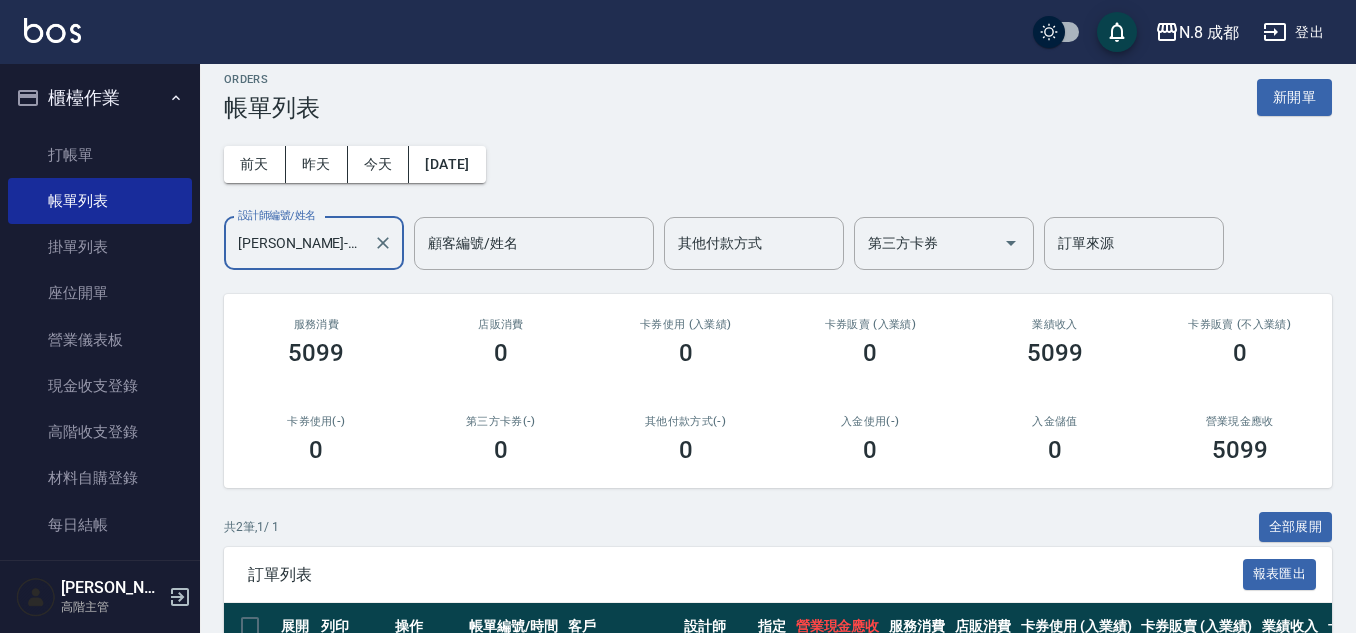 scroll, scrollTop: 0, scrollLeft: 0, axis: both 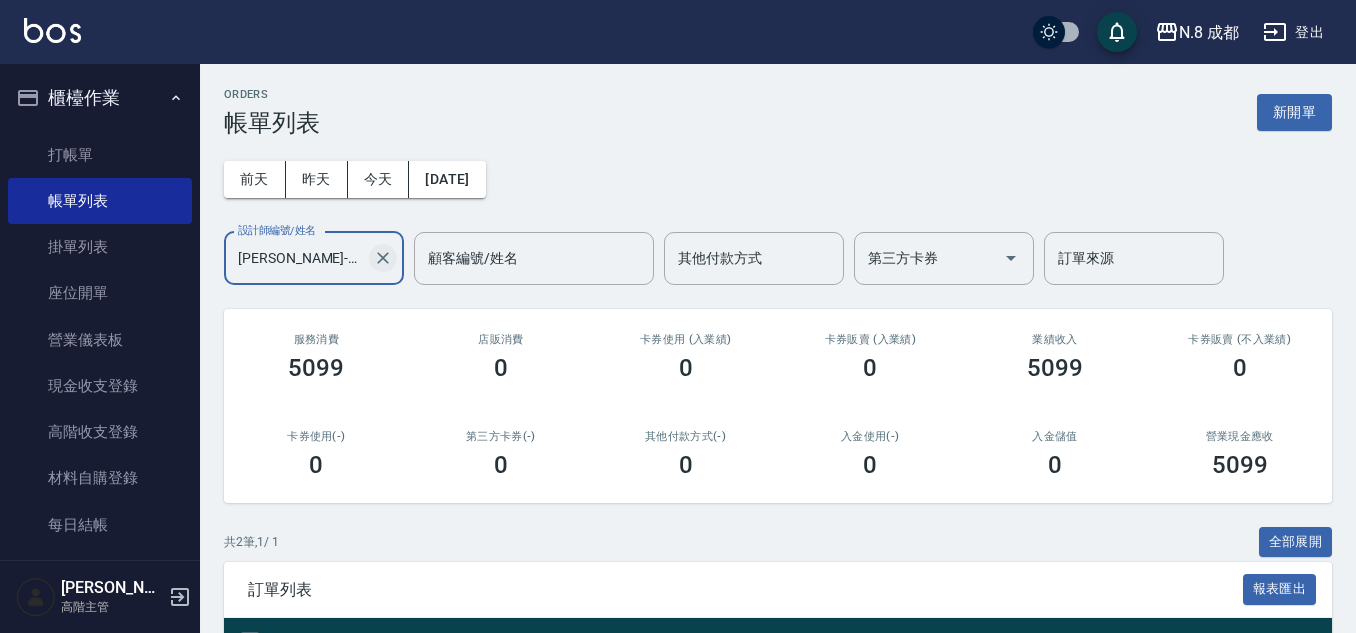 click 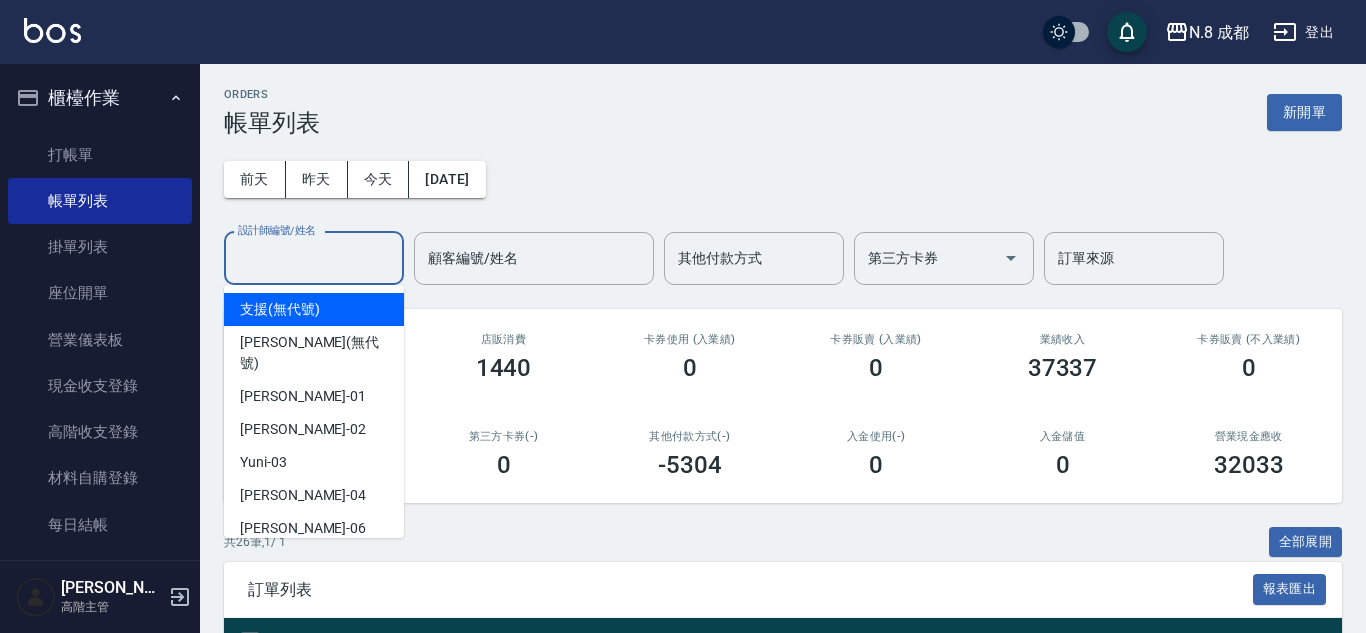 click on "設計師編號/姓名" at bounding box center [314, 258] 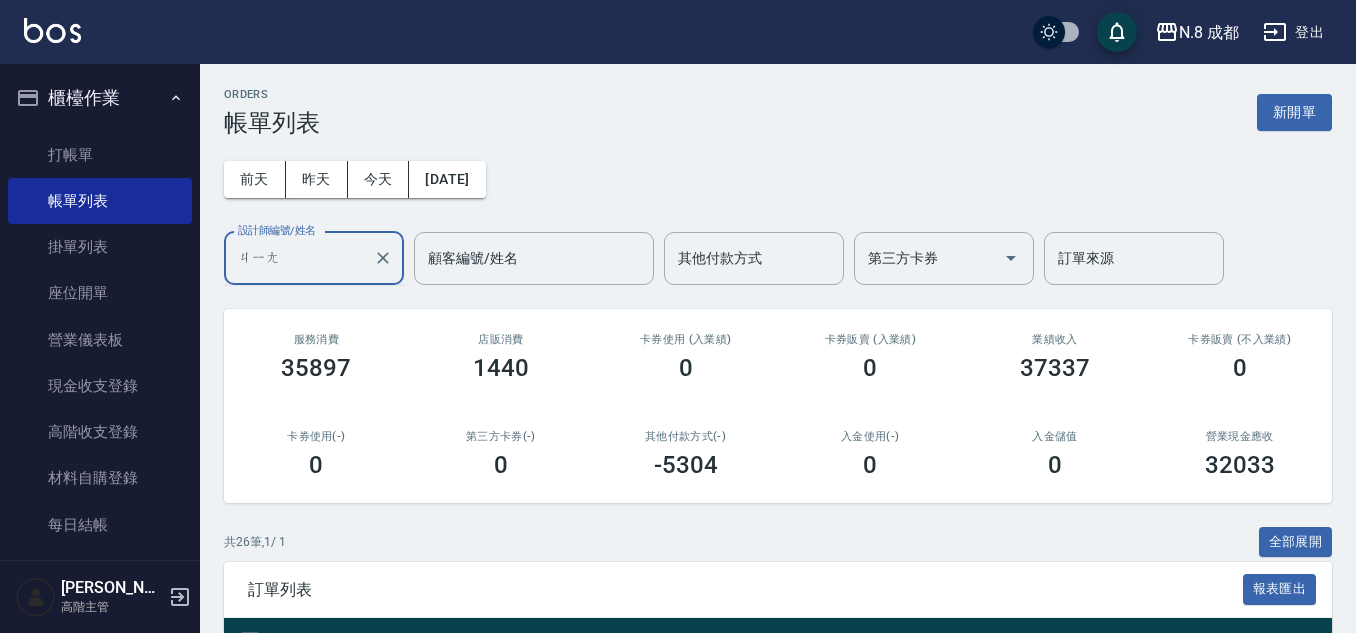 type on "將" 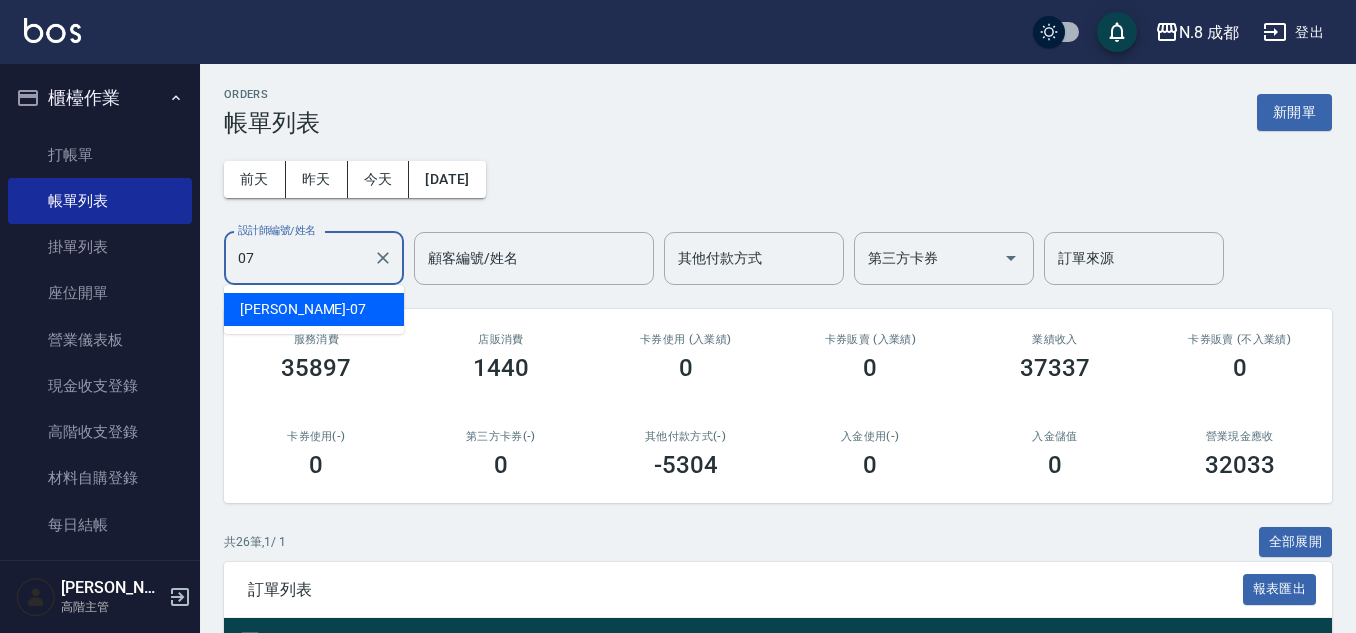 type on "[PERSON_NAME]-07" 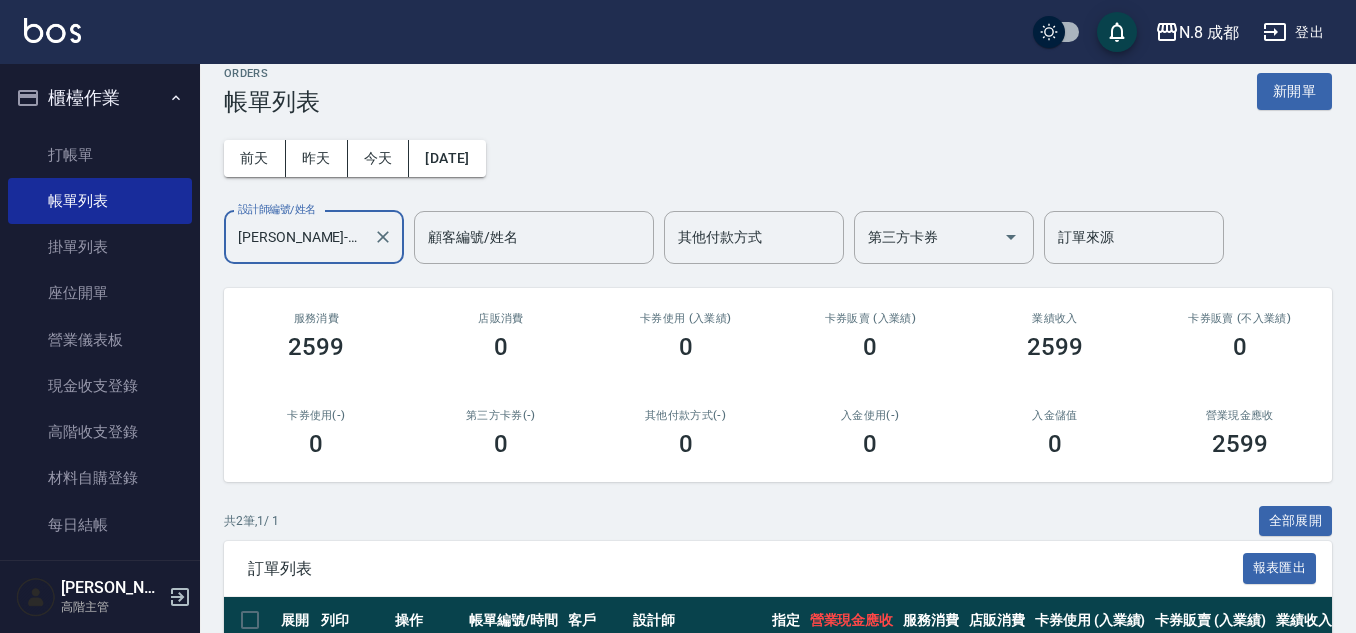 scroll, scrollTop: 0, scrollLeft: 0, axis: both 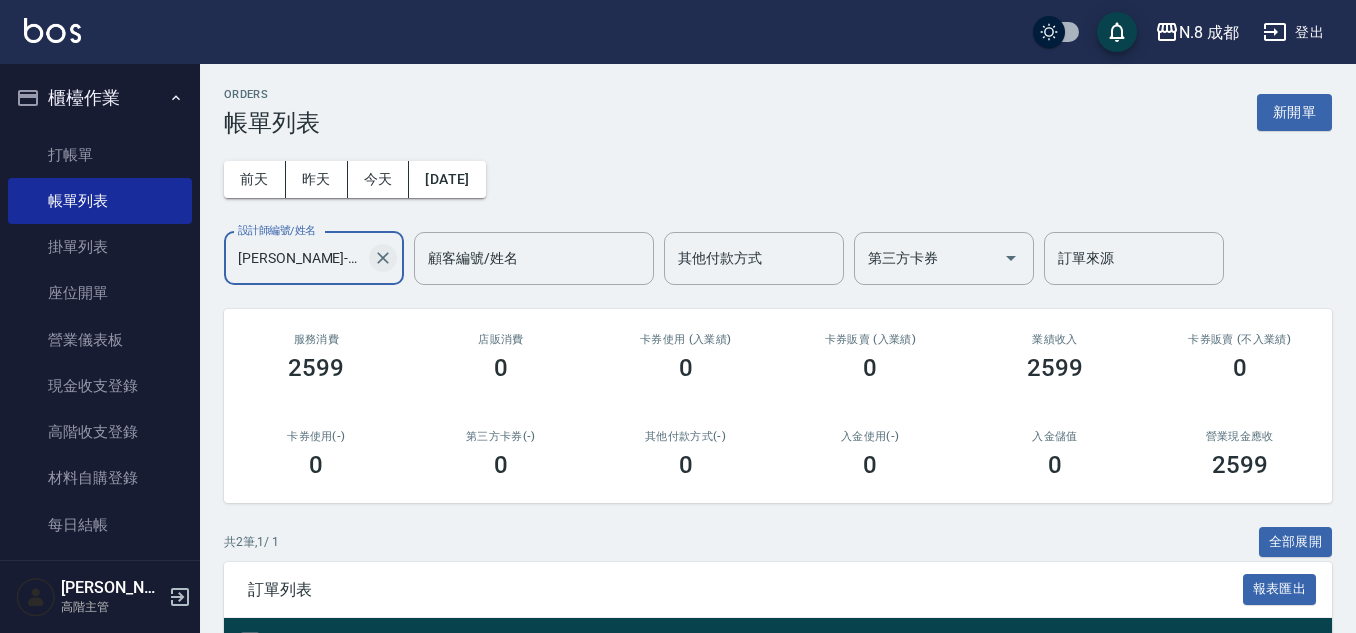 click 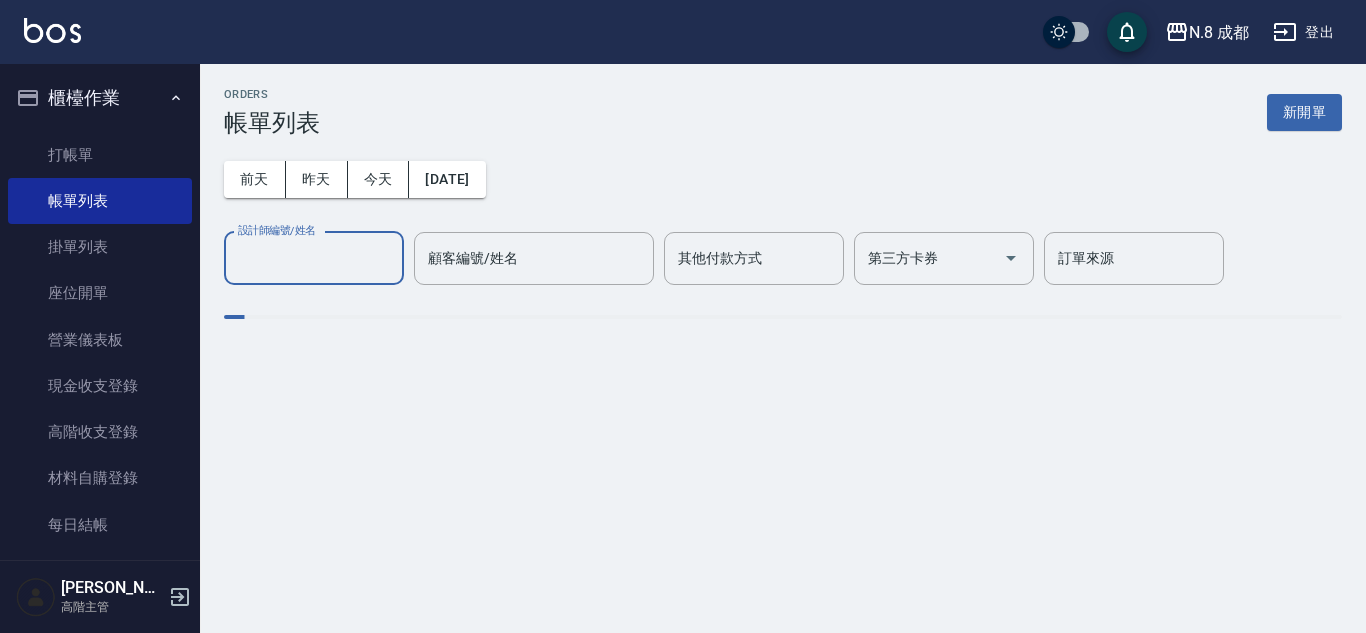 click on "設計師編號/姓名" at bounding box center (314, 258) 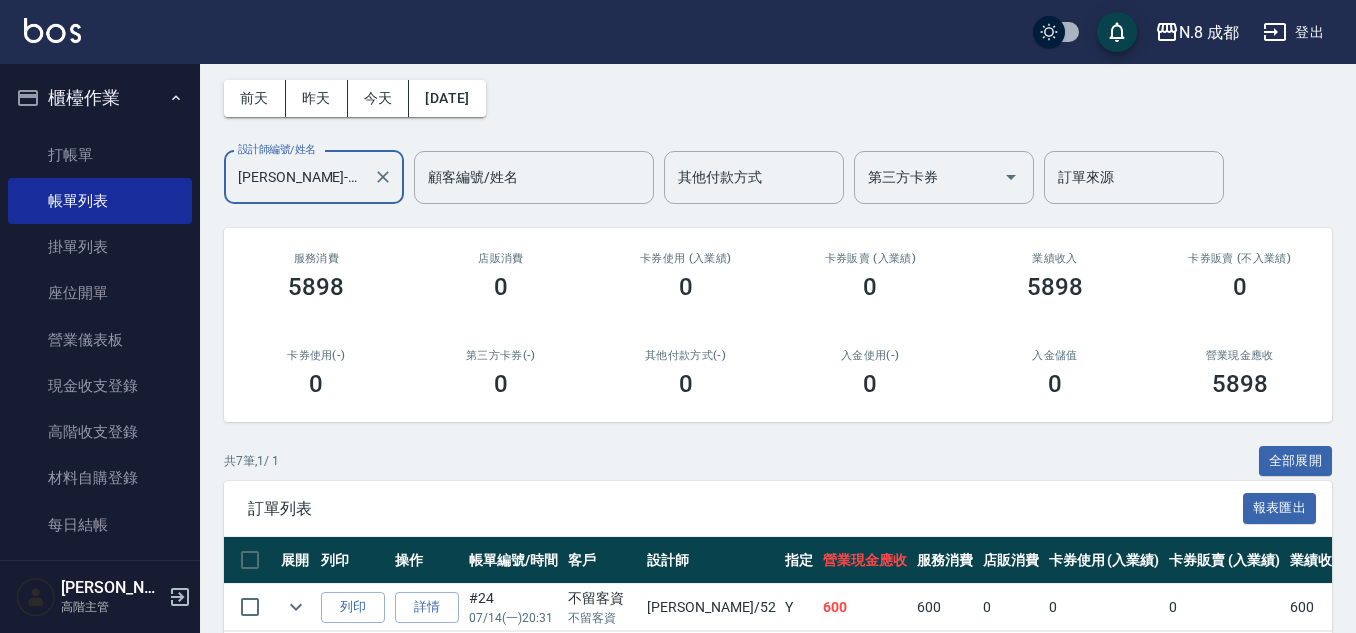 scroll, scrollTop: 0, scrollLeft: 0, axis: both 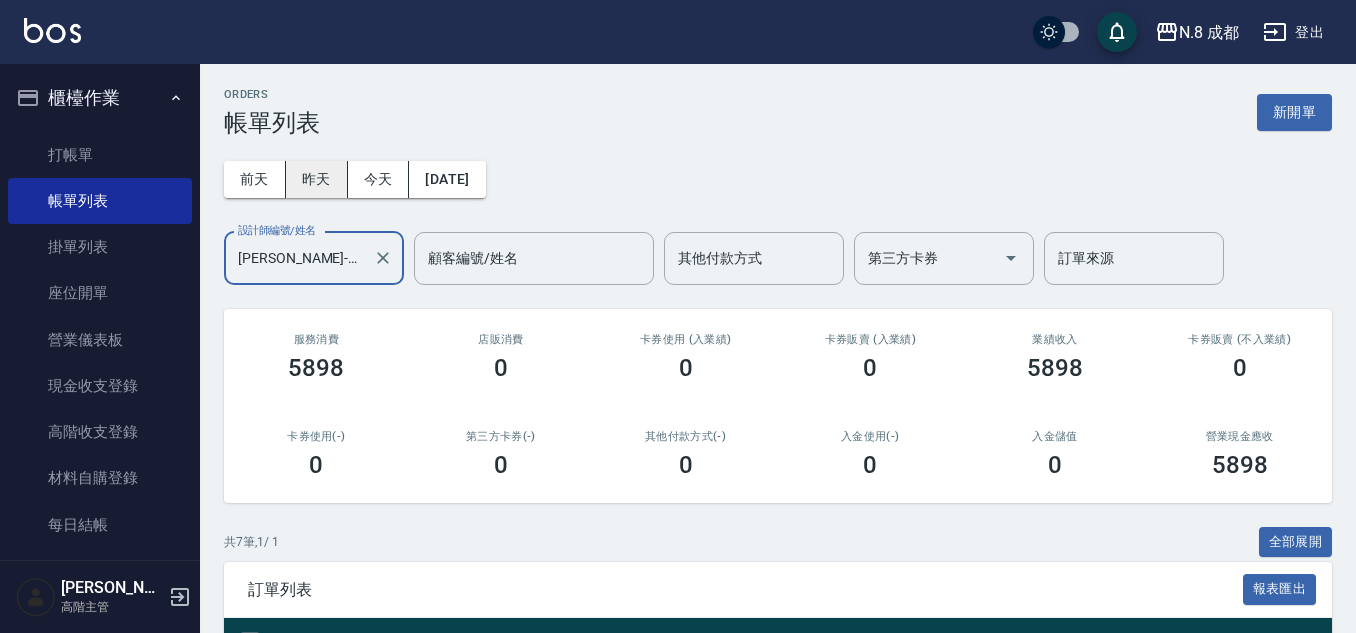 type on "[PERSON_NAME]-52" 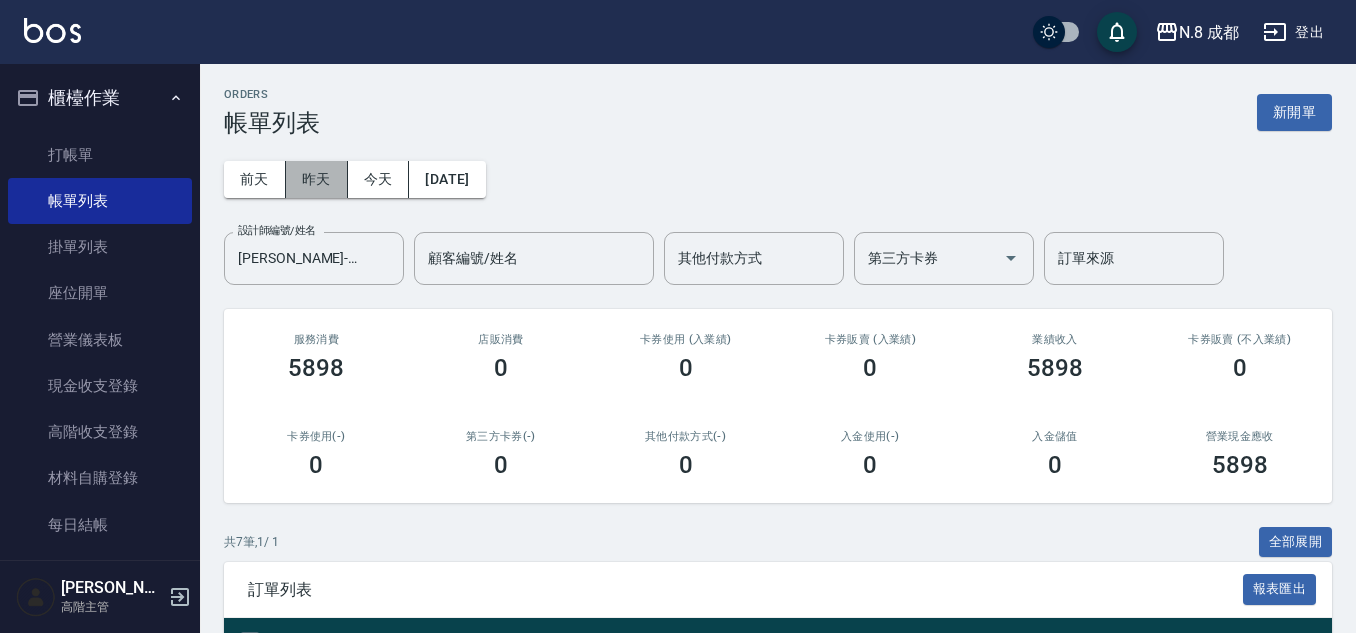 click on "昨天" at bounding box center [317, 179] 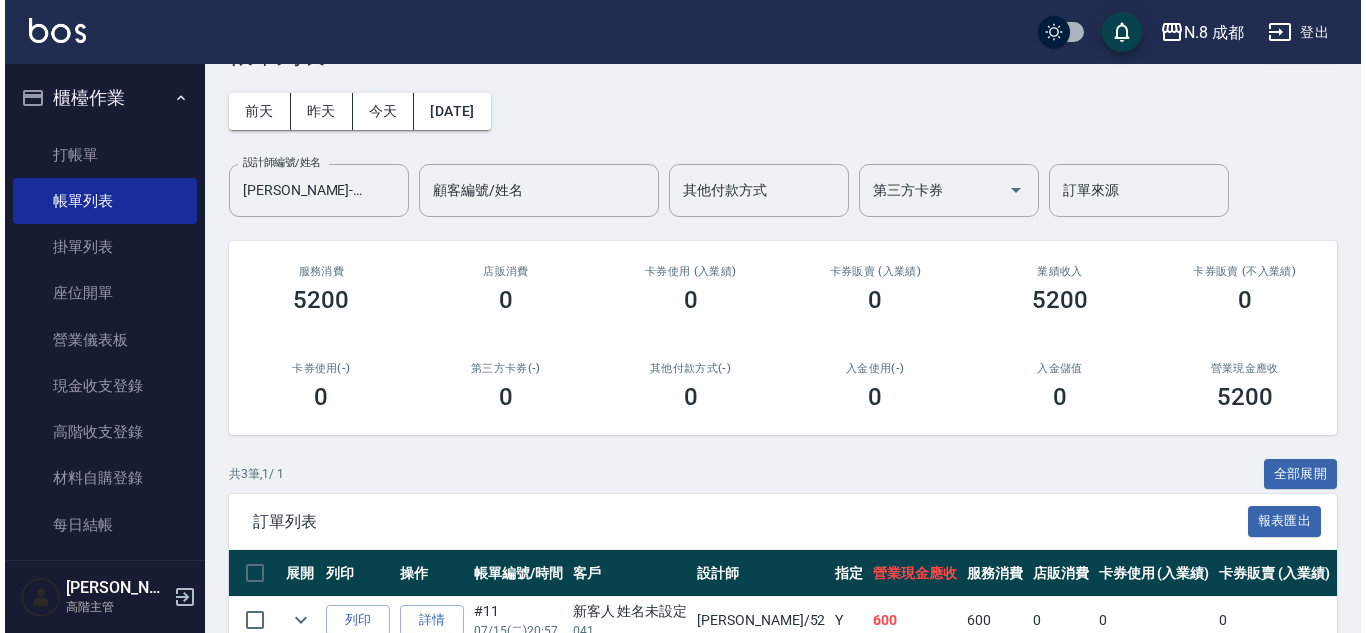scroll, scrollTop: 0, scrollLeft: 0, axis: both 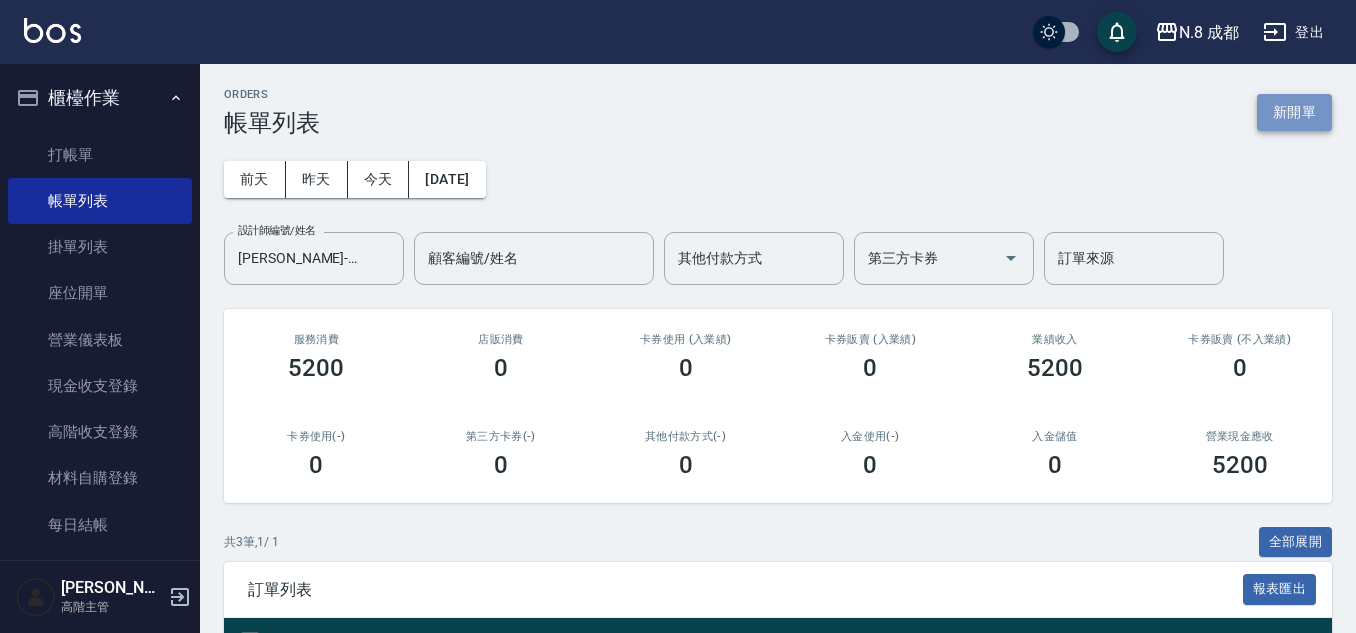 click on "新開單" at bounding box center [1294, 112] 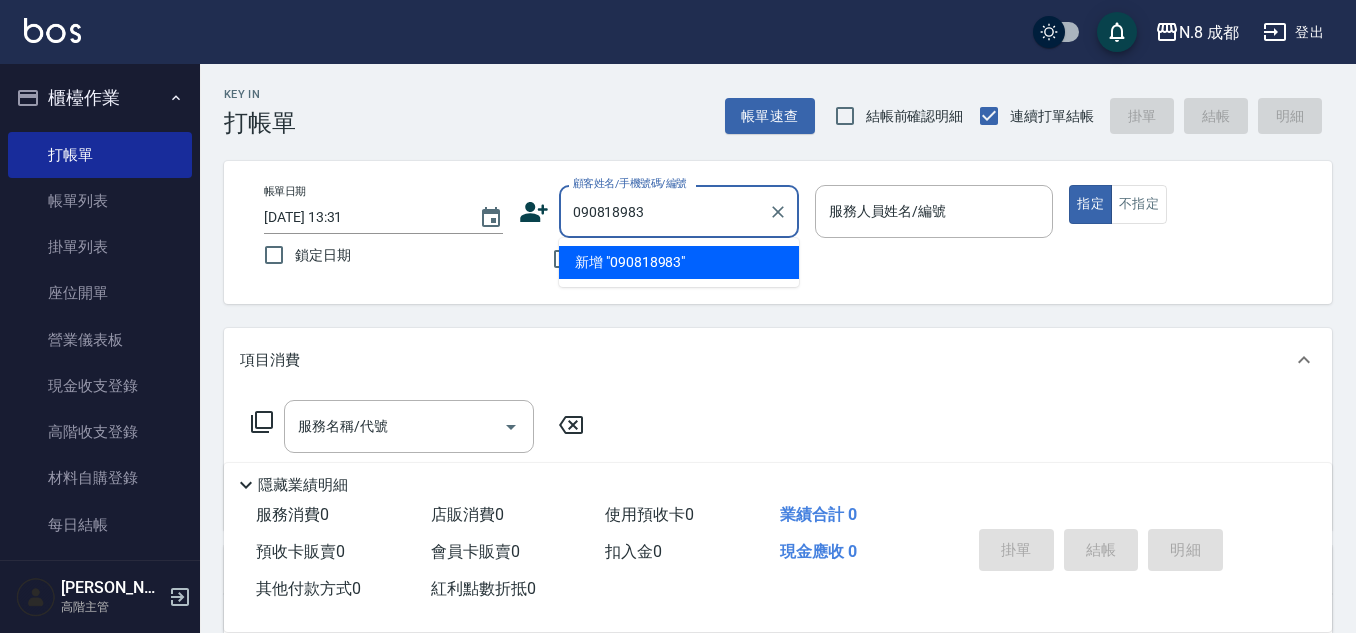 type on "0908189836" 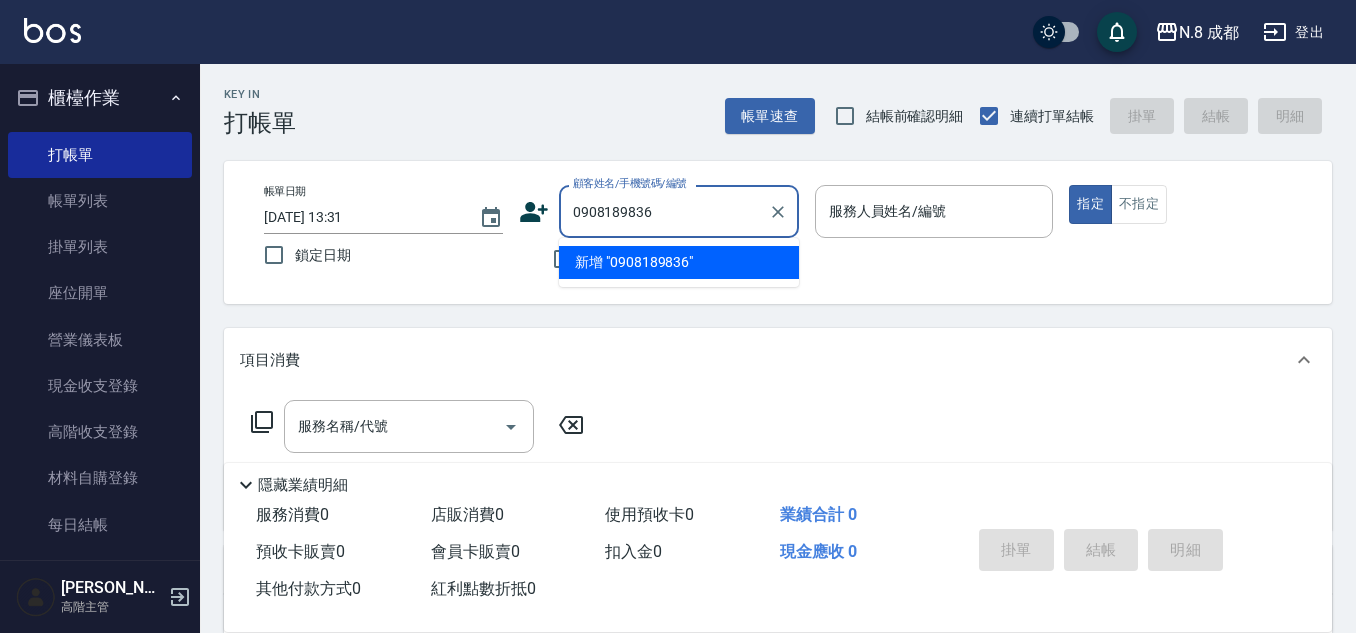 drag, startPoint x: 686, startPoint y: 208, endPoint x: 251, endPoint y: 433, distance: 489.74484 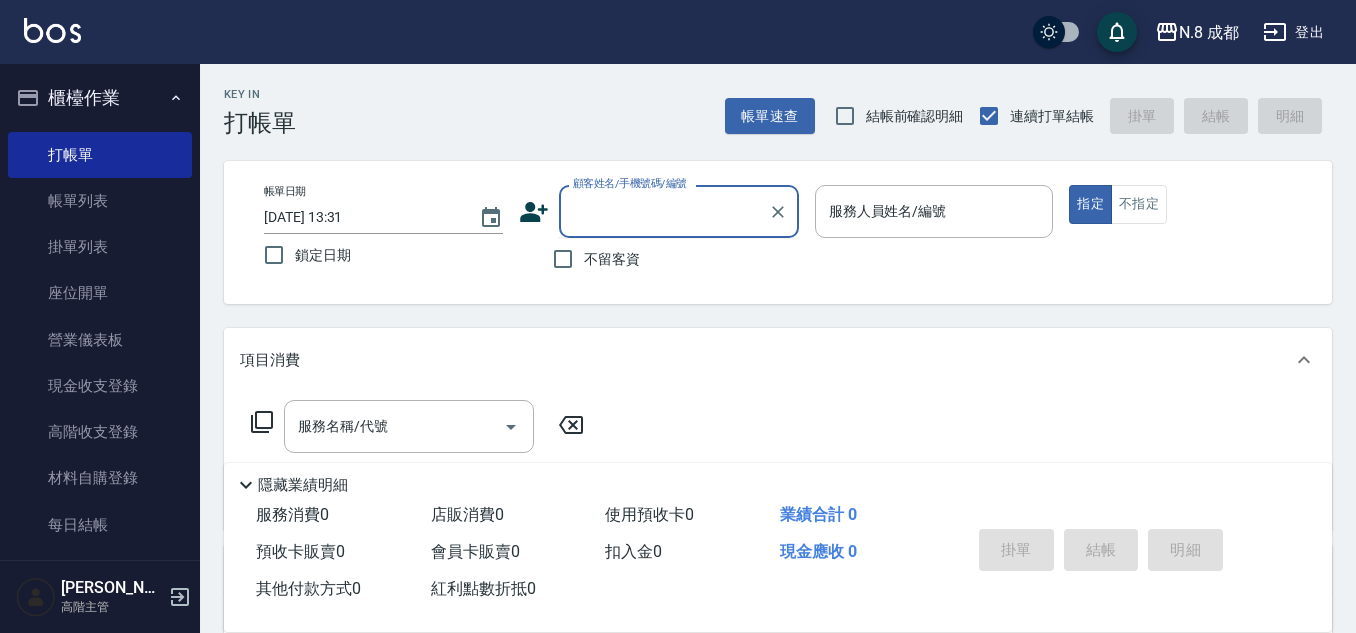 click 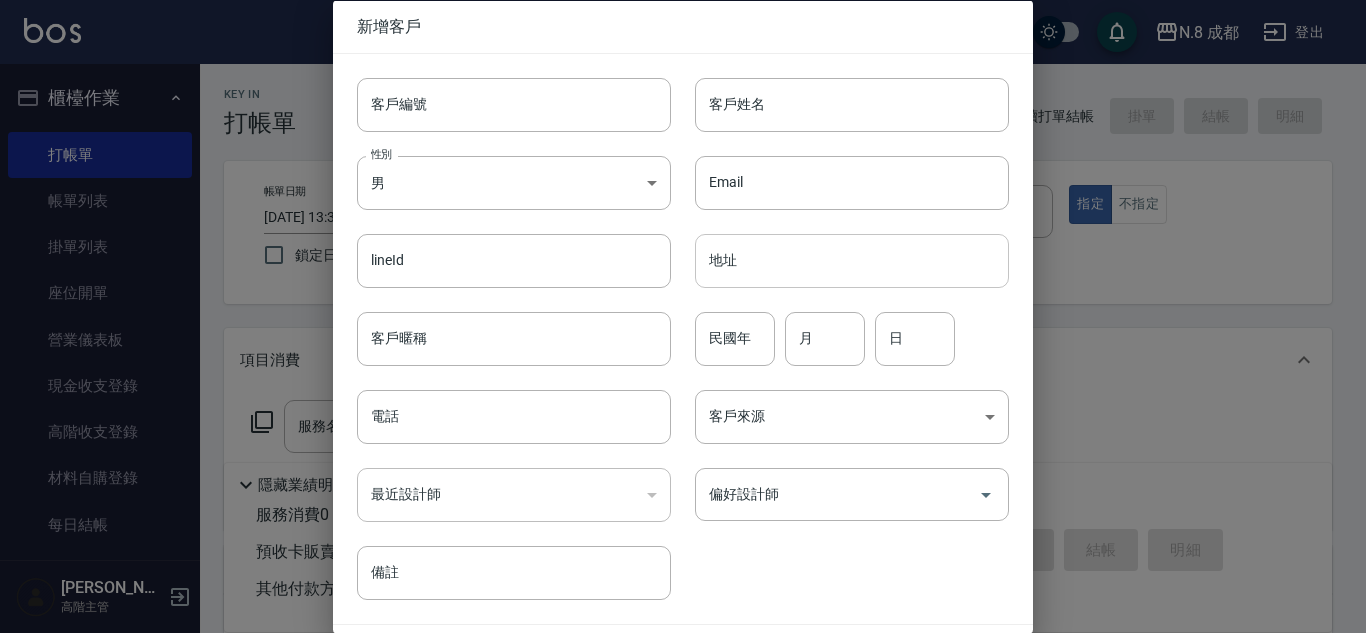drag, startPoint x: 535, startPoint y: 411, endPoint x: 743, endPoint y: 241, distance: 268.63358 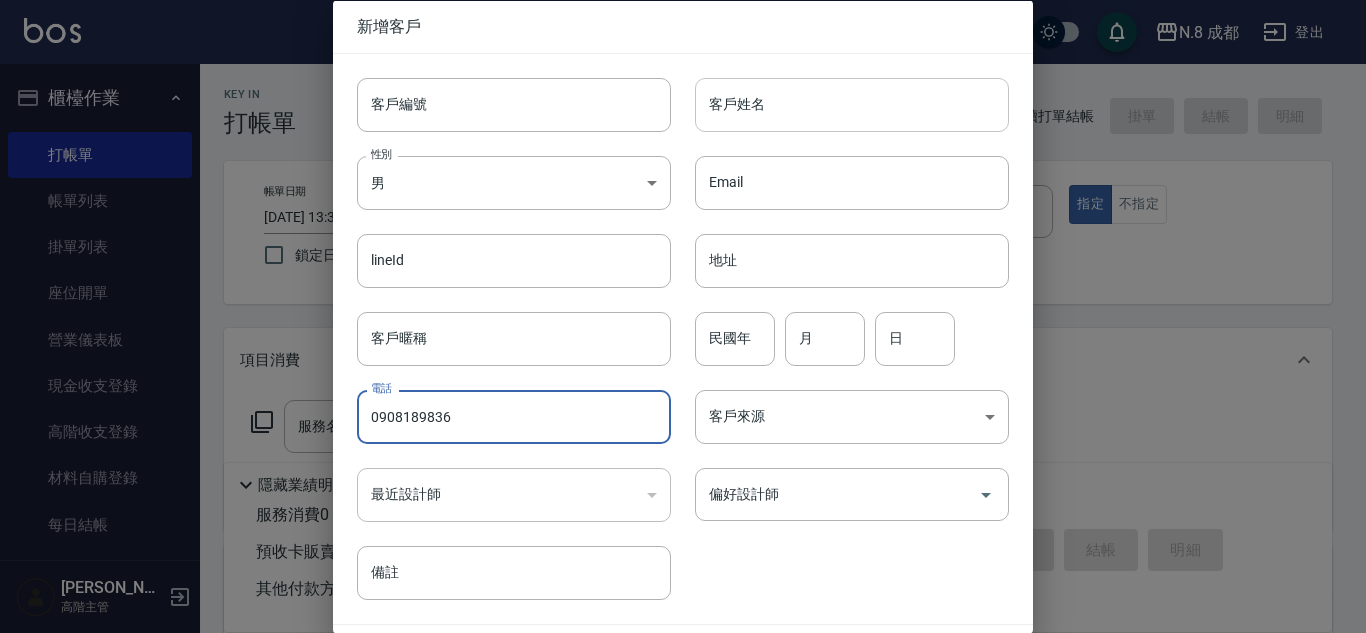 type on "0908189836" 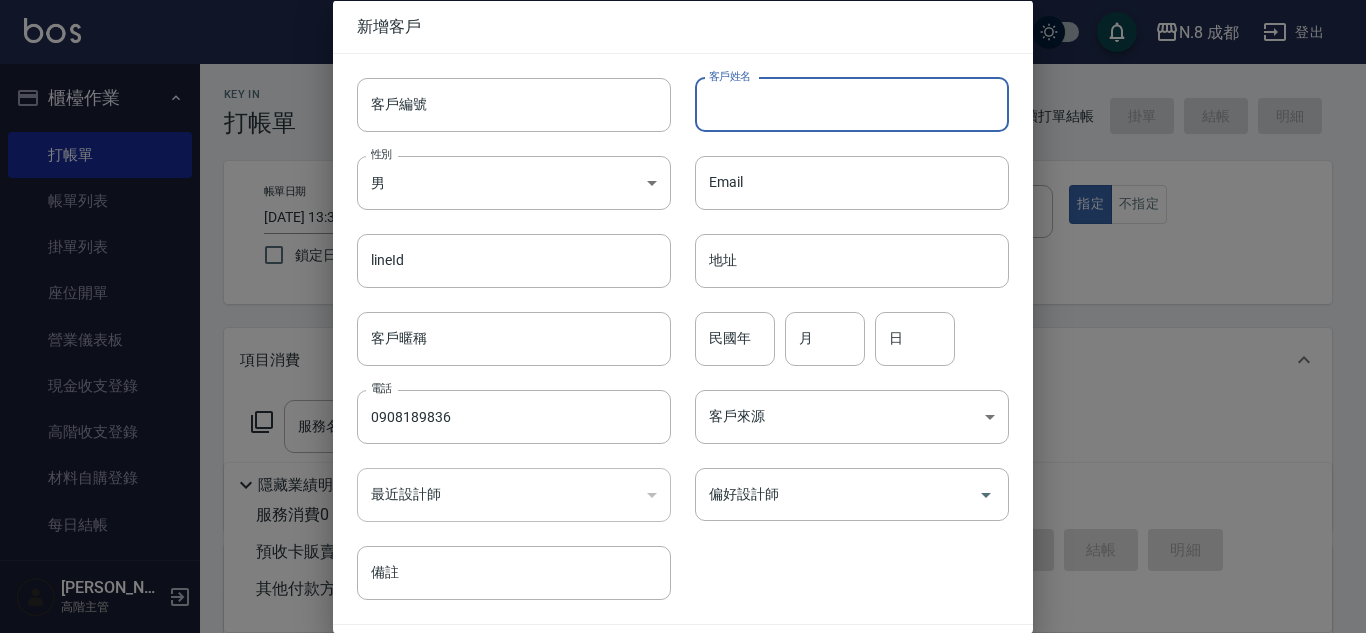 click on "客戶姓名" at bounding box center (852, 104) 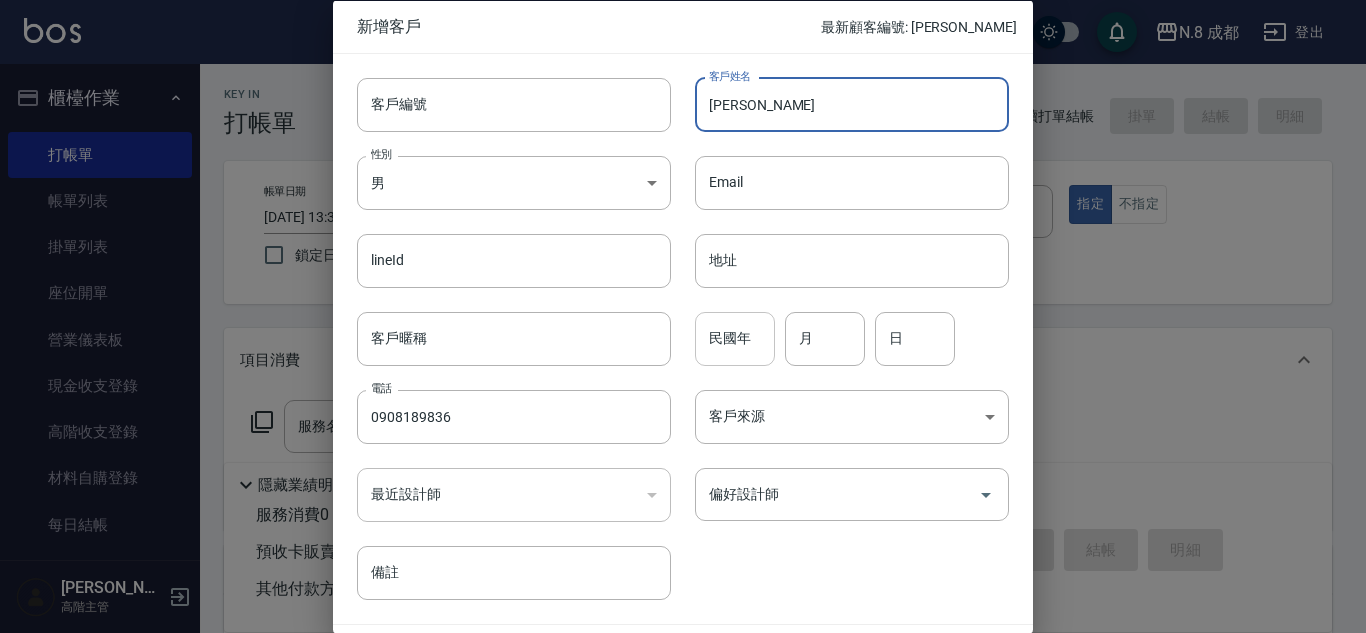type on "[PERSON_NAME]" 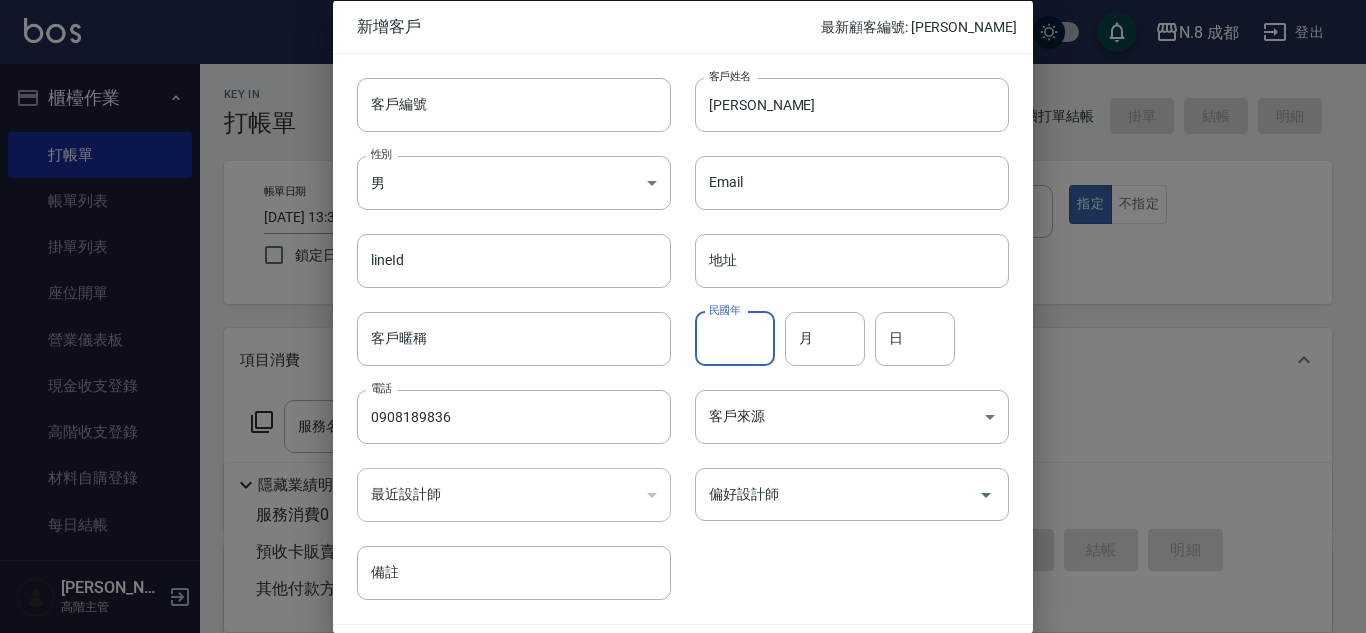 click on "民國年" at bounding box center [735, 338] 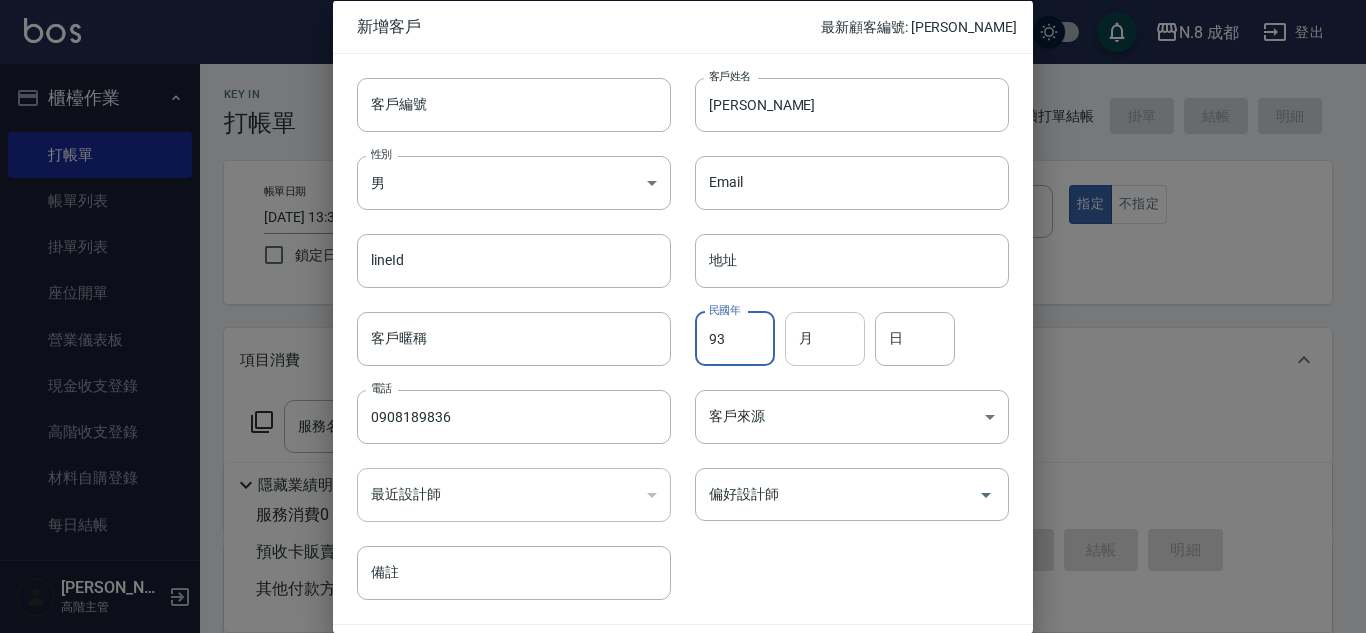 type on "93" 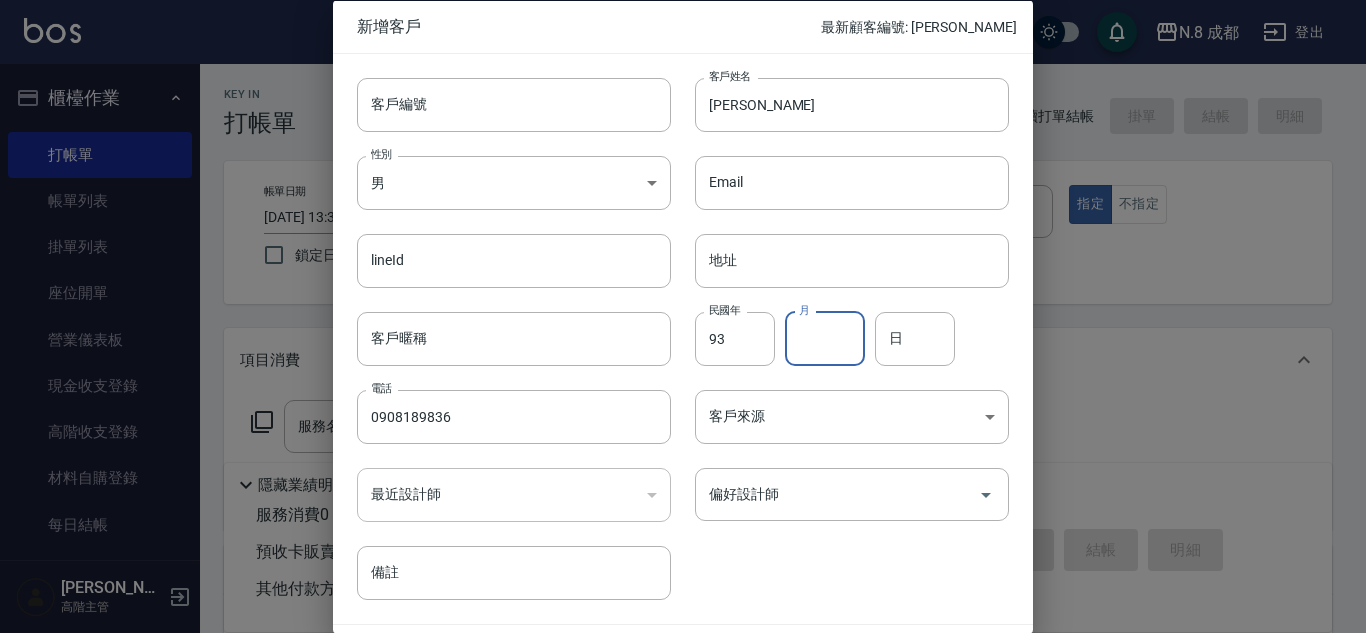 click on "月" at bounding box center [825, 338] 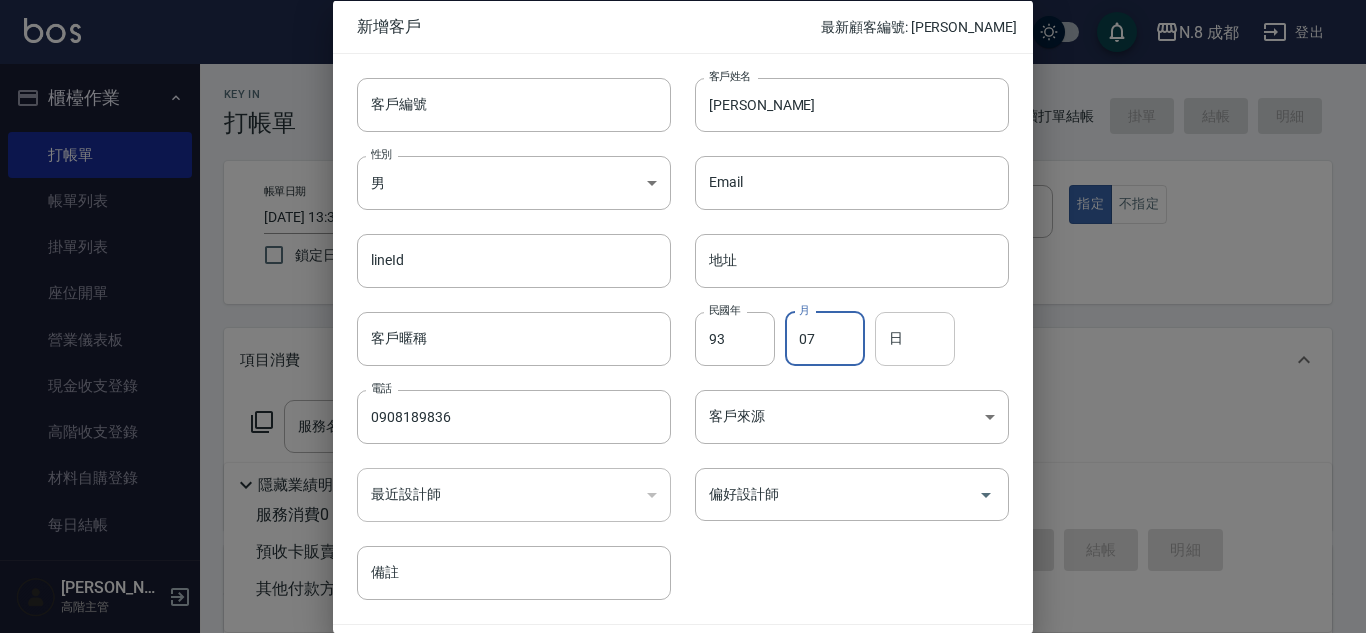 type on "07" 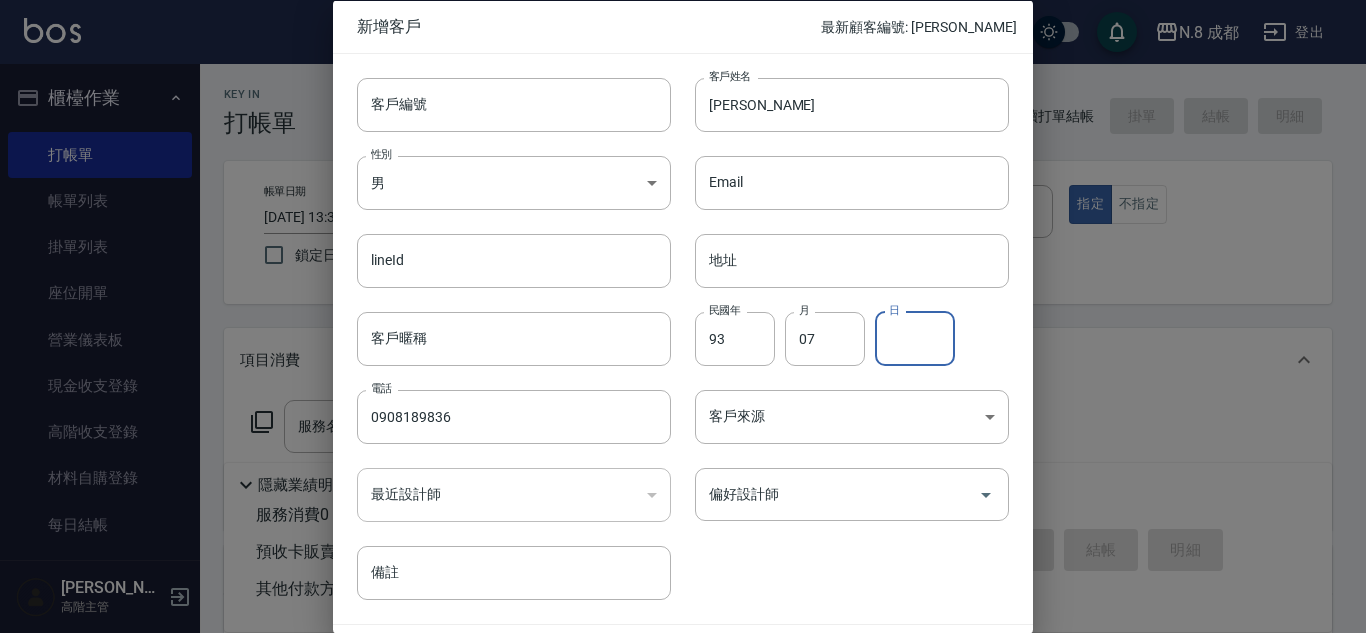 click on "日" at bounding box center [915, 338] 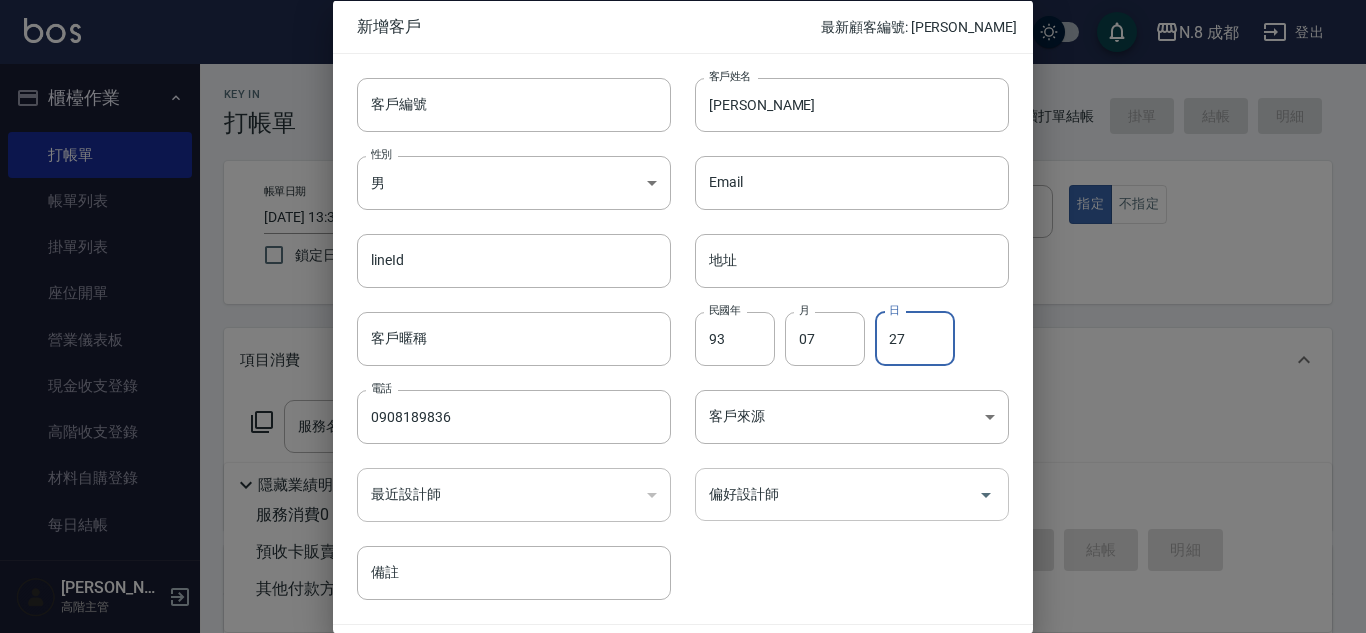 type on "27" 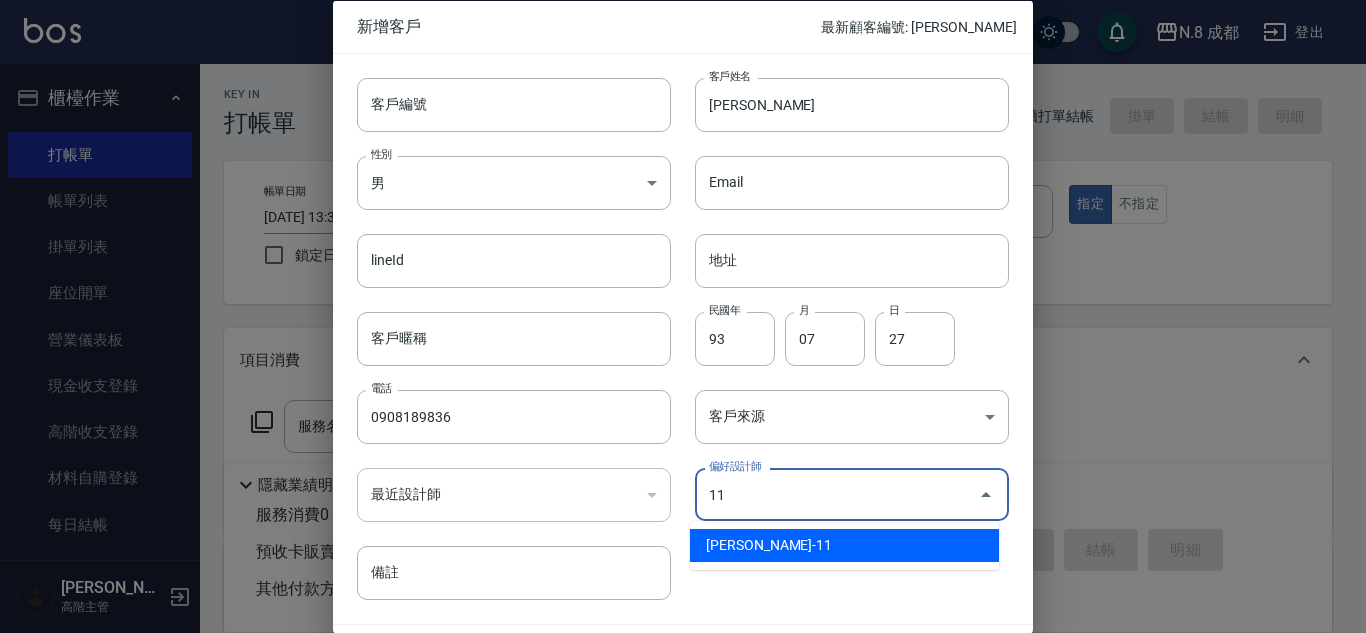 click on "[PERSON_NAME]-11" at bounding box center [844, 545] 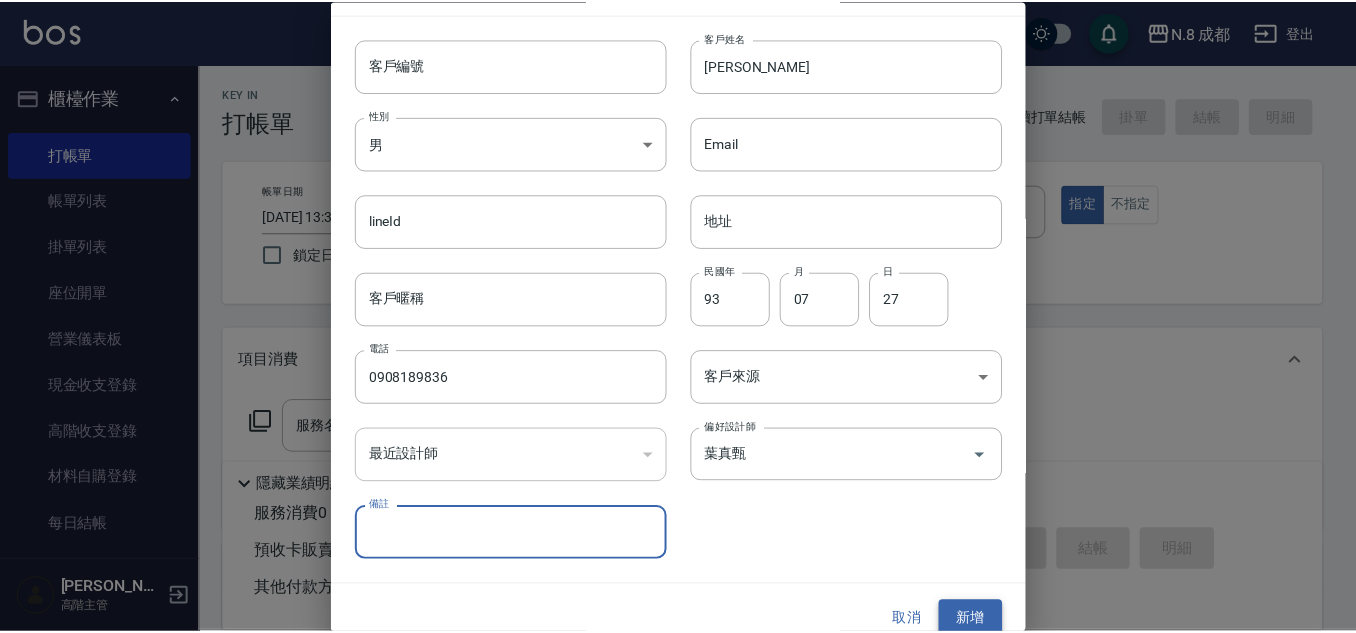 scroll, scrollTop: 60, scrollLeft: 0, axis: vertical 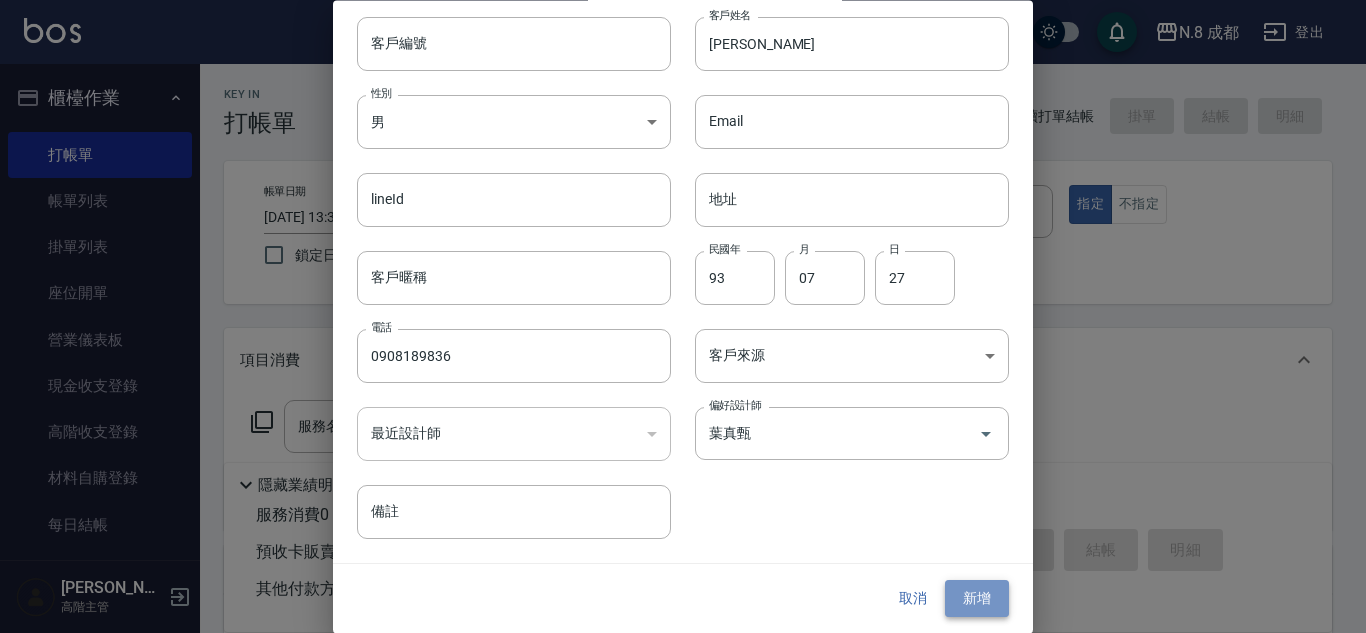 click on "新增" at bounding box center [977, 599] 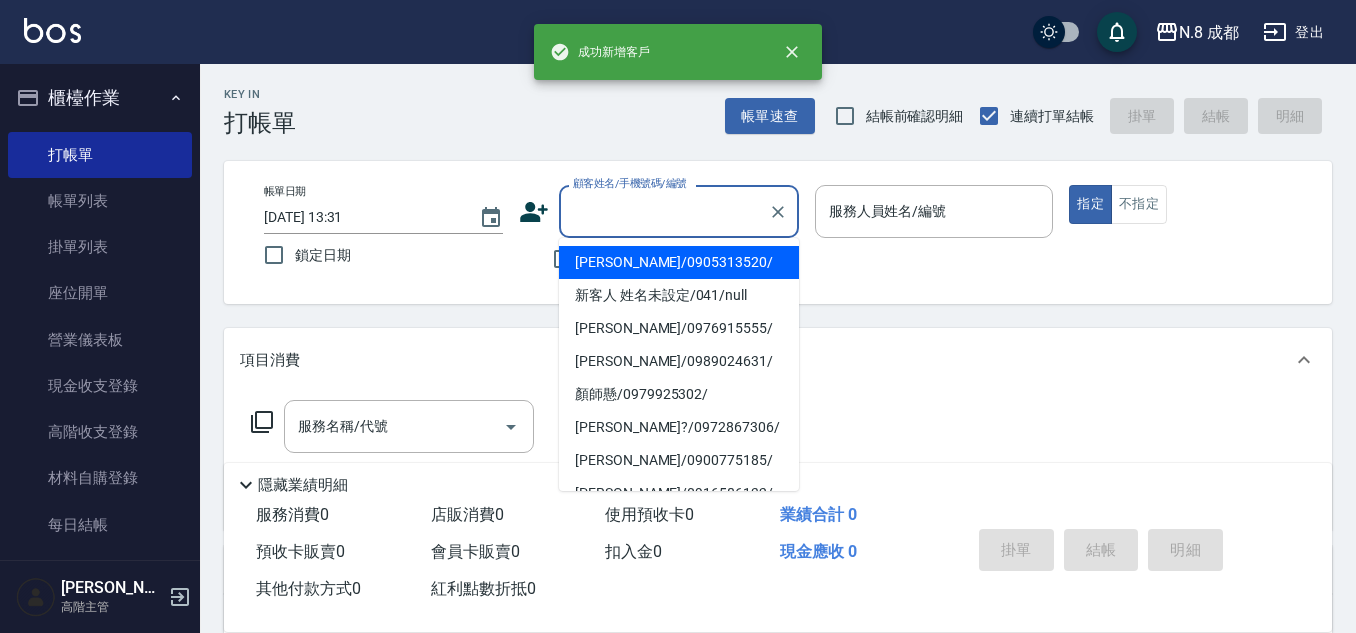 click on "顧客姓名/手機號碼/編號 顧客姓名/手機號碼/編號" at bounding box center [679, 211] 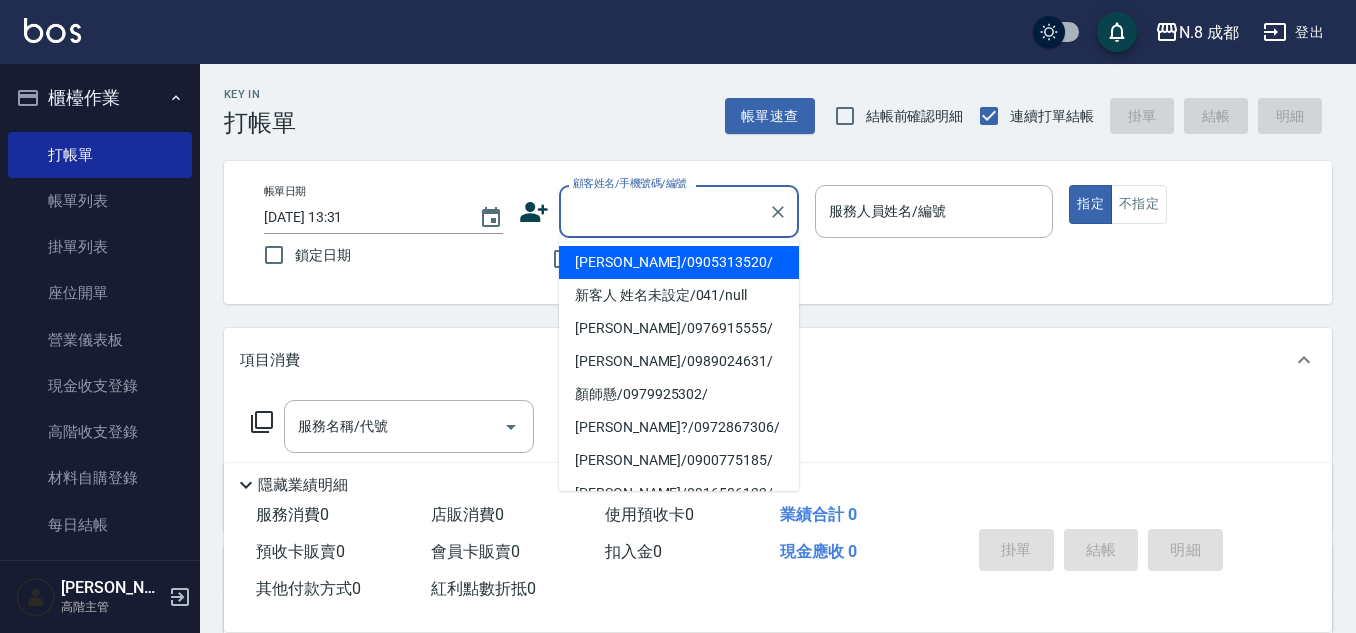 paste on "0908189836" 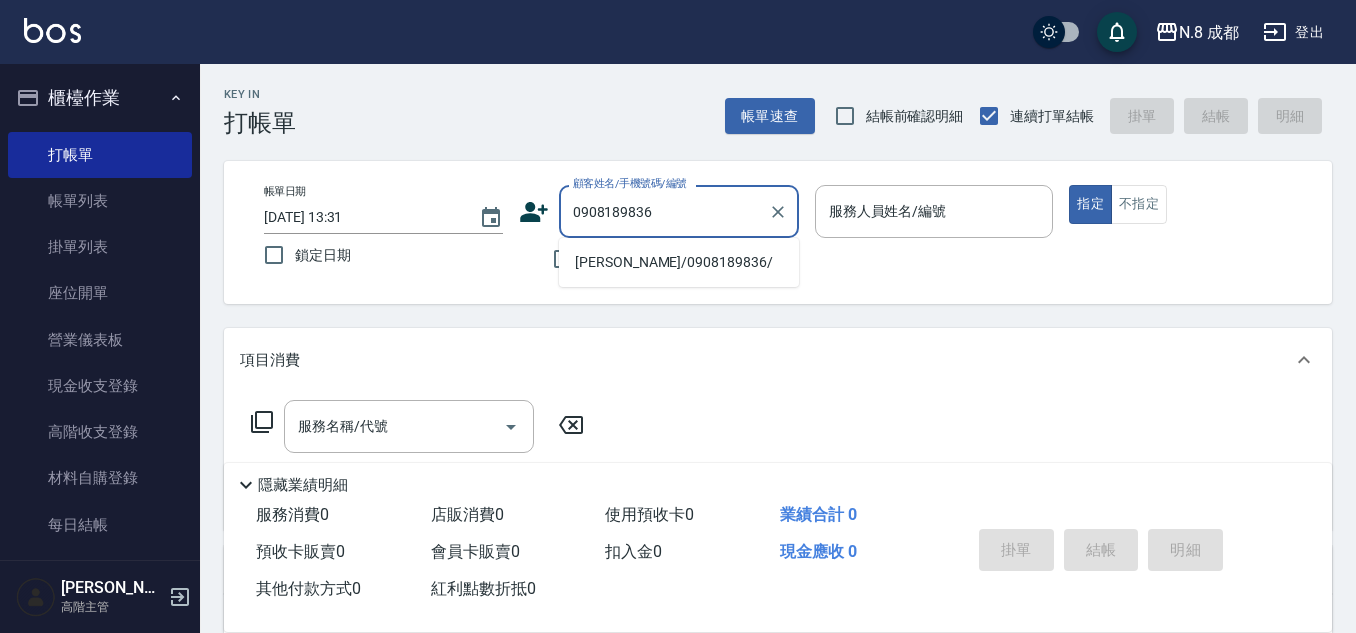 click on "[PERSON_NAME]/0908189836/" at bounding box center (679, 262) 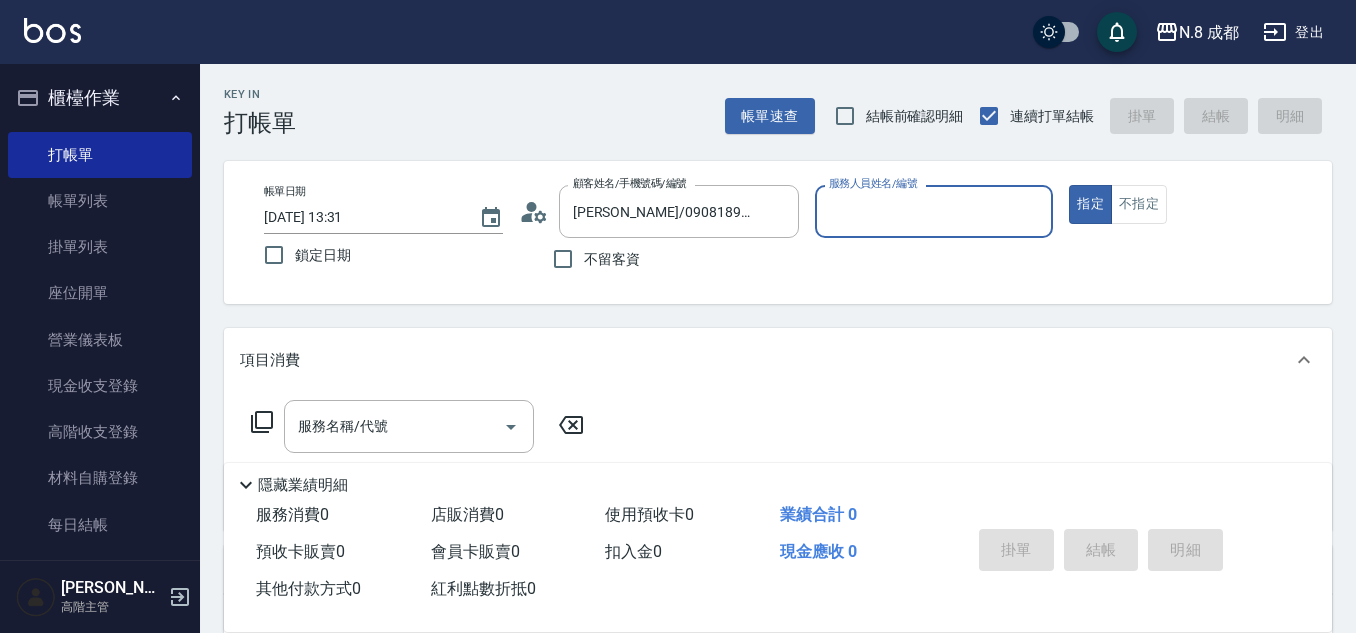 type on "[PERSON_NAME]-11" 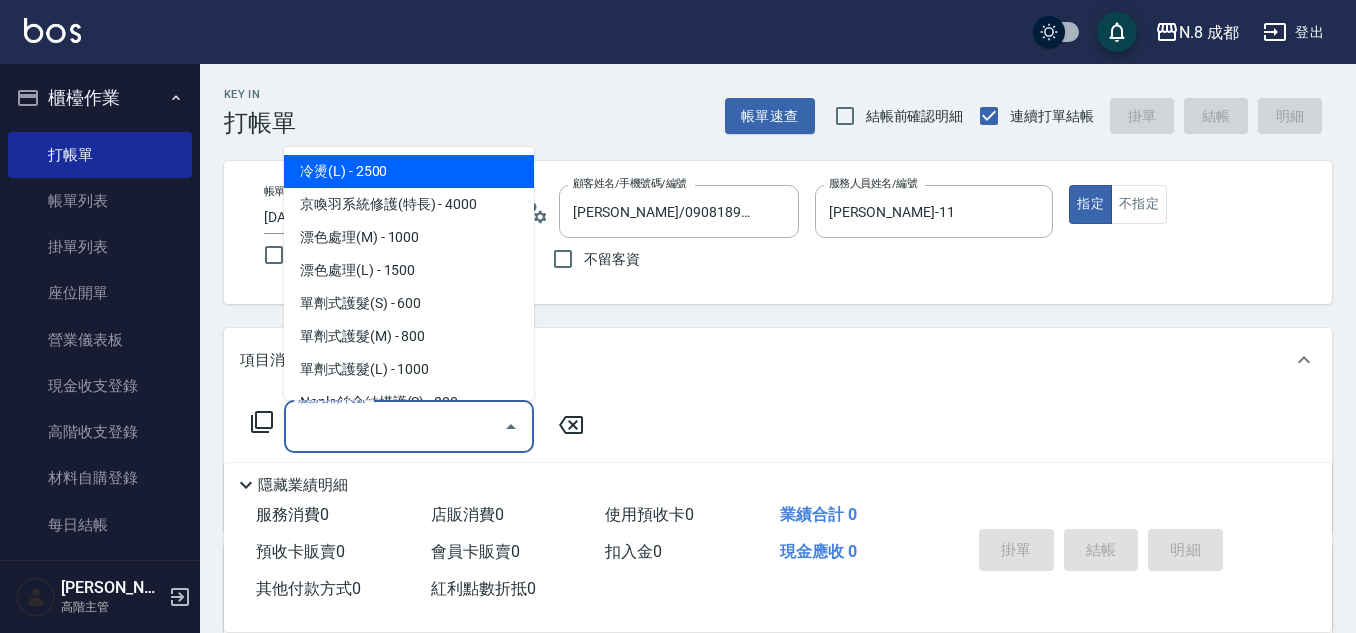 click on "服務名稱/代號" at bounding box center (394, 426) 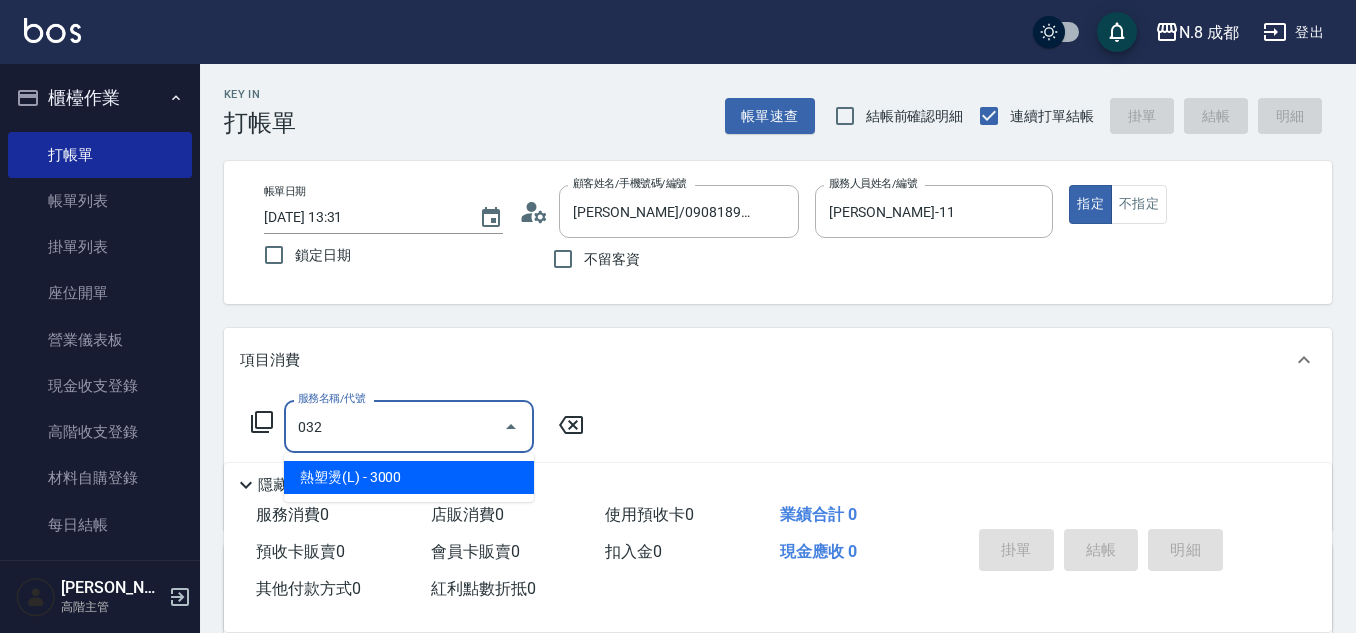 click on "熱塑燙(L) - 3000" at bounding box center (409, 477) 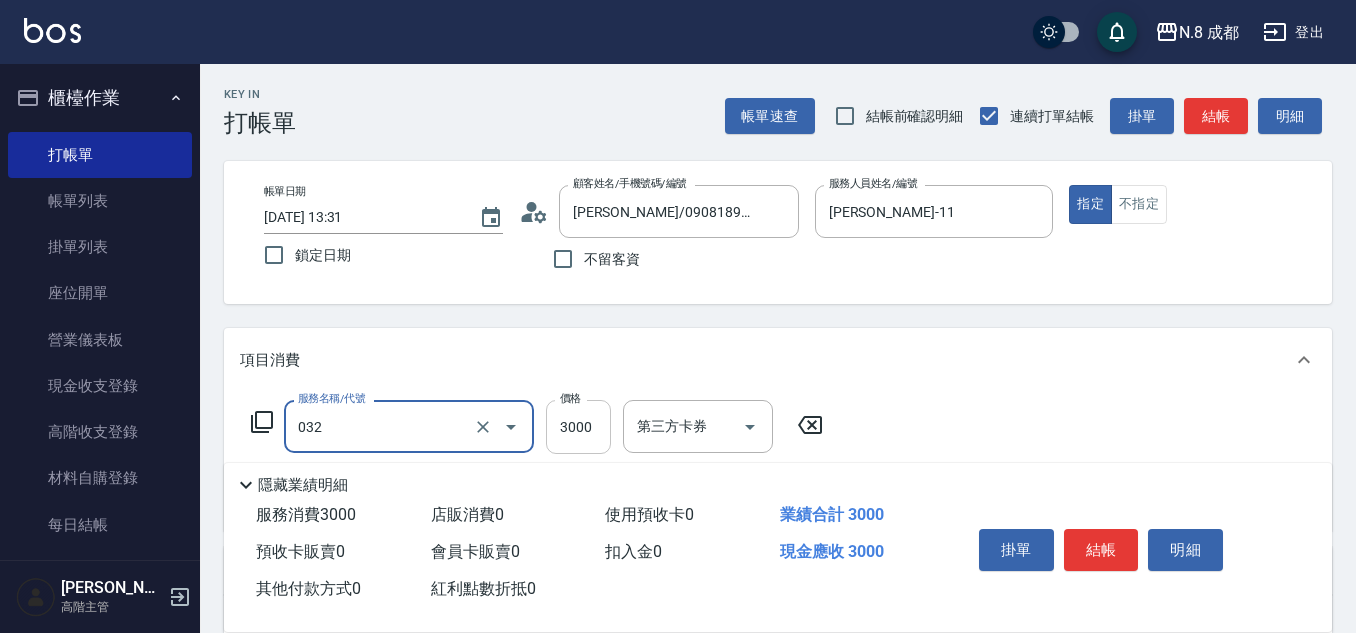 type on "熱塑燙(L)(032)" 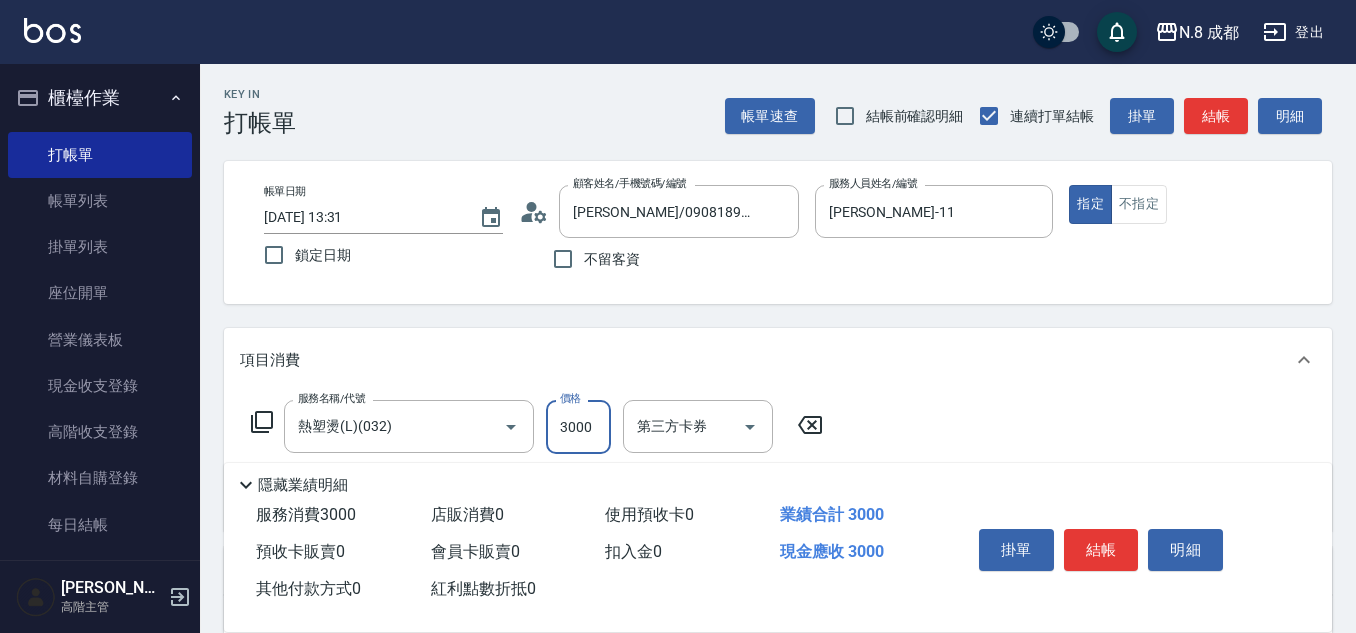 click on "3000" at bounding box center [578, 427] 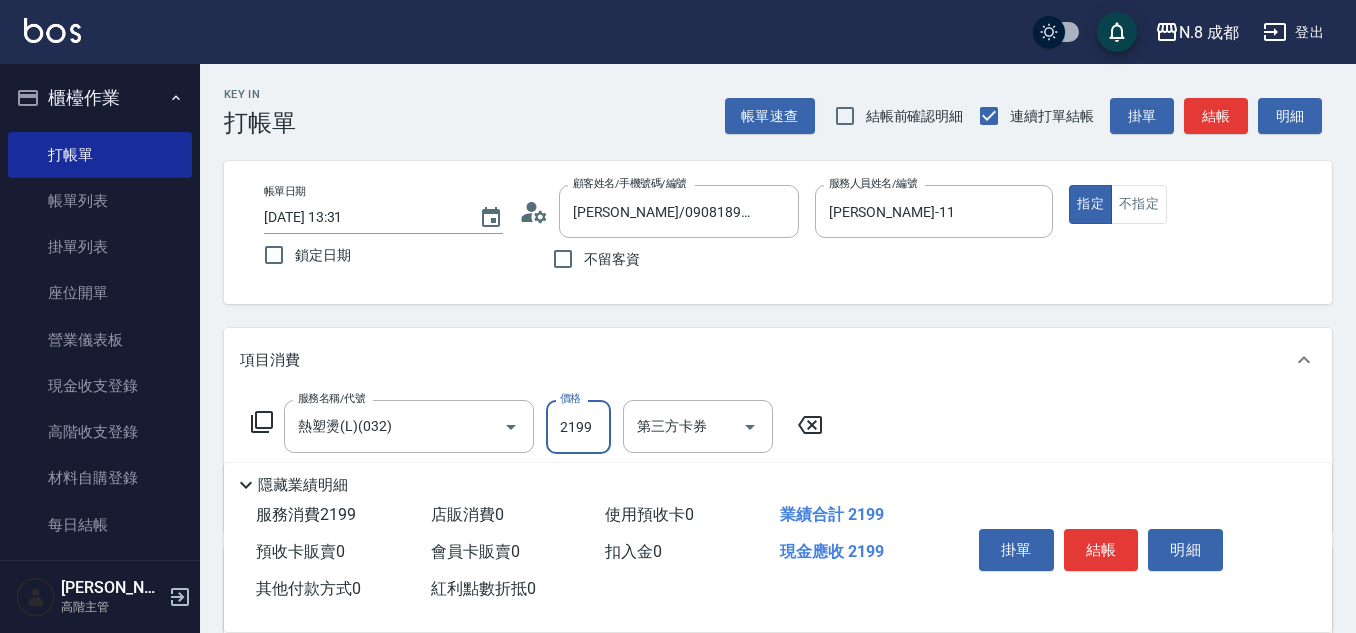 scroll, scrollTop: 200, scrollLeft: 0, axis: vertical 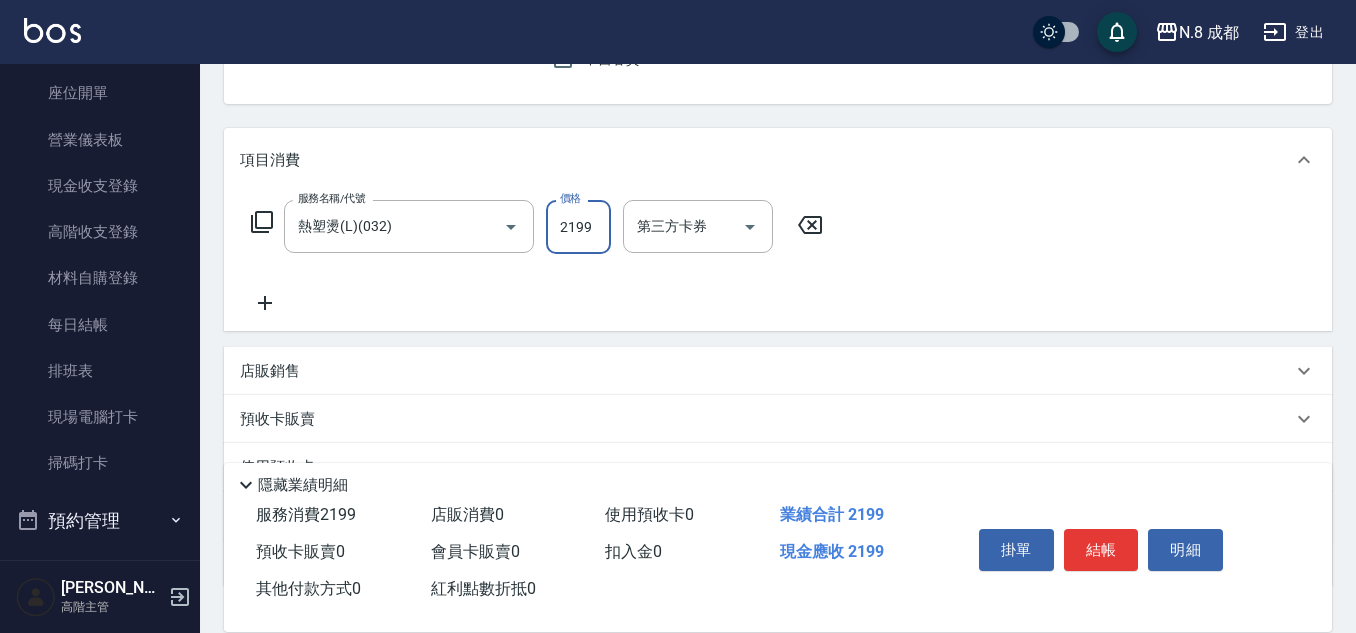 type on "2199" 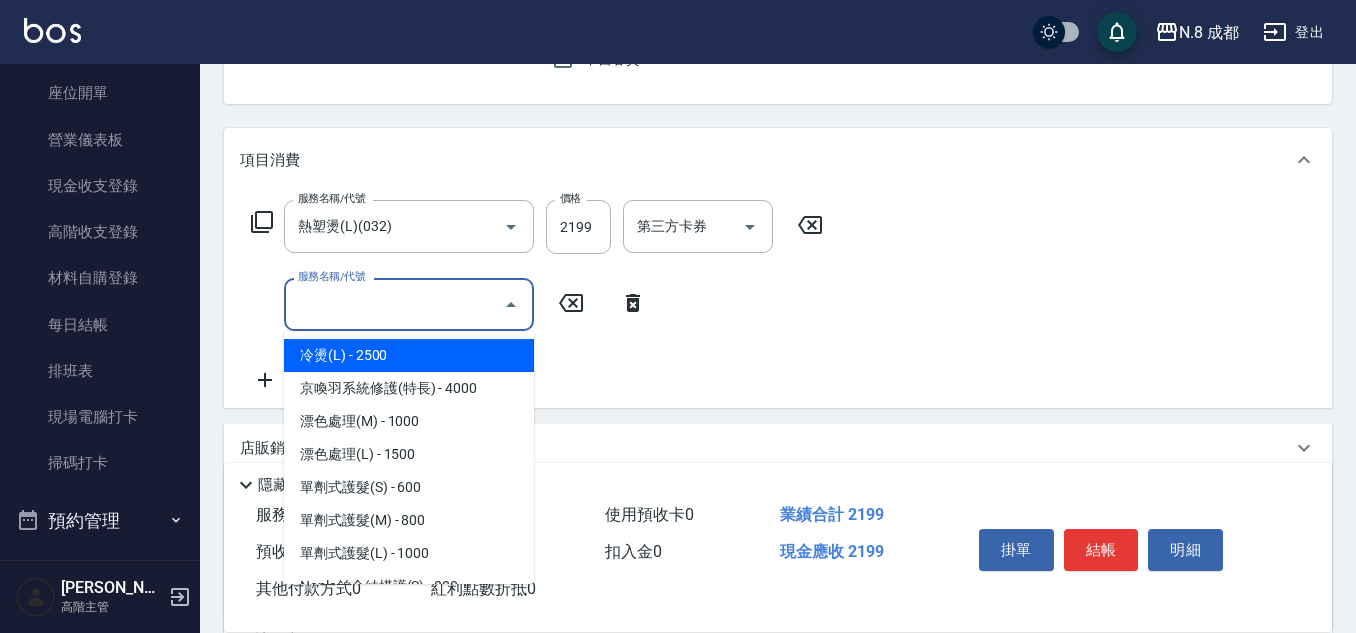 click on "服務名稱/代號" at bounding box center [394, 304] 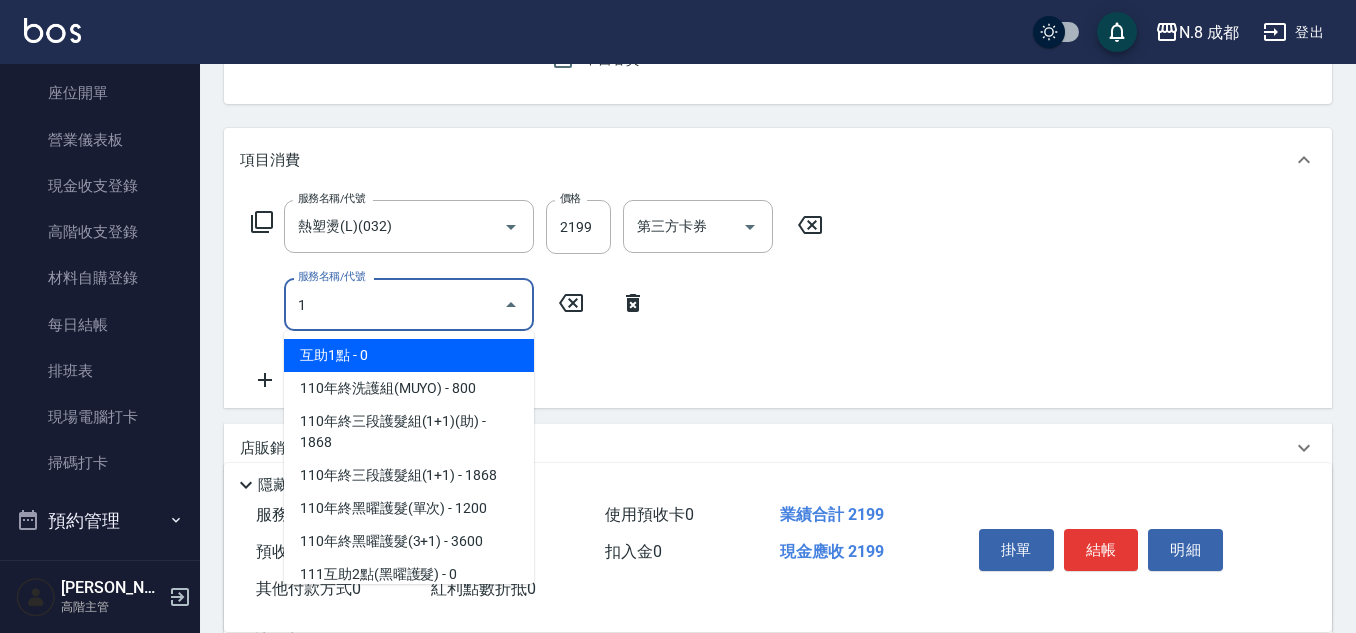 click on "互助1點 - 0" at bounding box center (409, 355) 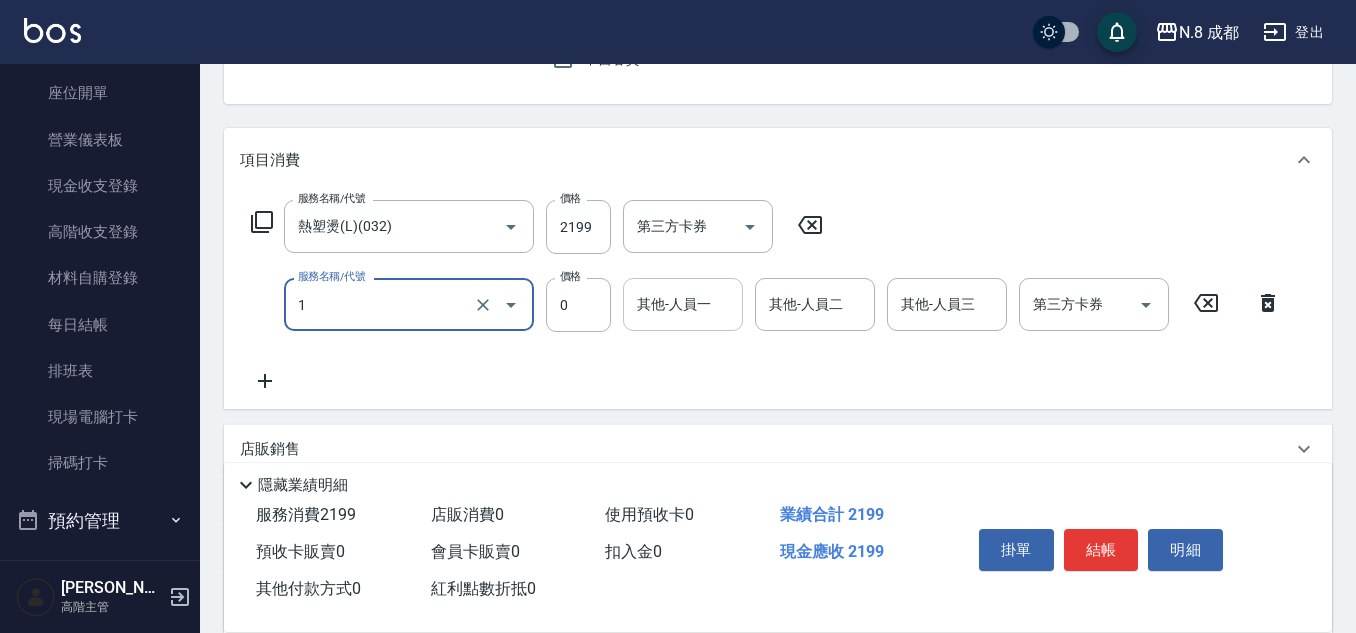 type on "互助1點(1)" 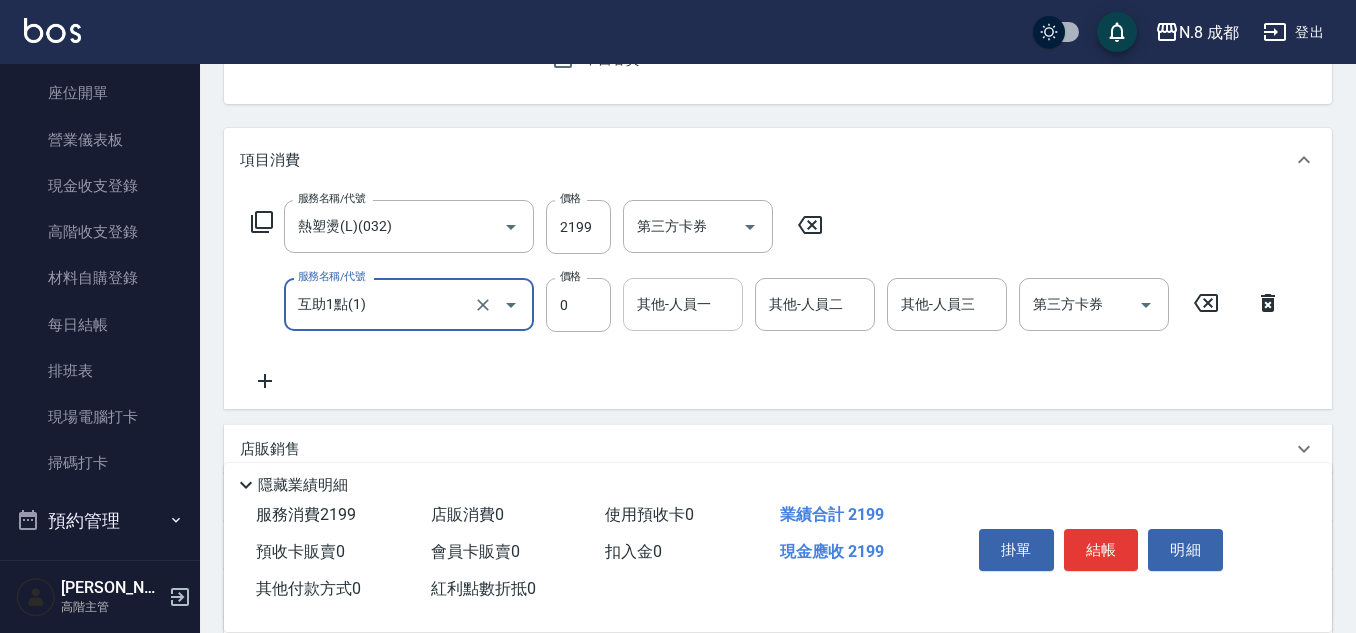 click on "其他-人員一" at bounding box center (683, 304) 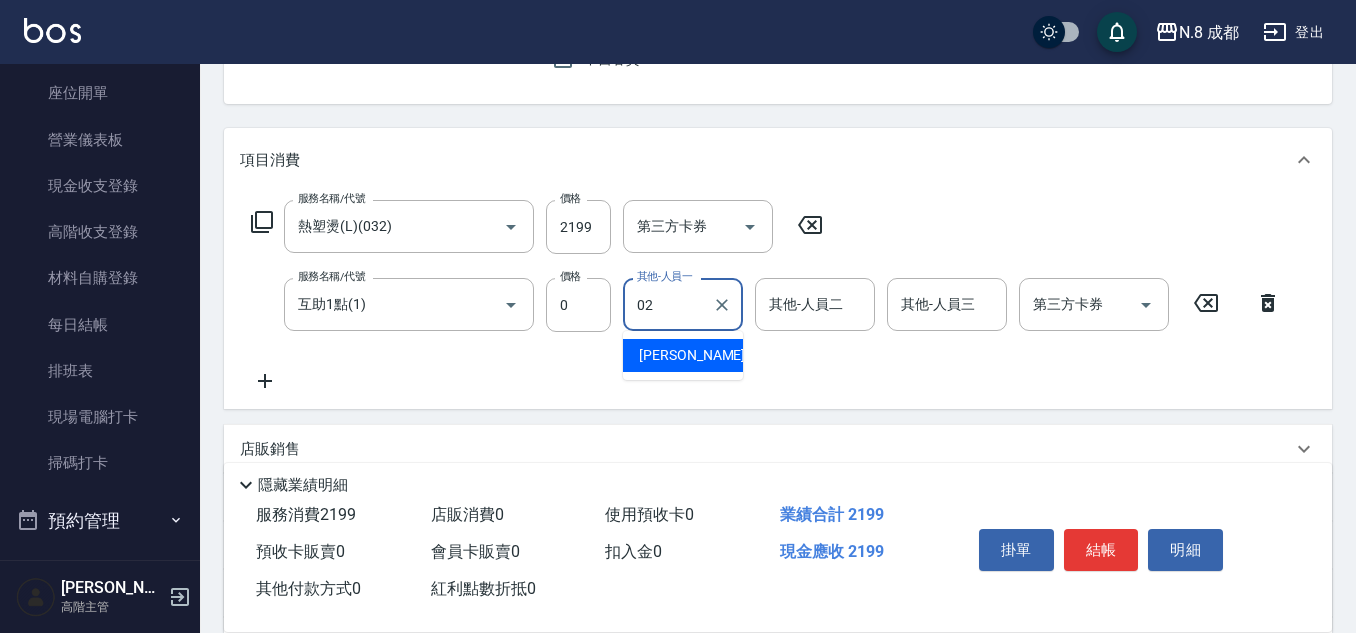 click on "[PERSON_NAME]-02" at bounding box center (702, 355) 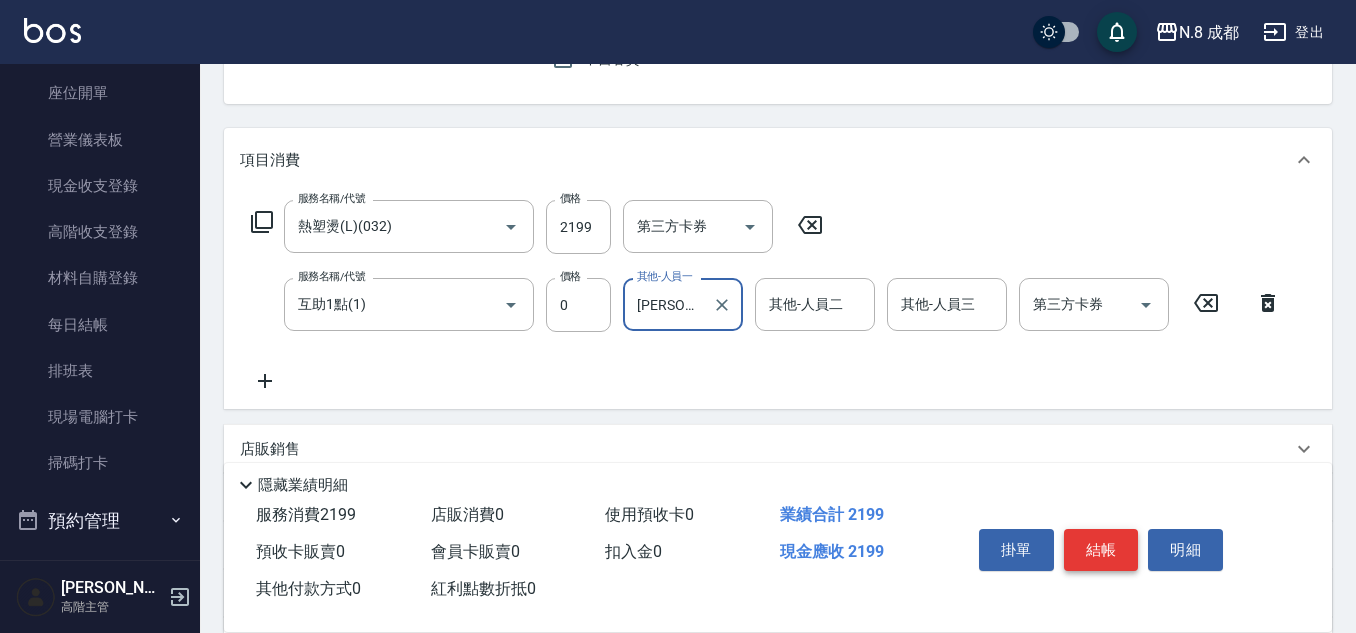 type on "[PERSON_NAME]-02" 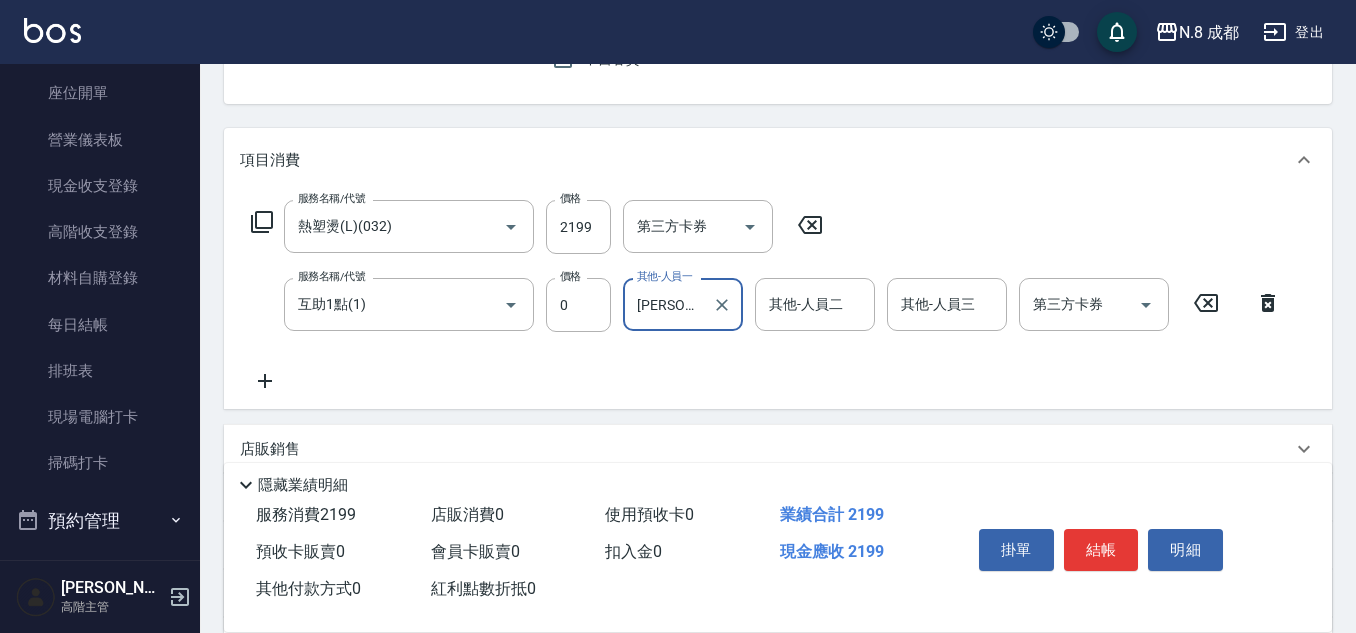 click on "結帳" at bounding box center [1101, 550] 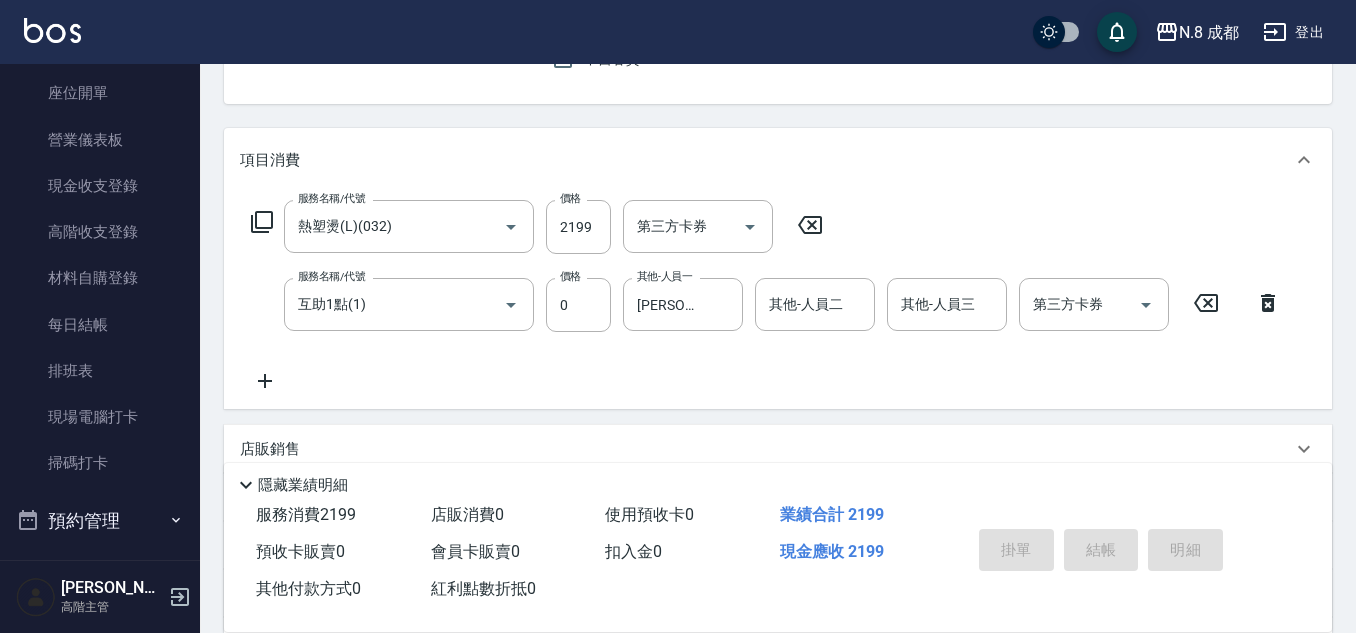 type on "[DATE] 13:32" 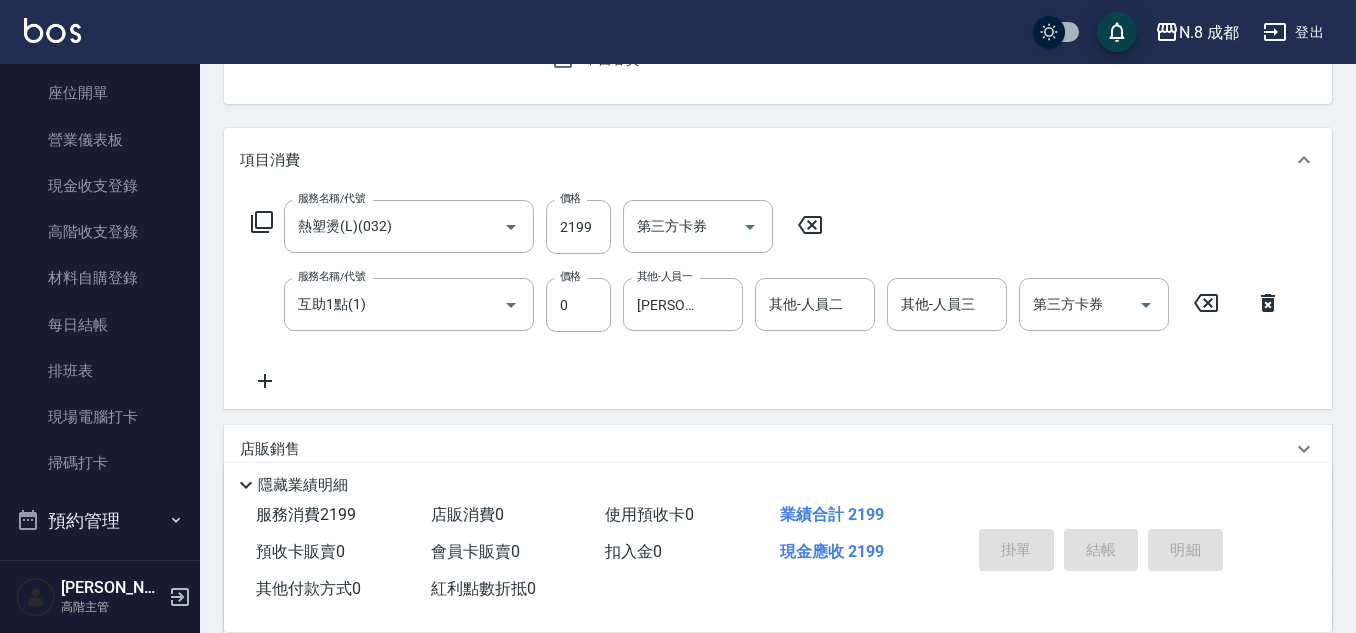 type 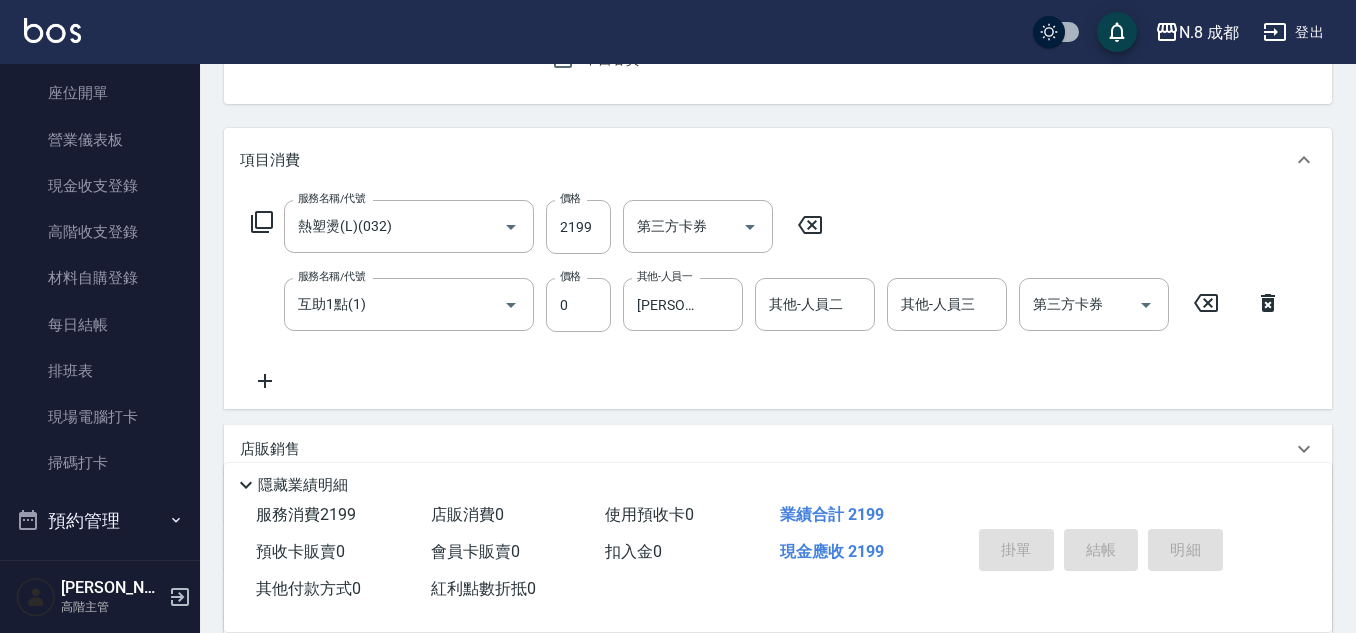 type 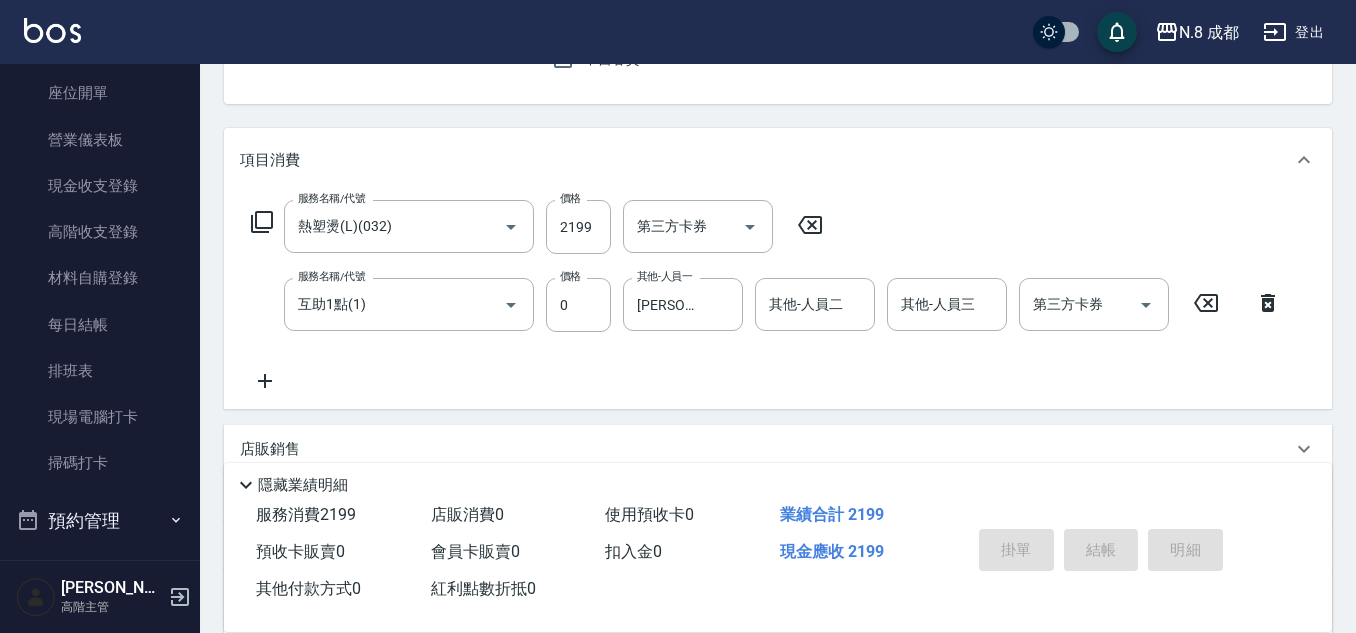 type 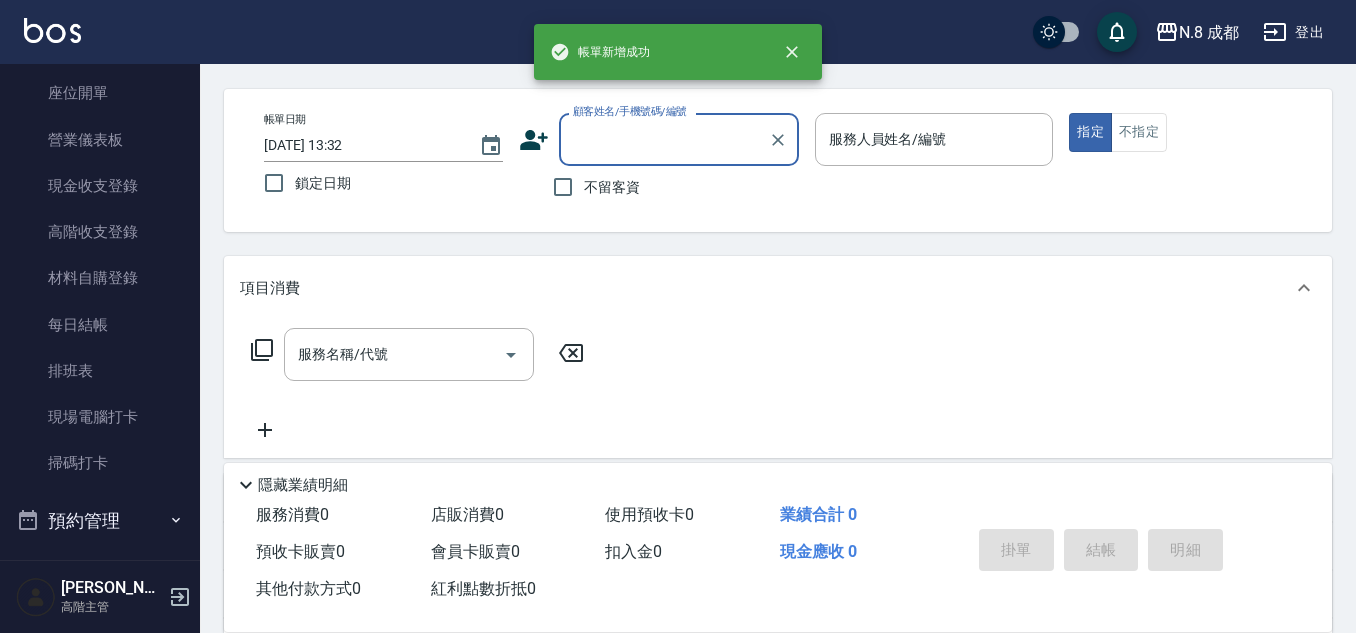 scroll, scrollTop: 0, scrollLeft: 0, axis: both 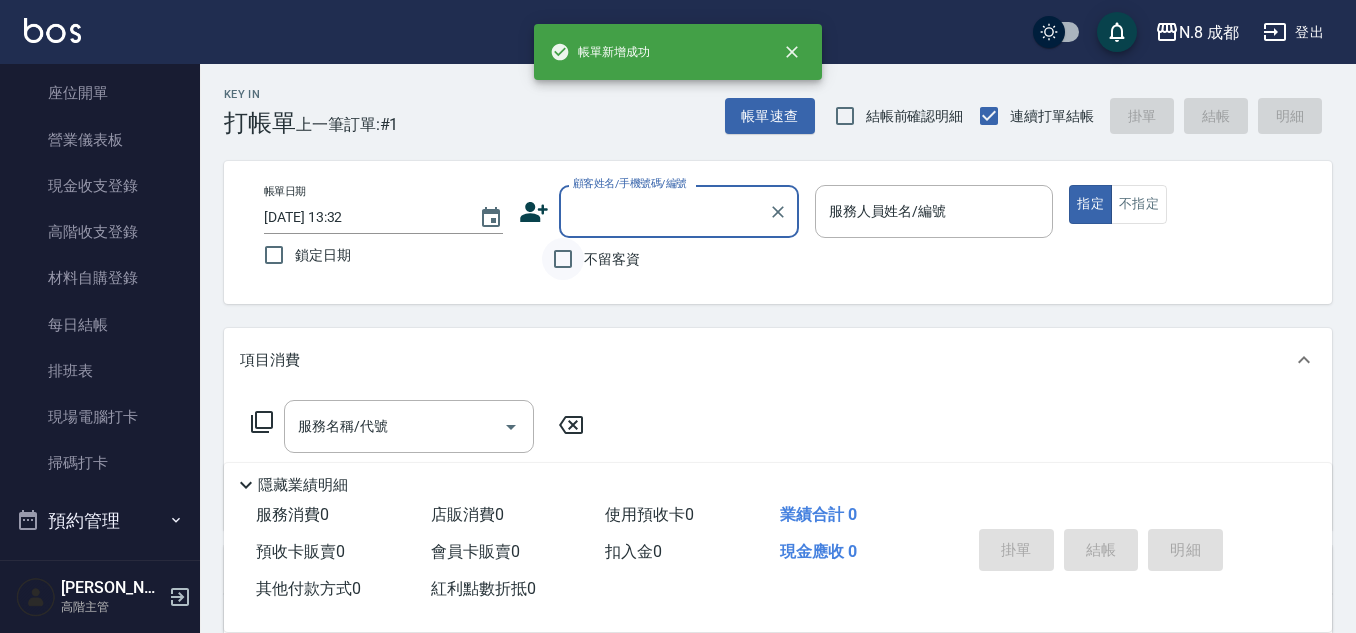 drag, startPoint x: 564, startPoint y: 257, endPoint x: 689, endPoint y: 257, distance: 125 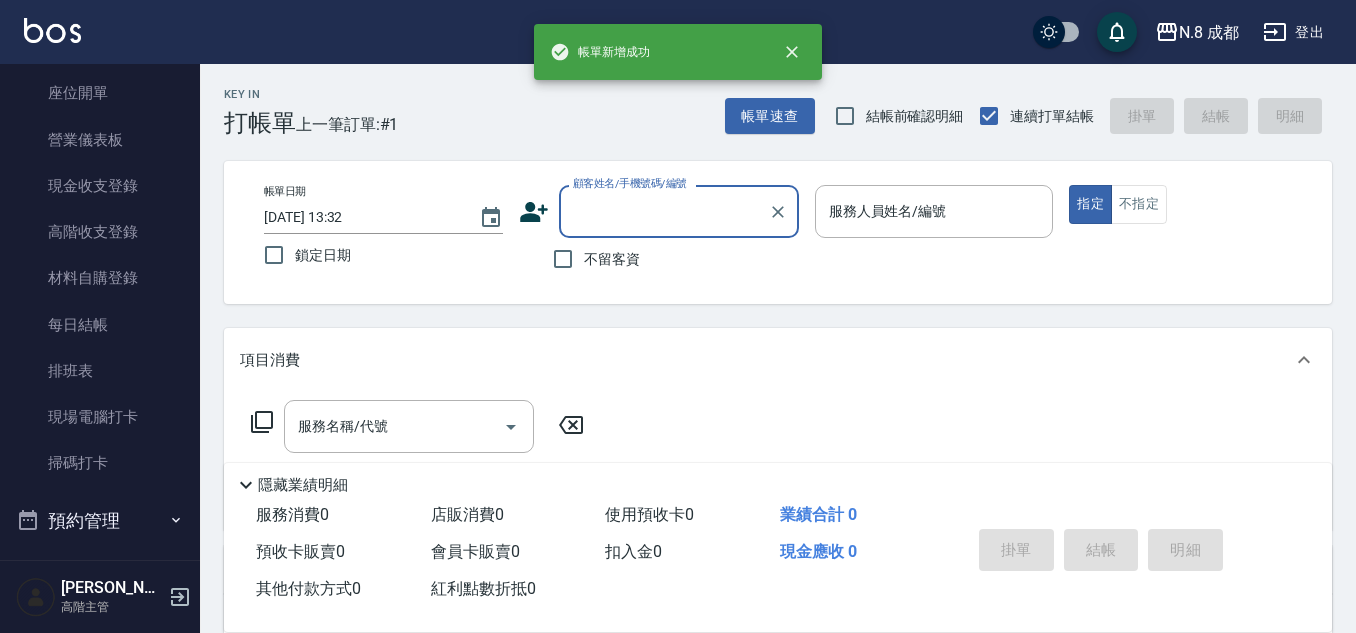 checkbox on "true" 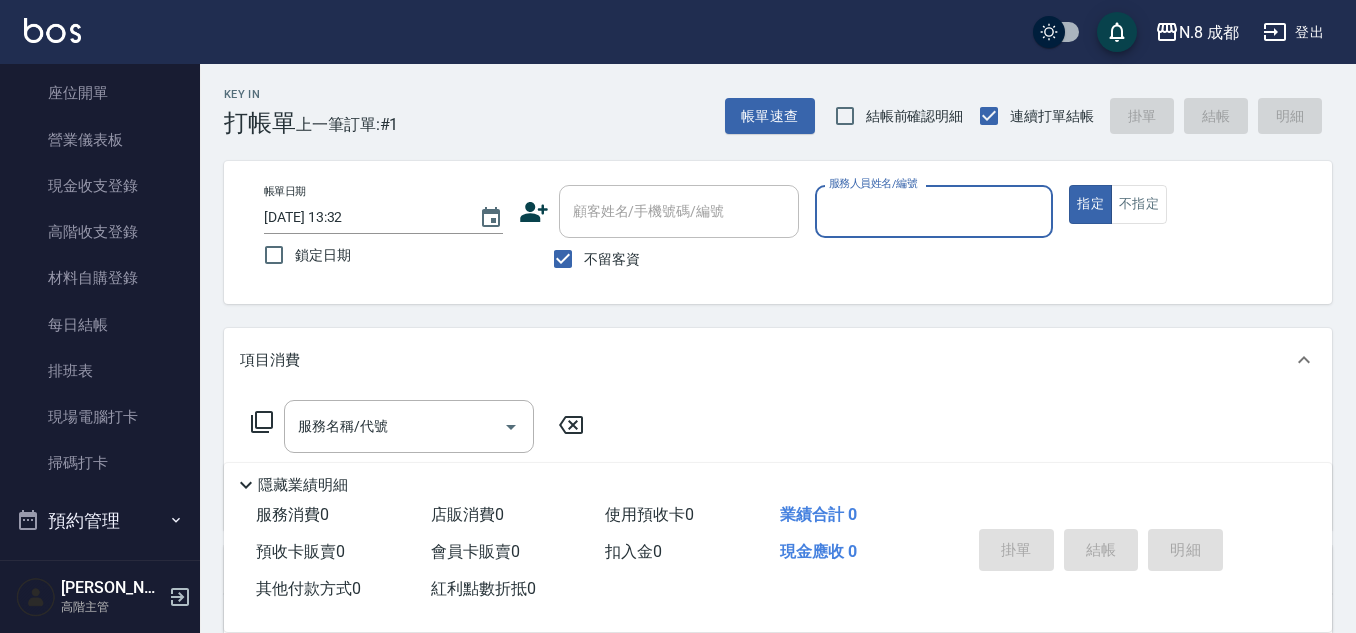 click on "服務人員姓名/編號" at bounding box center [934, 211] 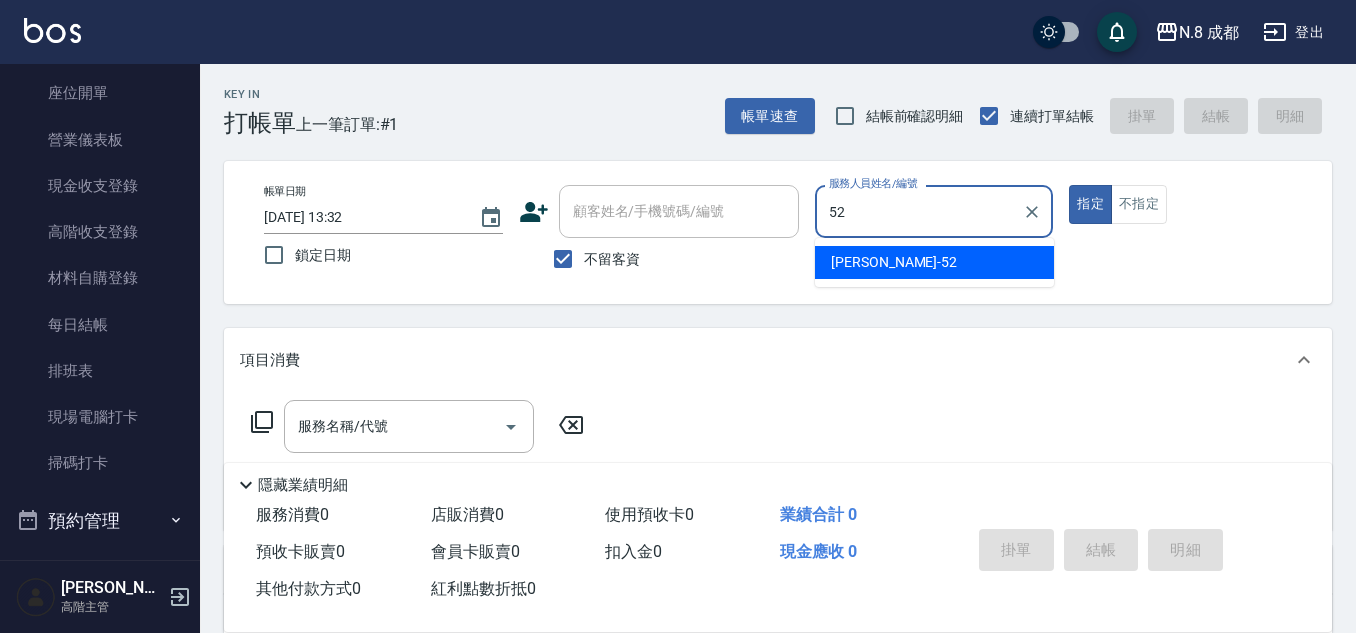 click on "[PERSON_NAME]-52" at bounding box center [894, 262] 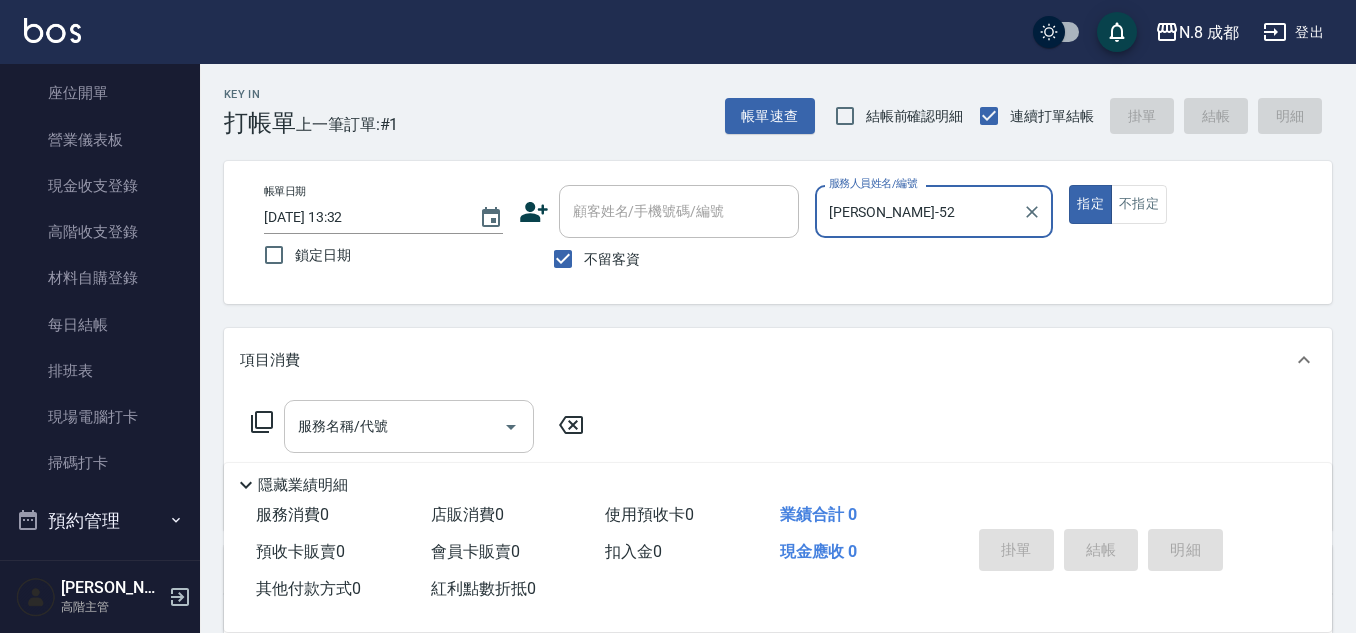 click on "服務名稱/代號" at bounding box center (409, 426) 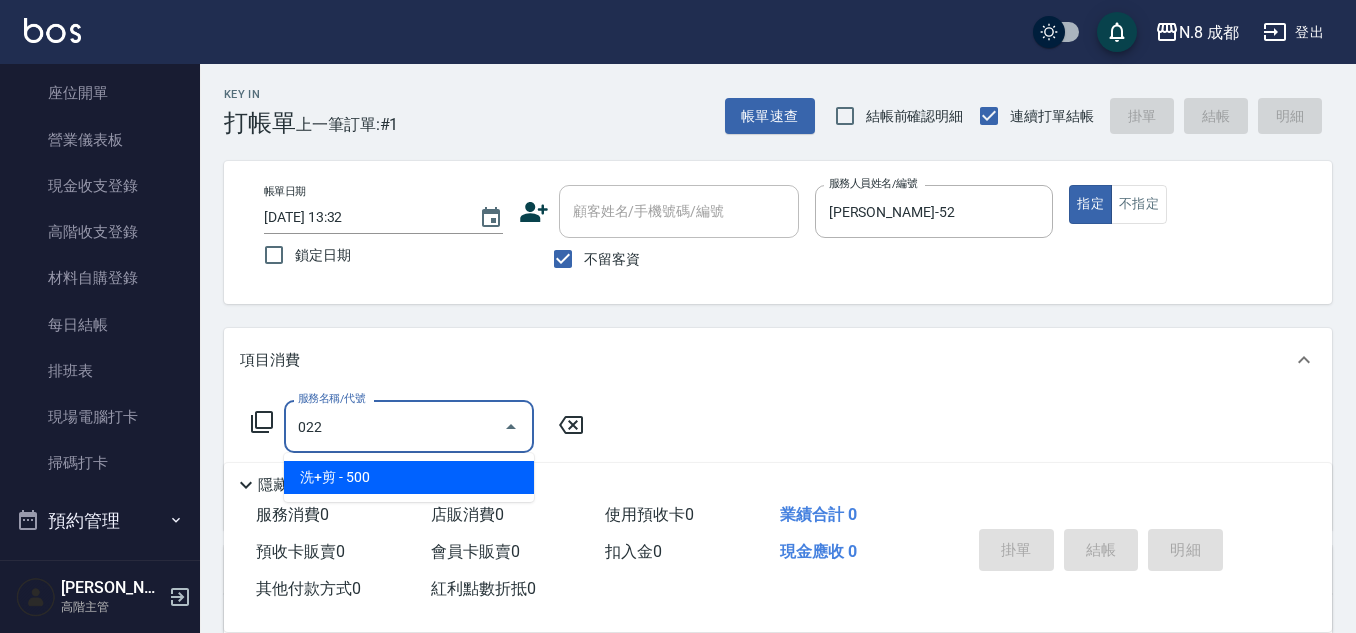 click on "洗+剪 - 500" at bounding box center (409, 477) 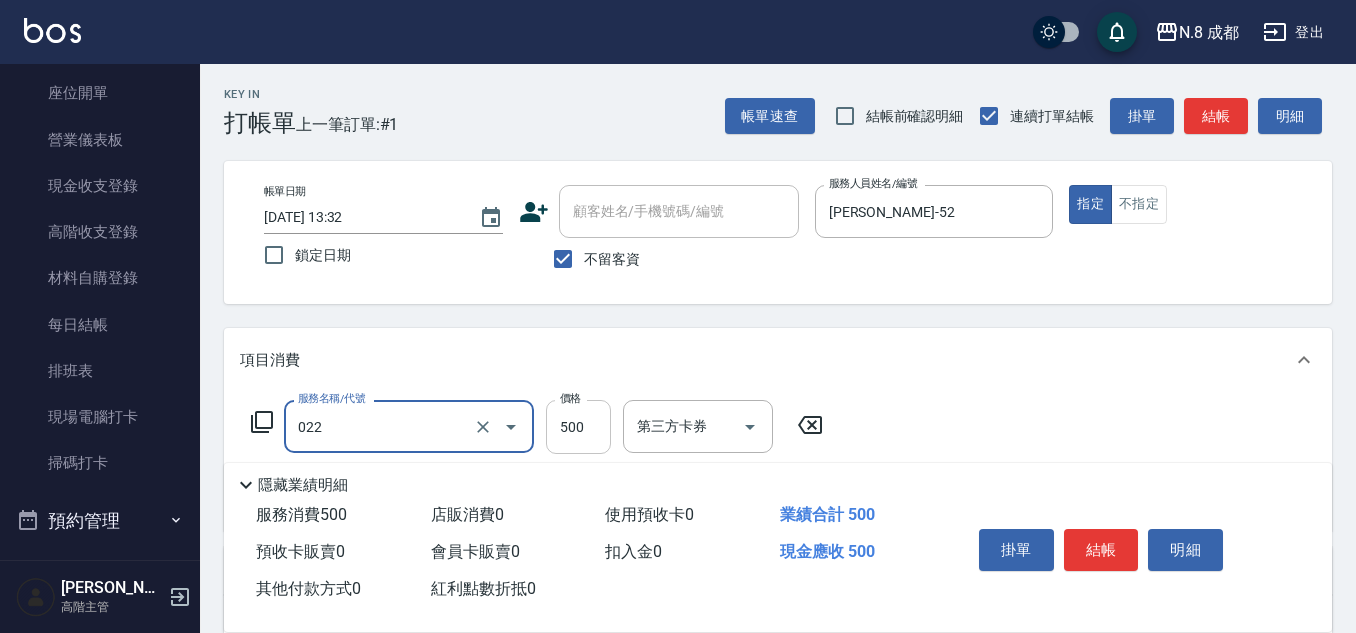 type on "洗+剪(022)" 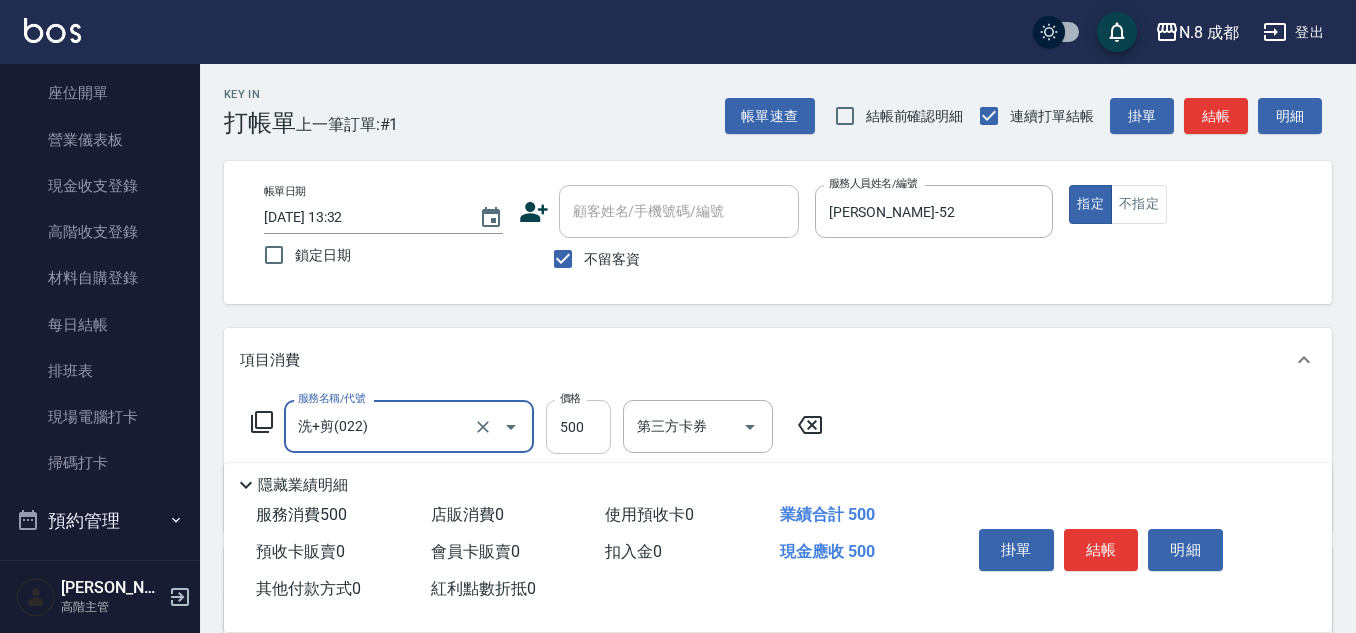click on "500" at bounding box center (578, 427) 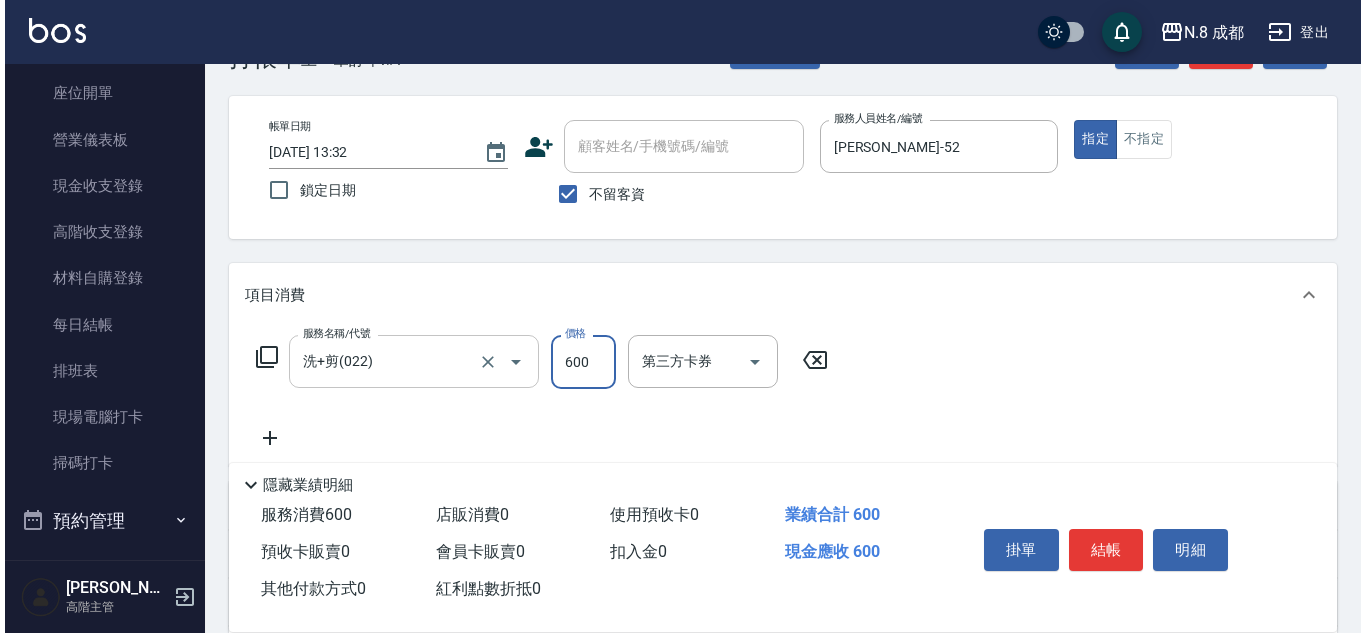 scroll, scrollTop: 100, scrollLeft: 0, axis: vertical 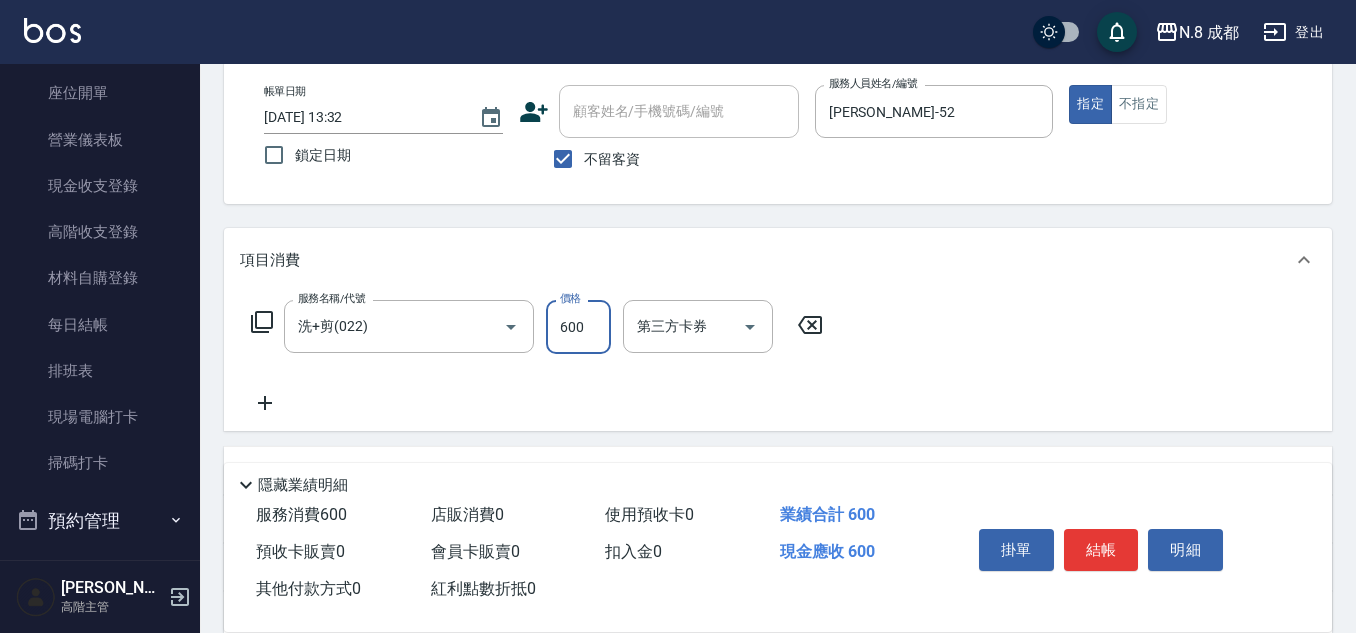 type on "600" 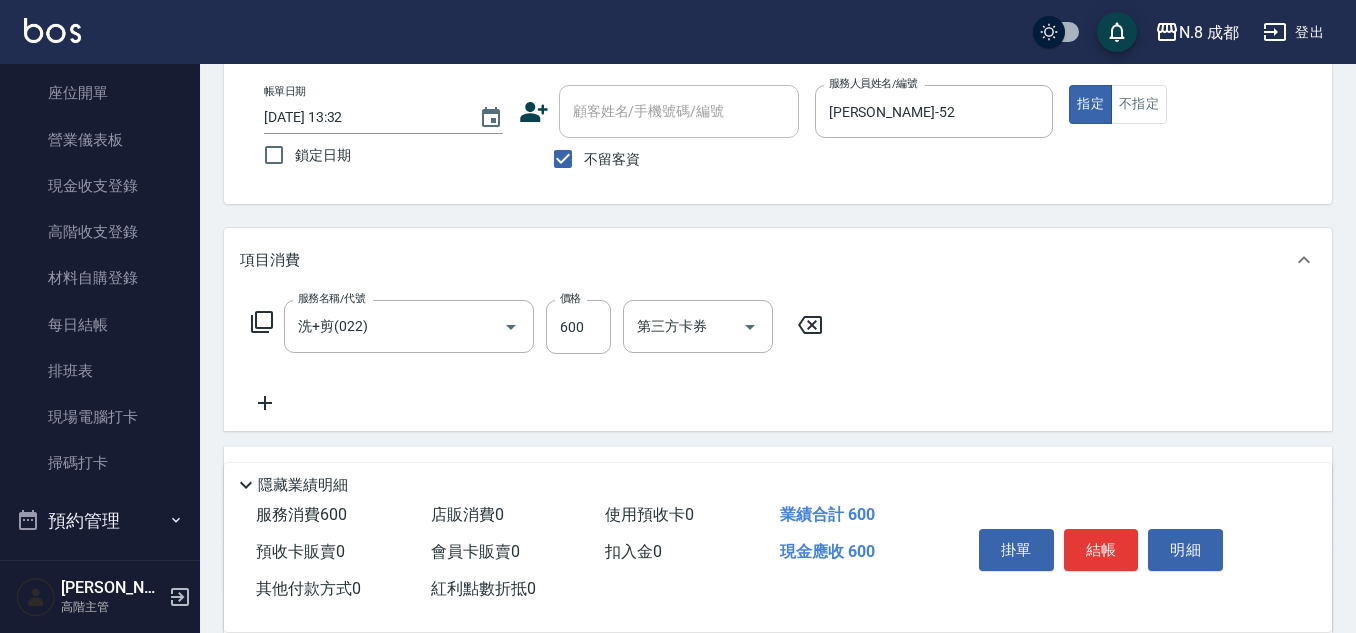 click 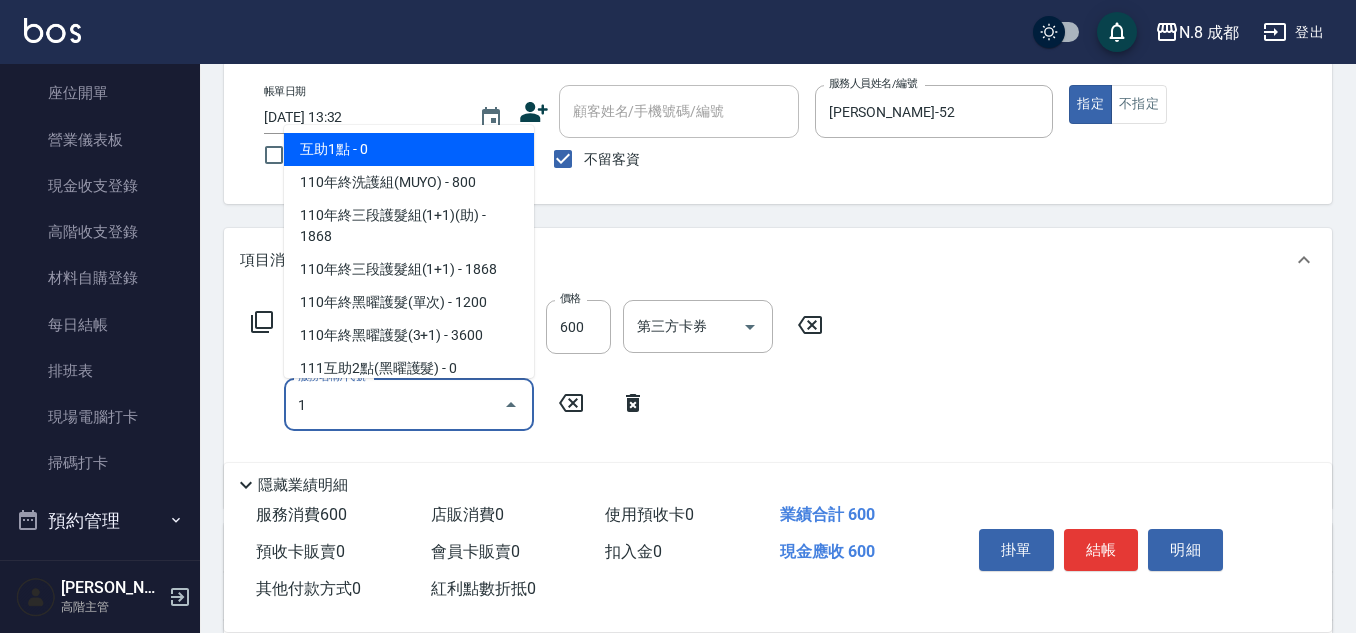 drag, startPoint x: 382, startPoint y: 151, endPoint x: 467, endPoint y: 193, distance: 94.81033 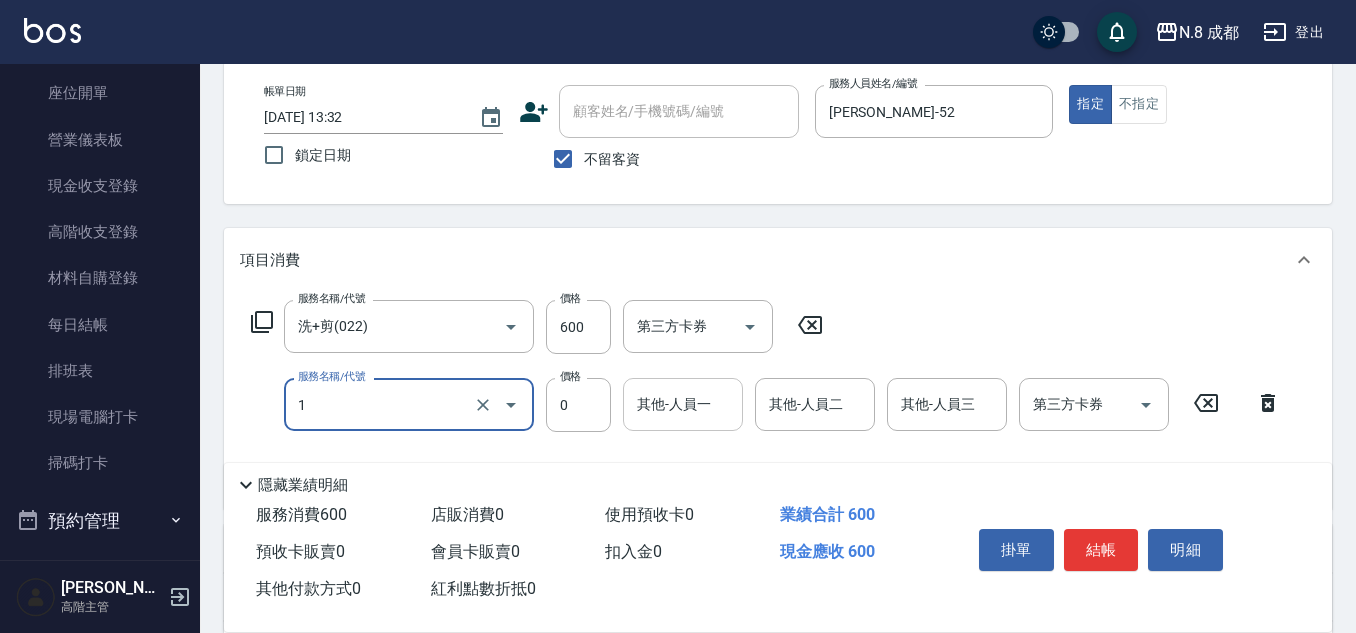 type on "互助1點(1)" 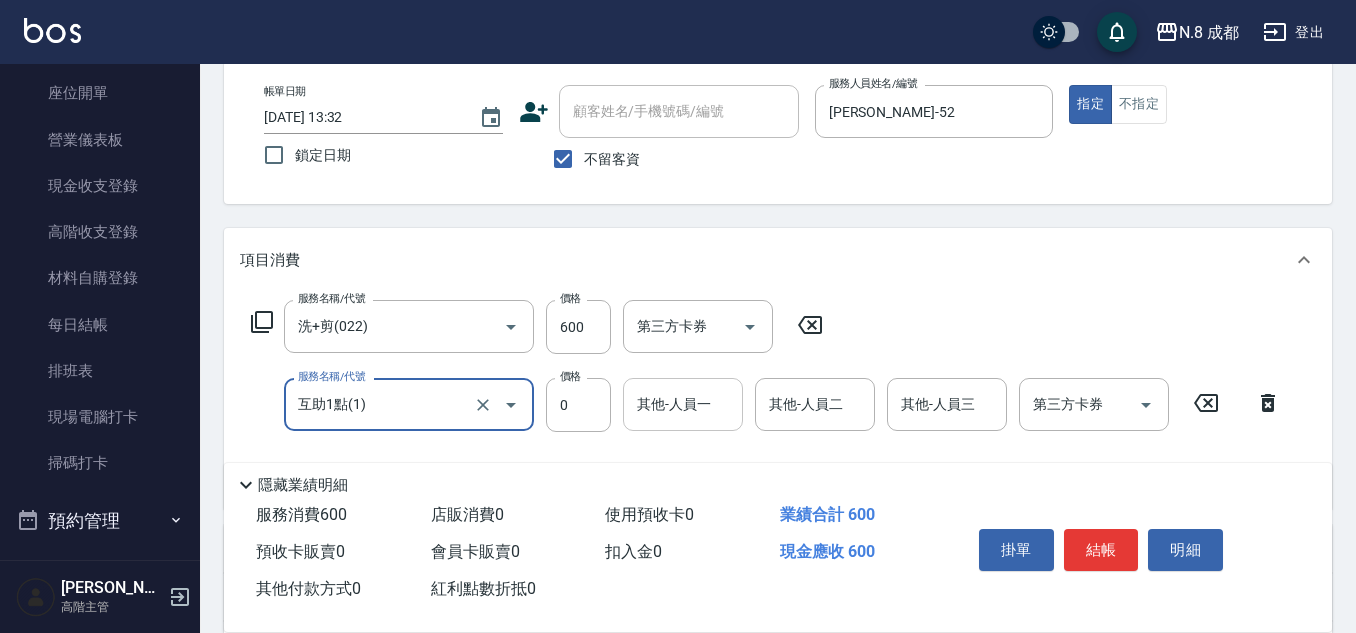 click on "其他-人員一" at bounding box center [683, 404] 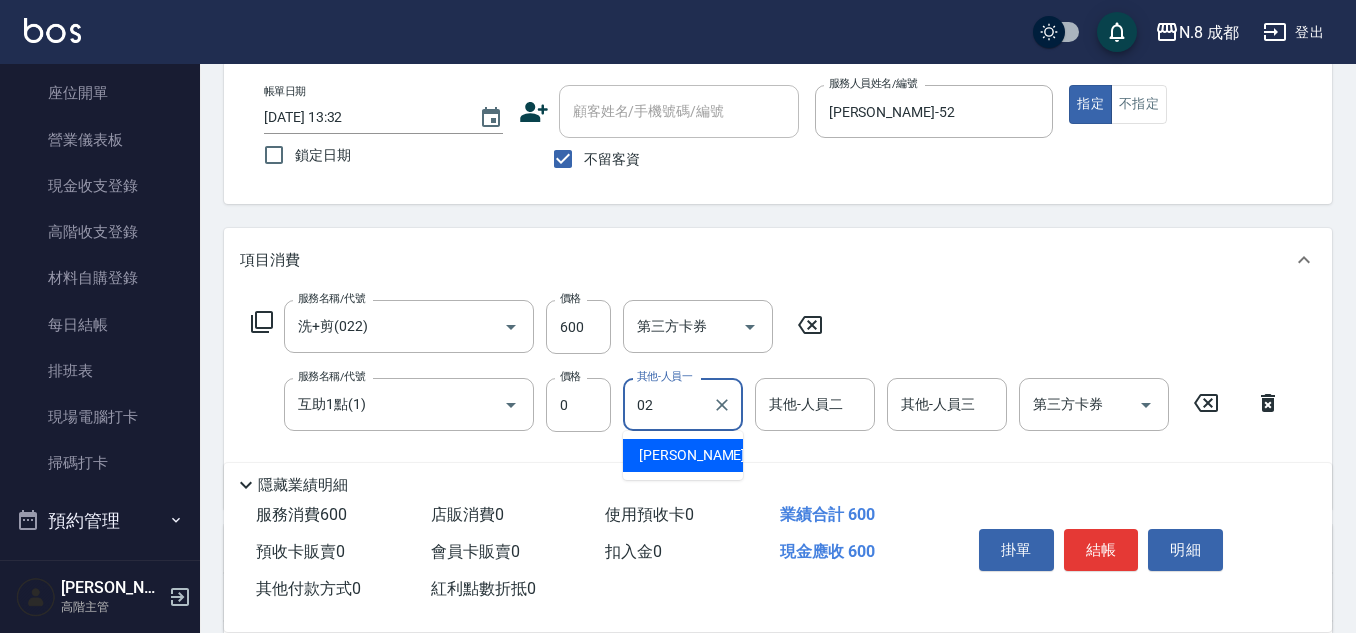 click on "[PERSON_NAME]-02" at bounding box center (702, 455) 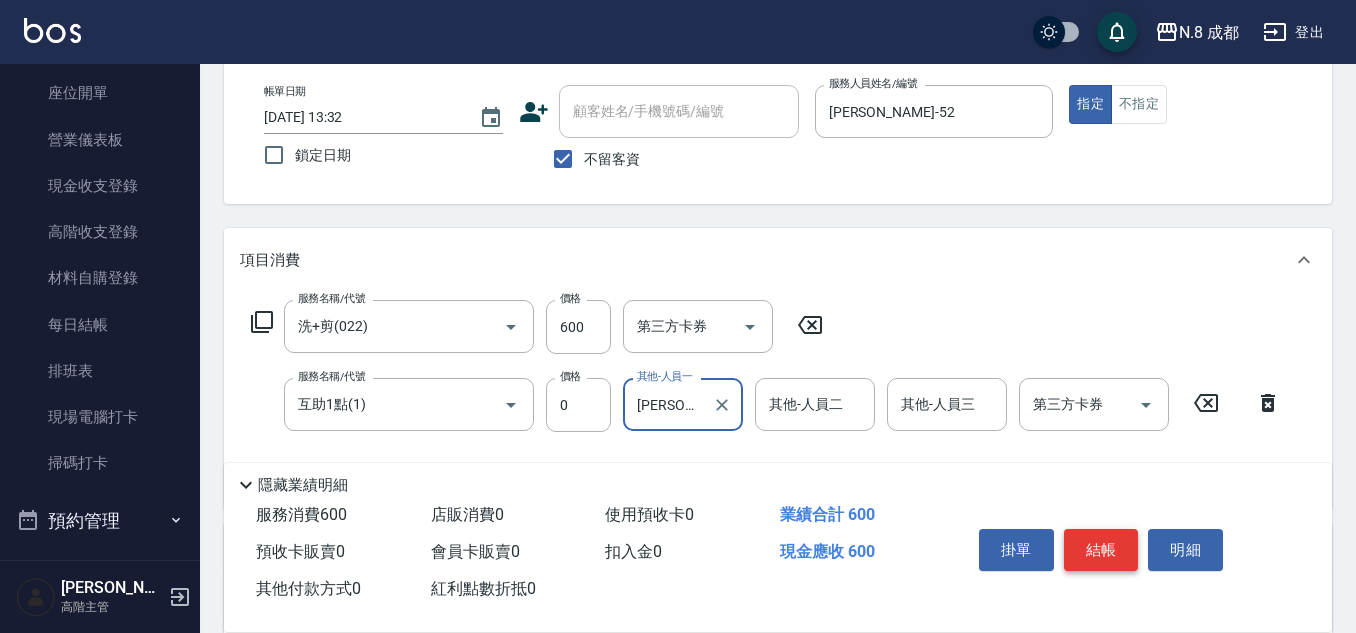 type on "[PERSON_NAME]-02" 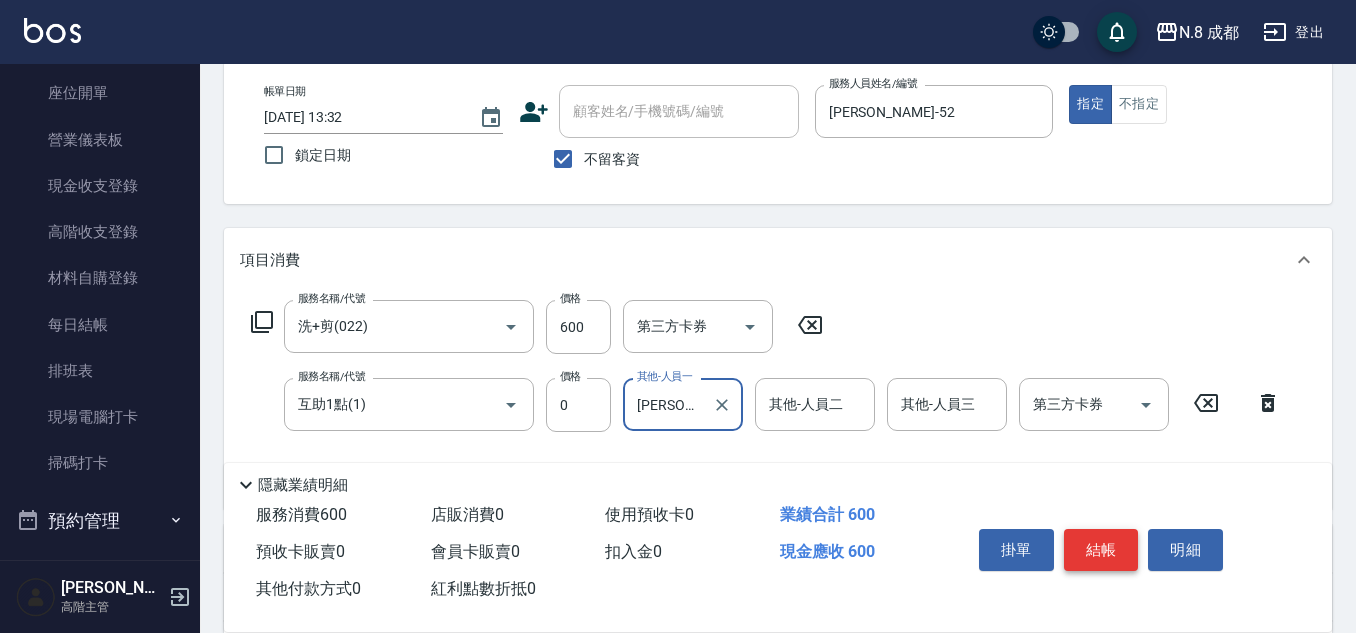 click on "結帳" at bounding box center [1101, 550] 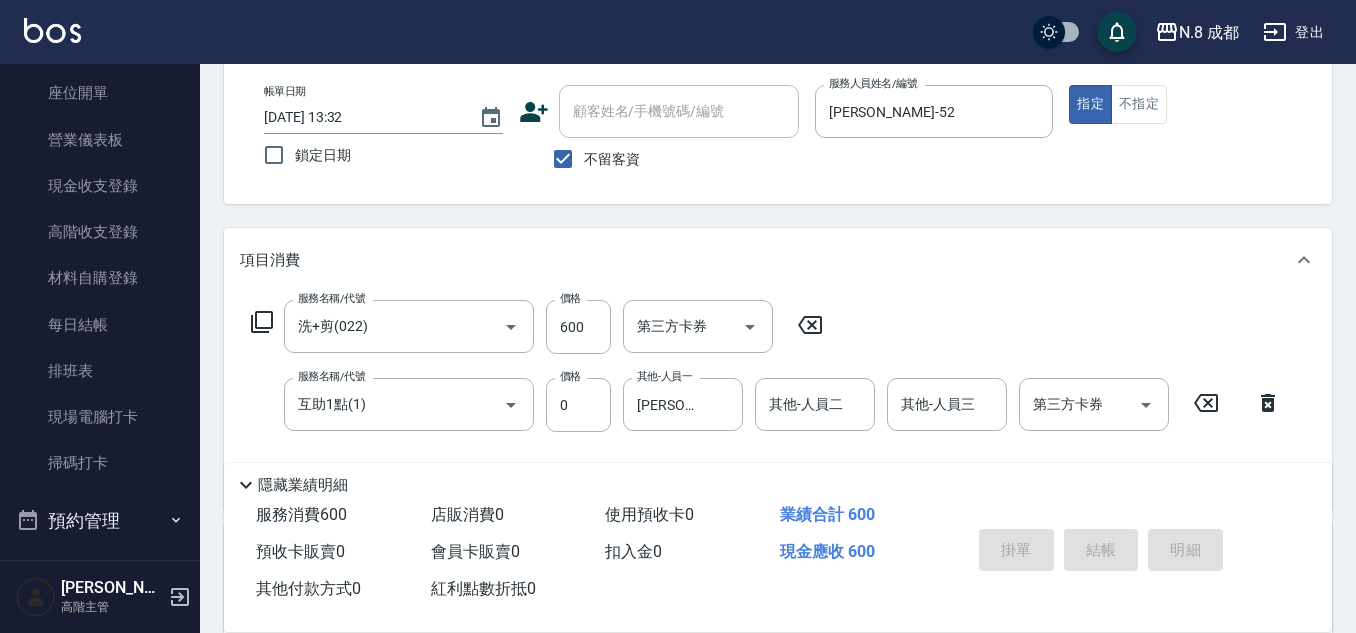 type 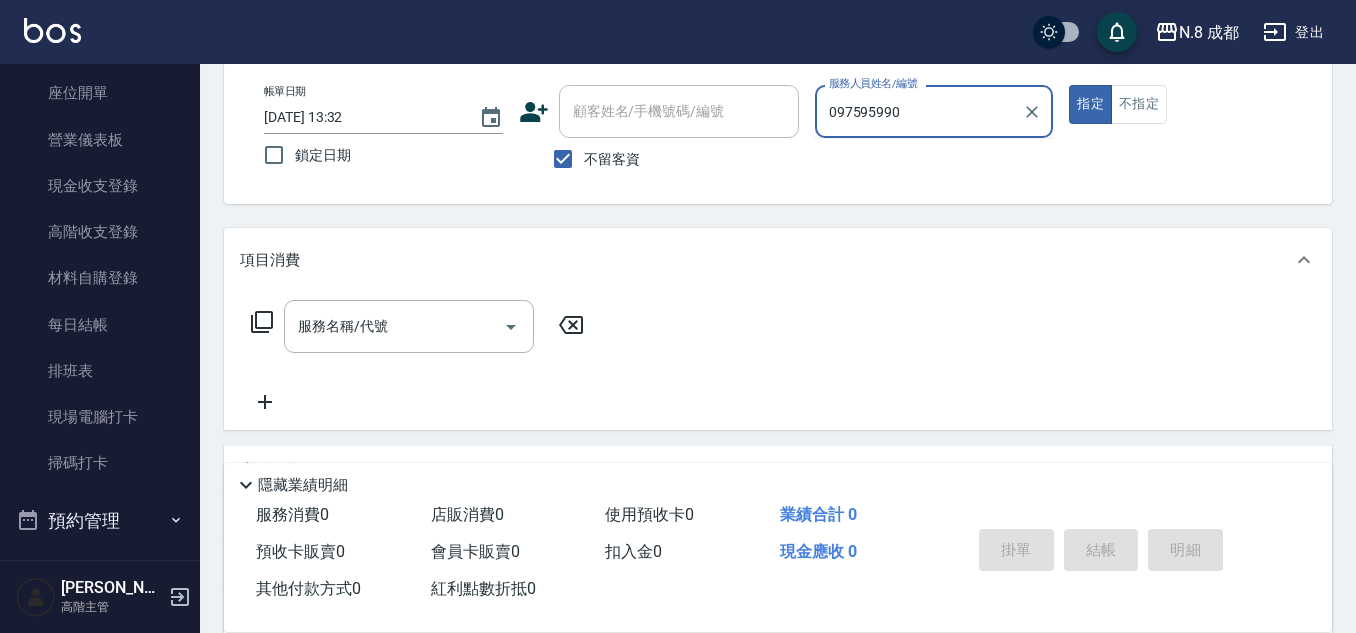 type on "0975959907" 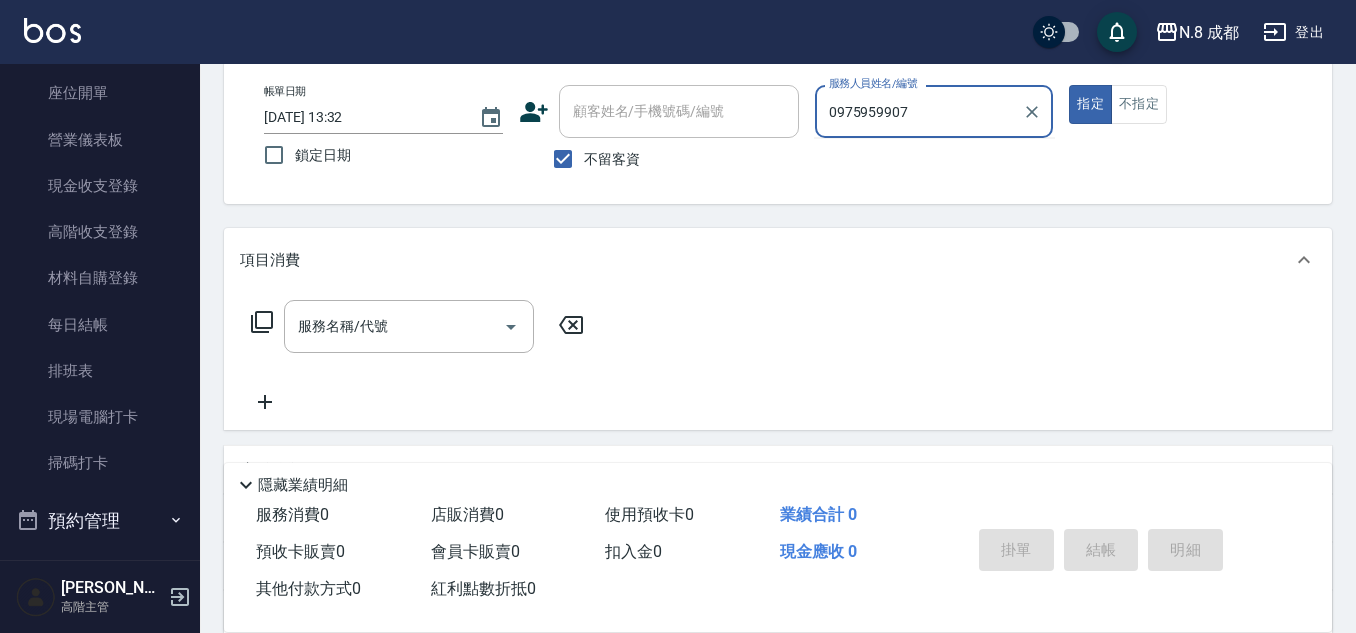 click on "帳單日期 [DATE] 13:32 鎖定日期 顧客姓名/手機號碼/編號 顧客姓名/手機號碼/編號 不留客資 服務人員姓名/編號 0975959907 服務人員姓名/編號 指定 不指定" at bounding box center (778, 132) 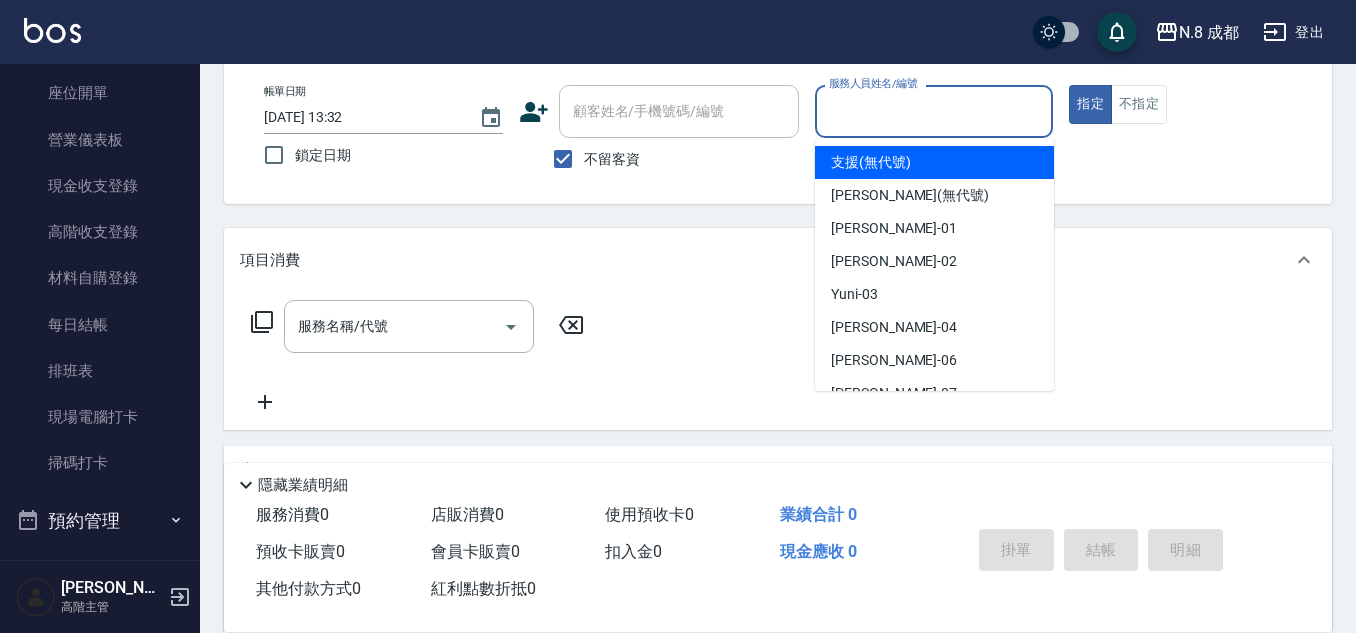 click 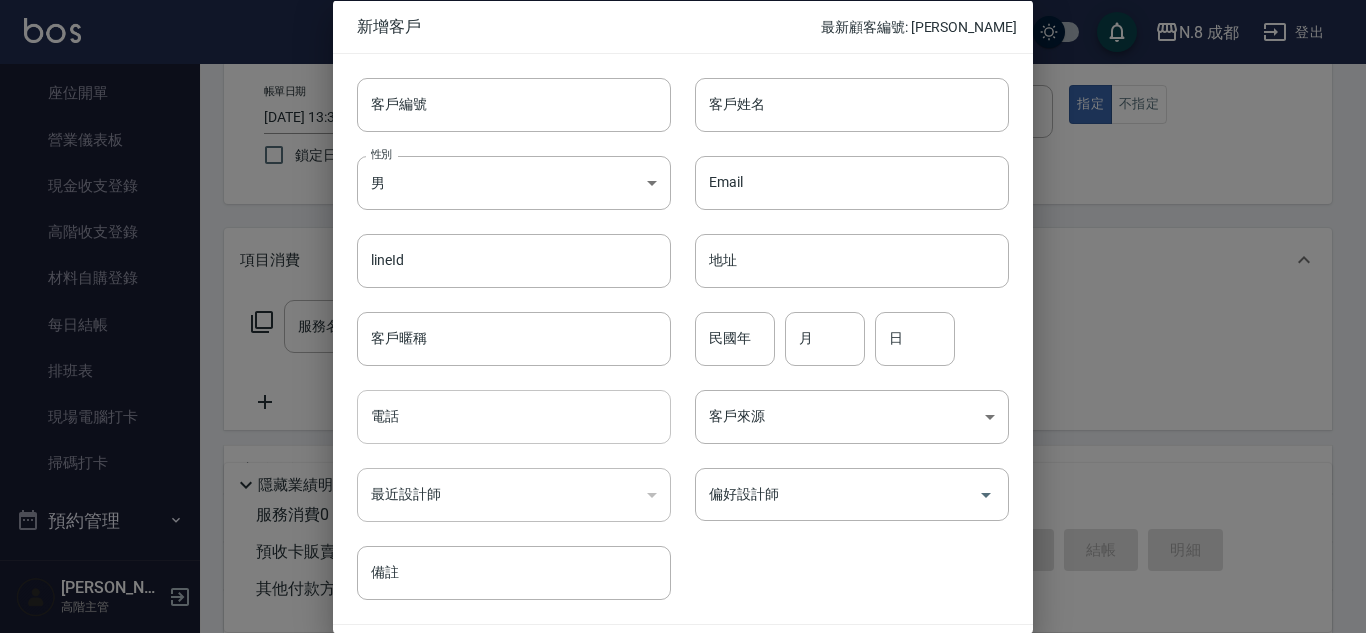 click on "電話" at bounding box center (514, 417) 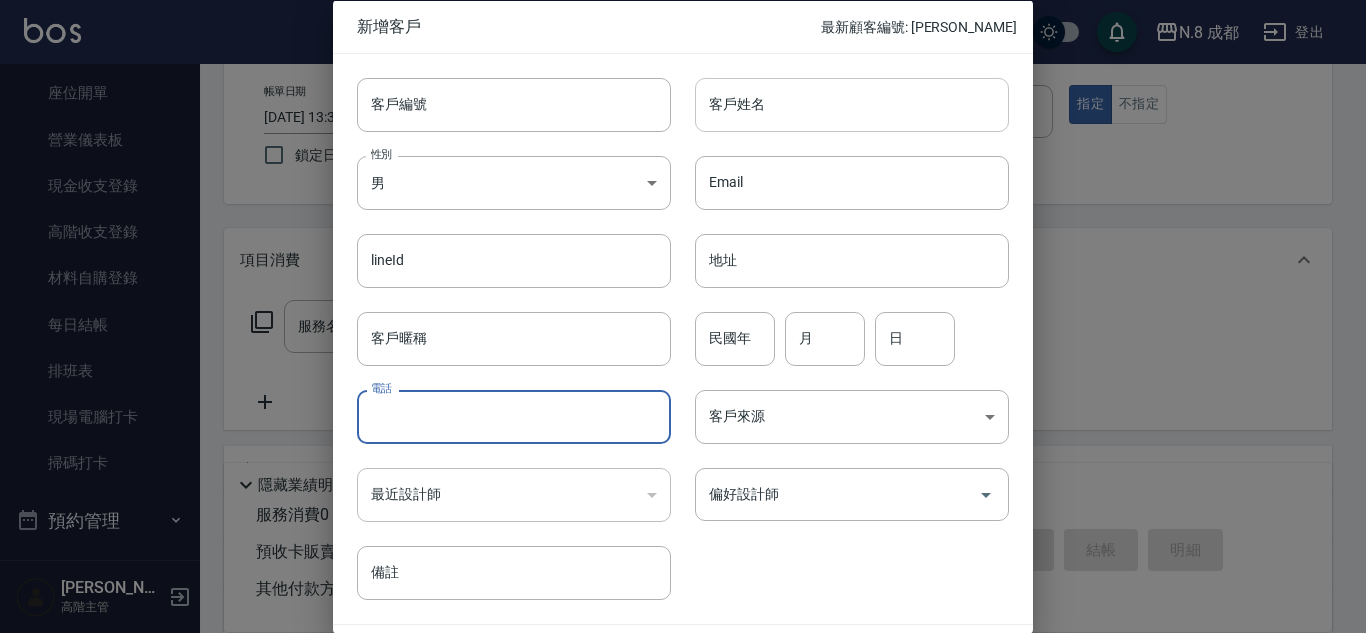 paste on "0975959907" 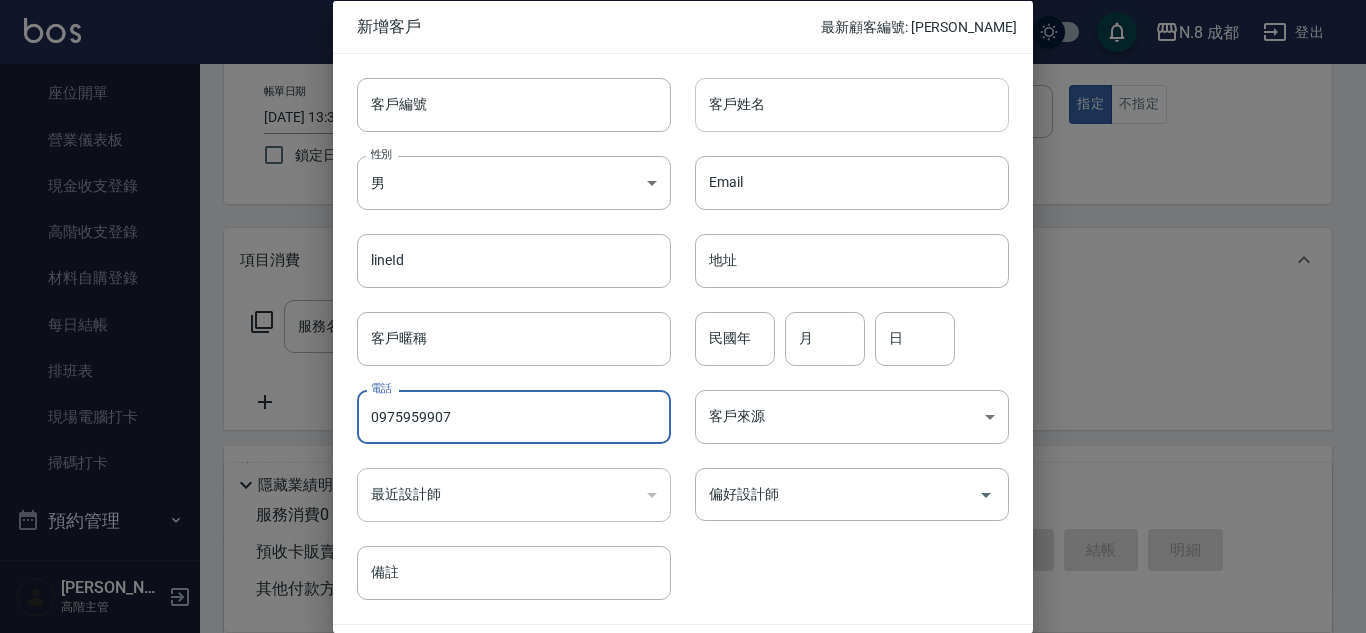 type on "0975959907" 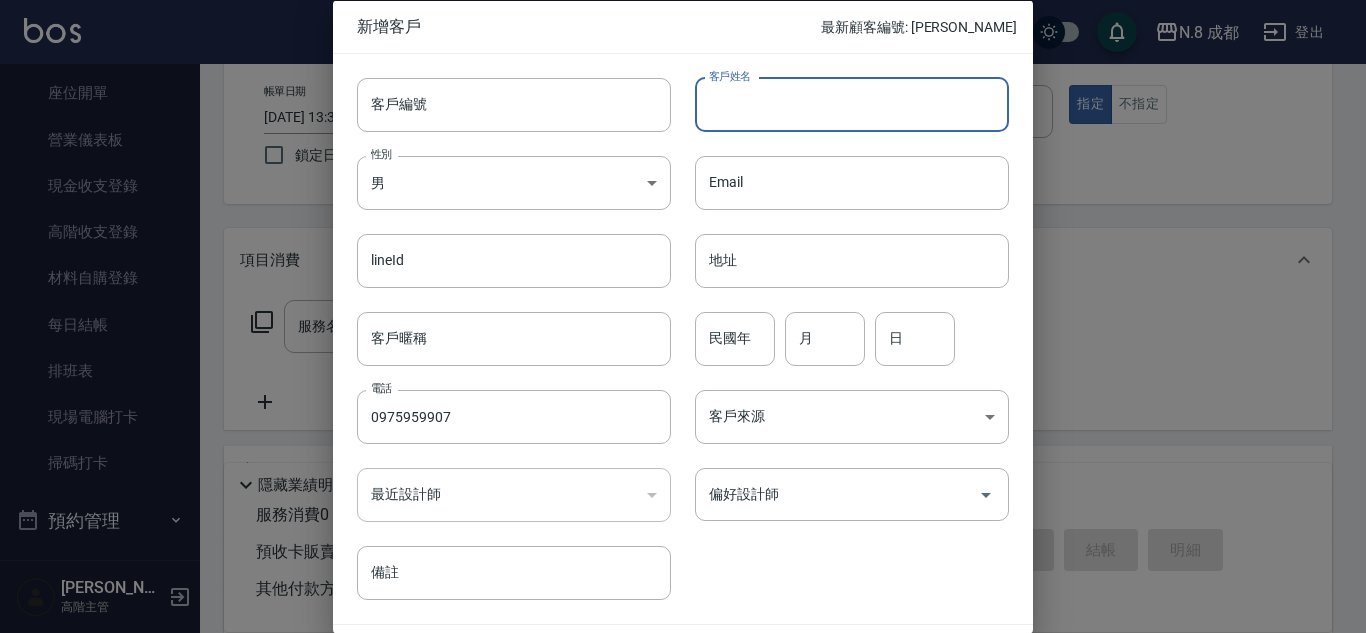 click on "客戶姓名" at bounding box center (852, 104) 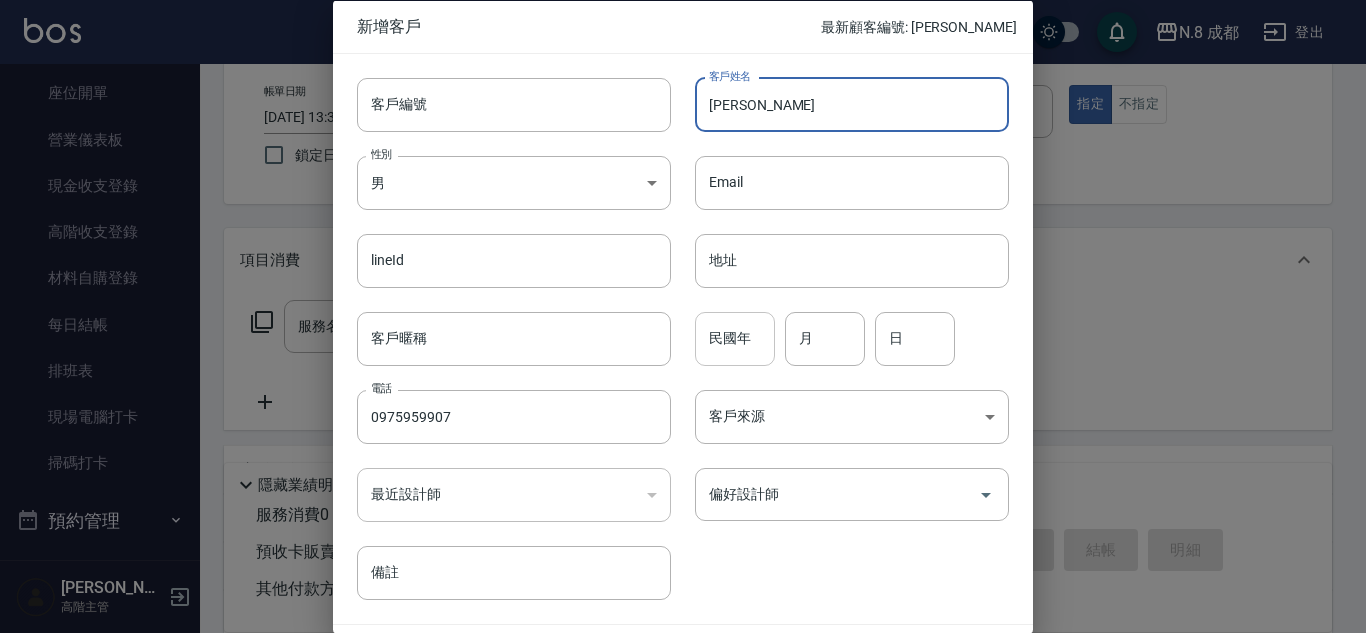 type on "[PERSON_NAME]" 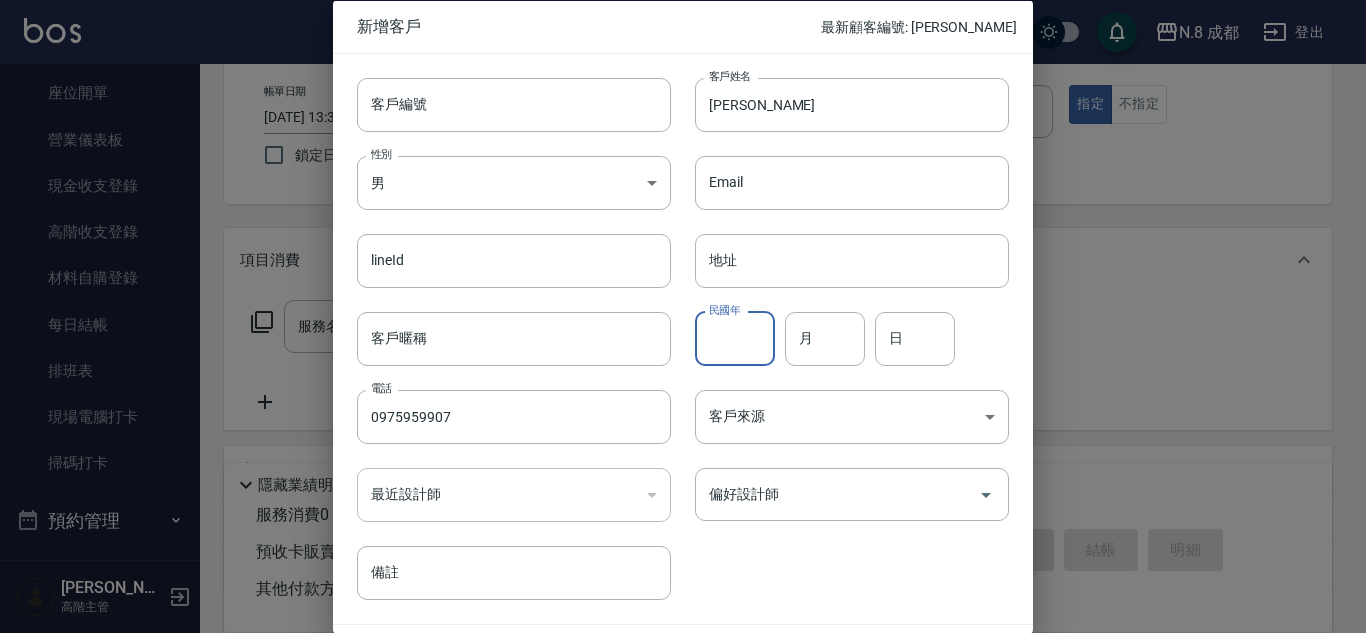 click on "民國年" at bounding box center (735, 338) 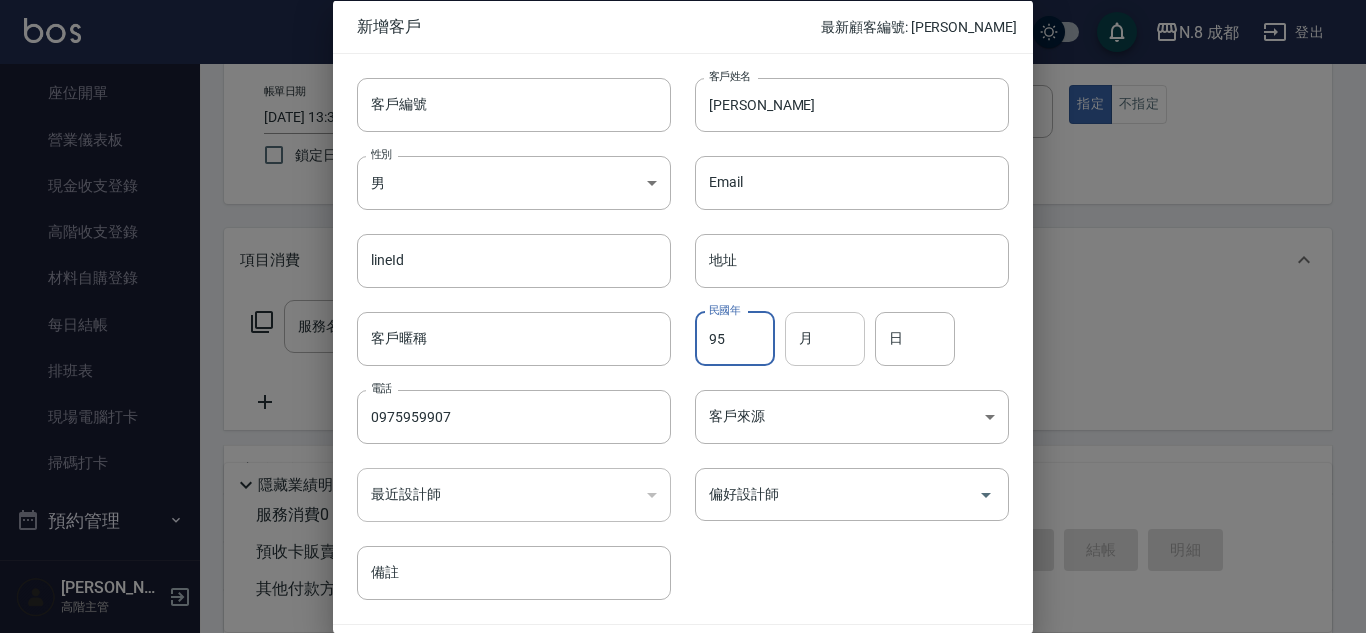 type on "95" 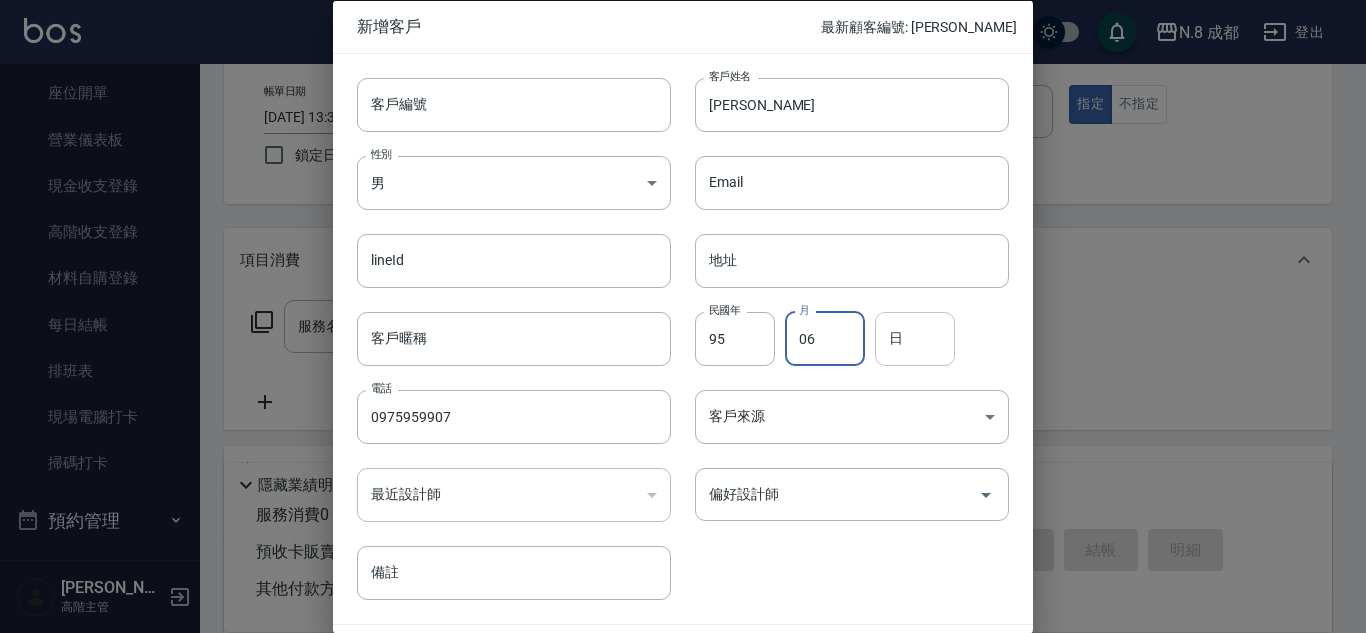 type on "06" 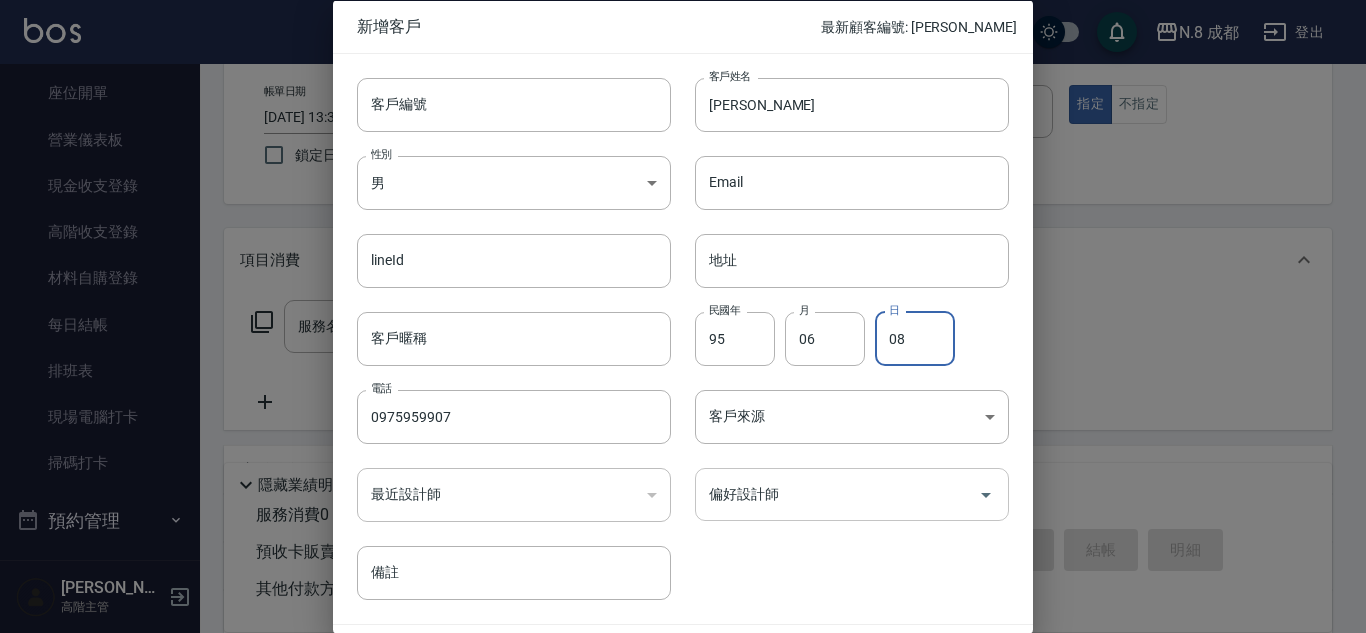 type on "08" 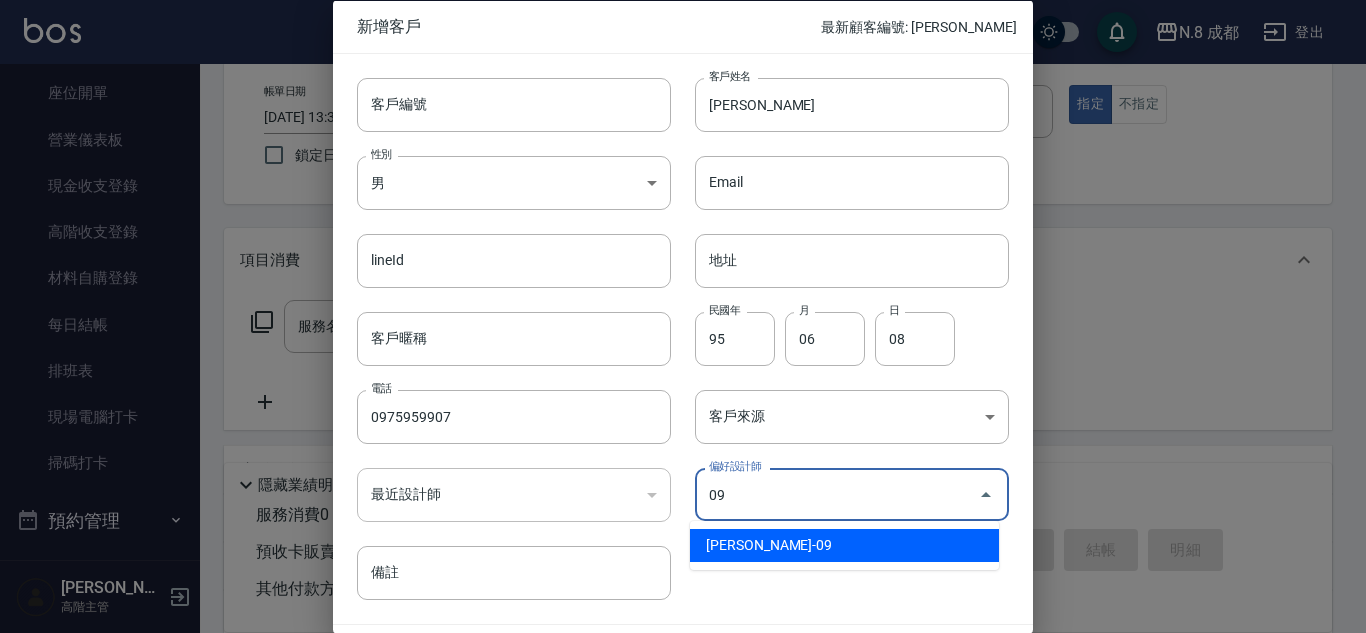 click on "[PERSON_NAME]-09" at bounding box center (844, 545) 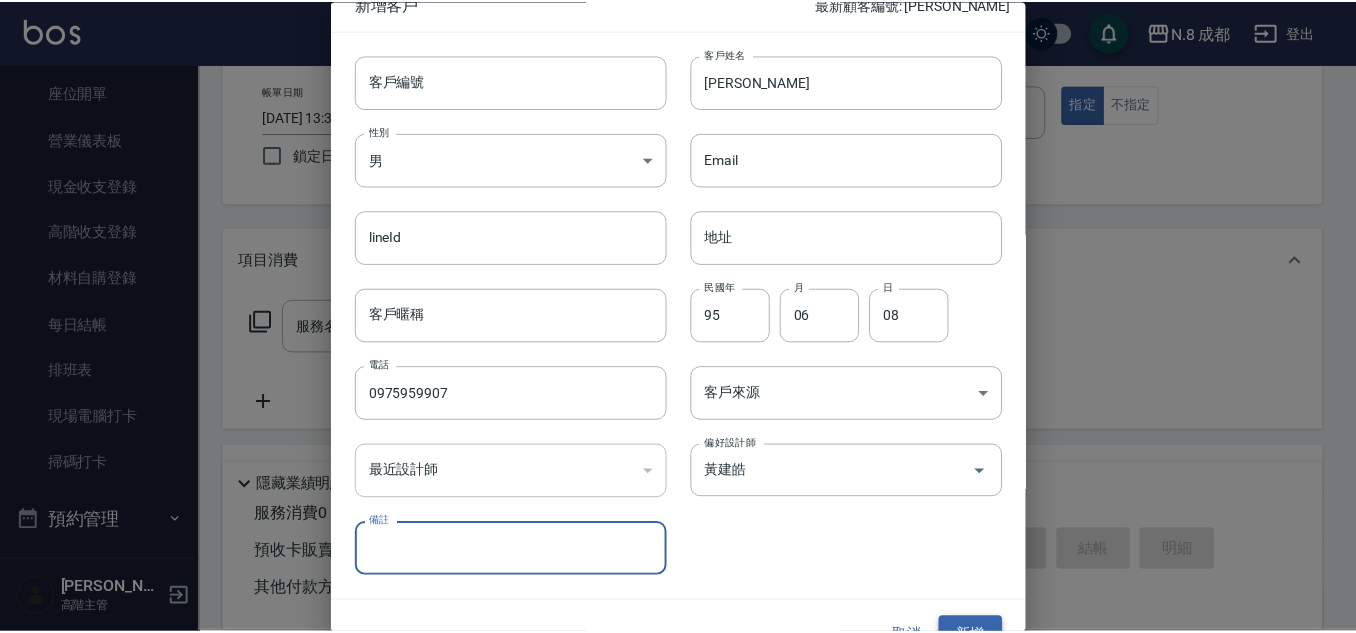 scroll, scrollTop: 60, scrollLeft: 0, axis: vertical 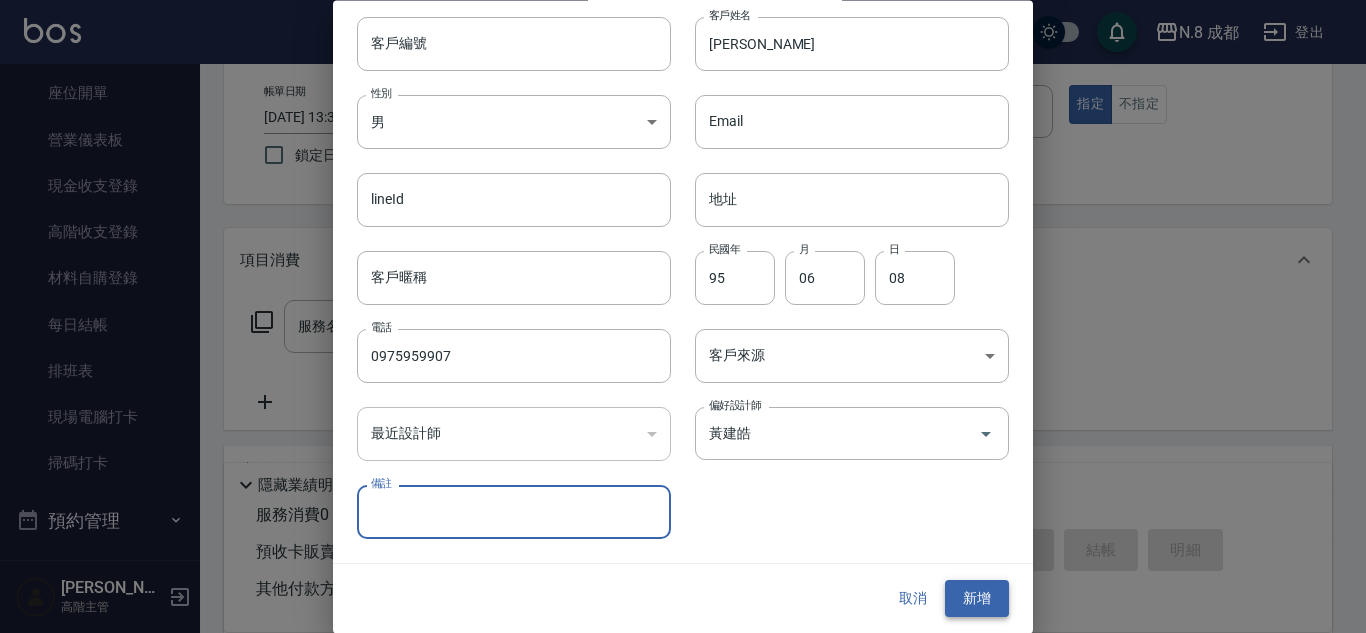click on "新增" at bounding box center (977, 599) 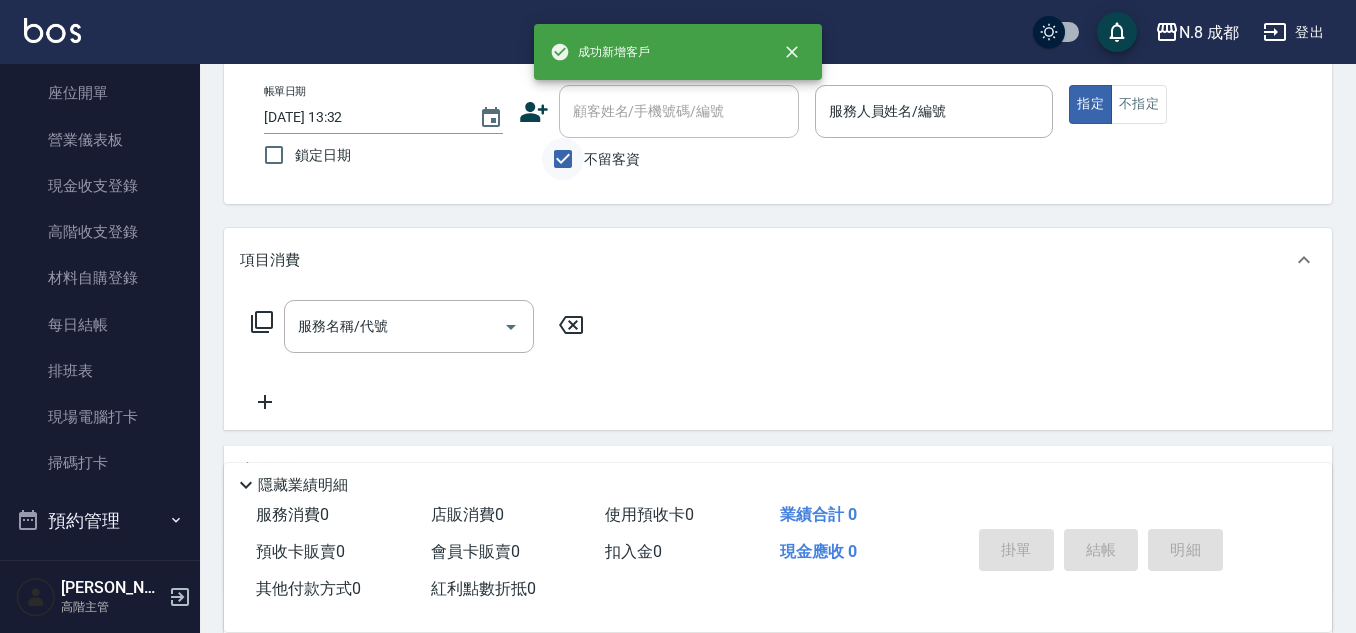click on "不留客資" at bounding box center (563, 159) 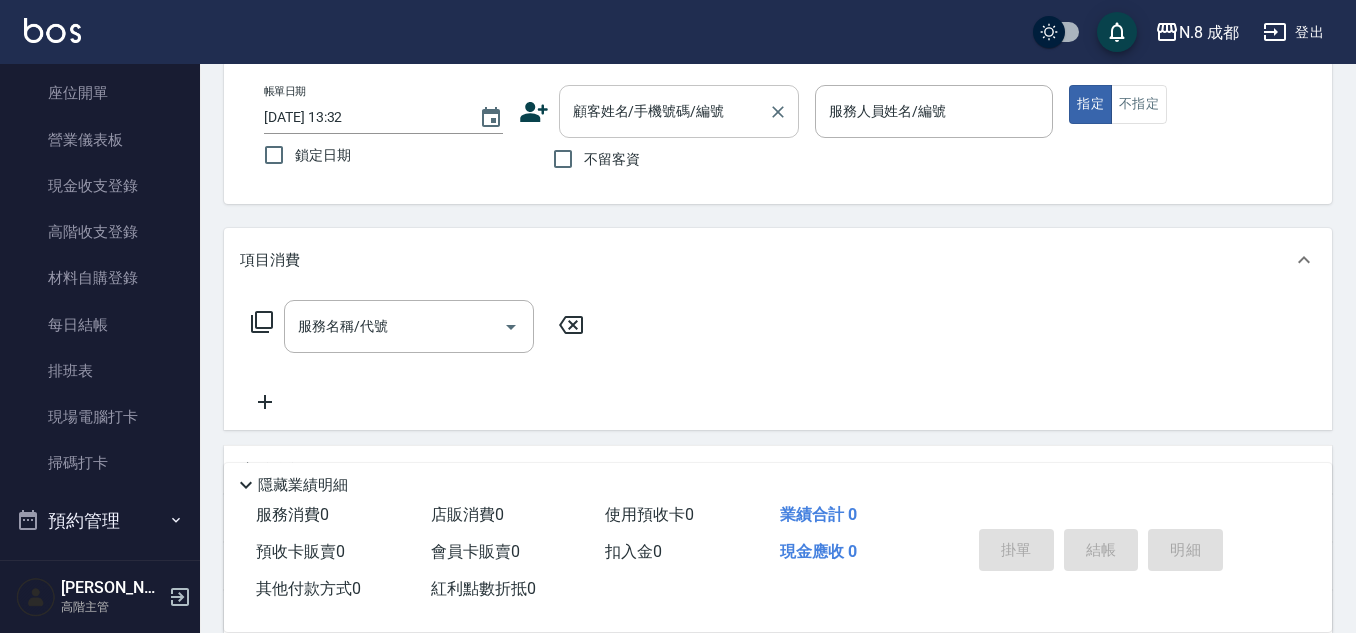 click on "顧客姓名/手機號碼/編號" at bounding box center (664, 111) 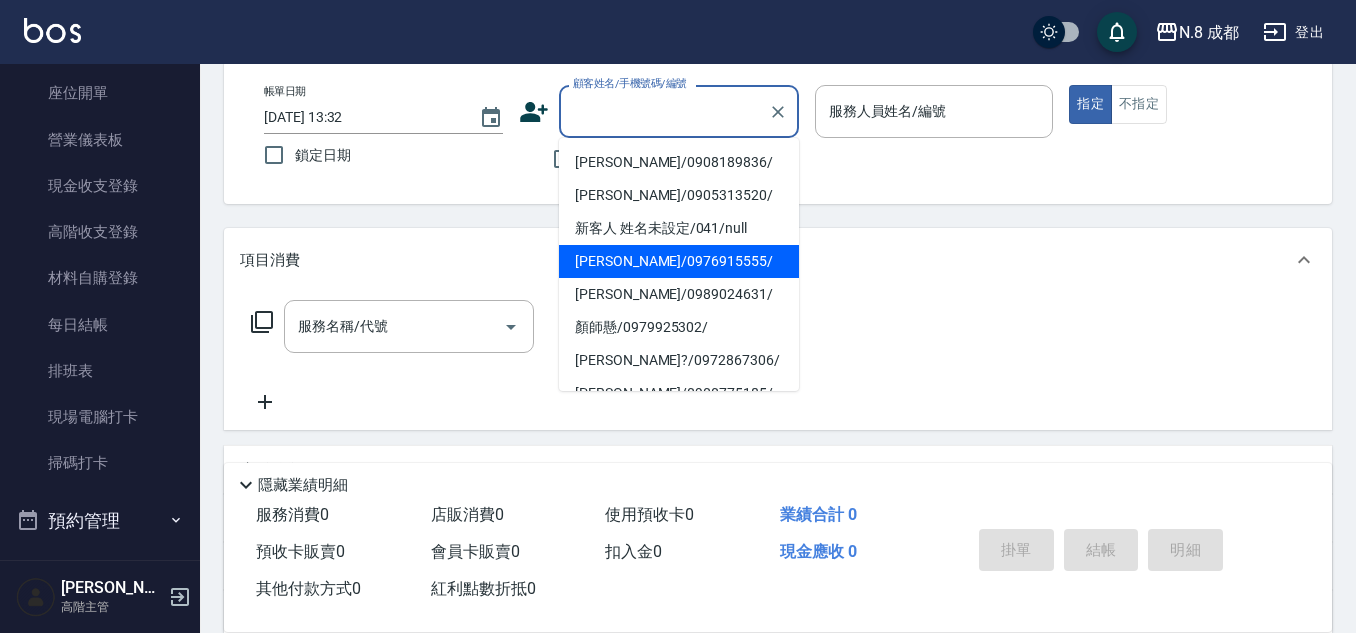 paste on "0975959907" 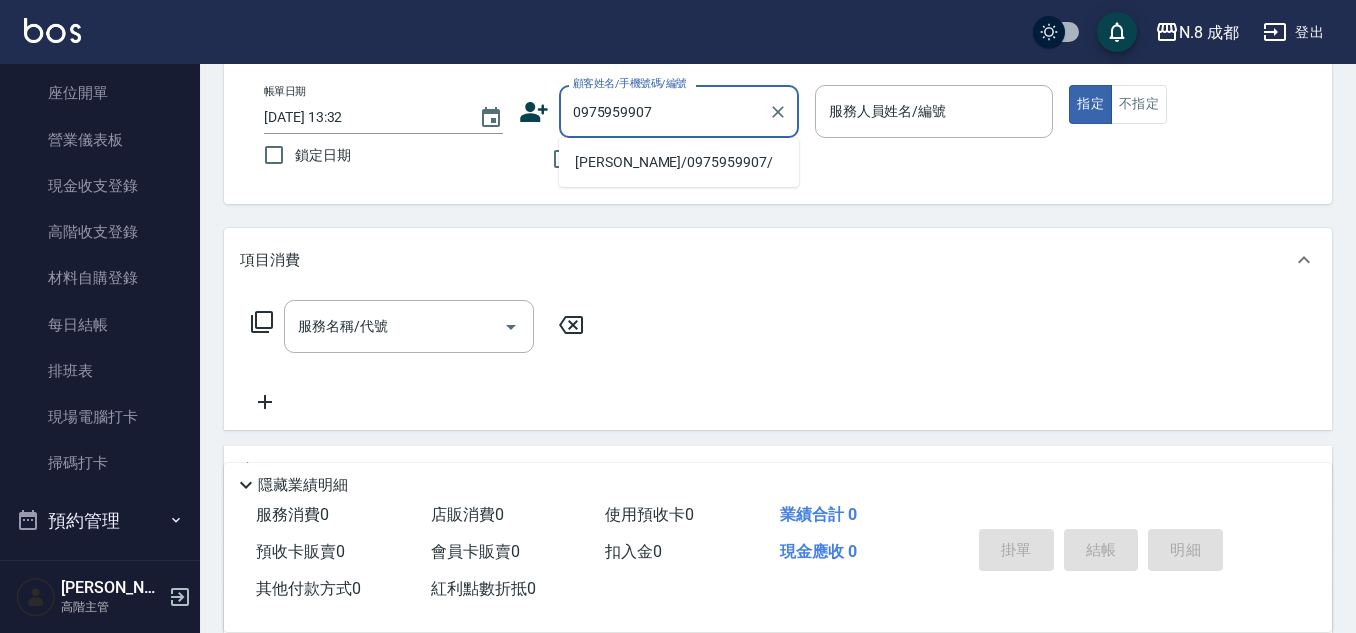 click on "[PERSON_NAME]/0975959907/" at bounding box center [679, 162] 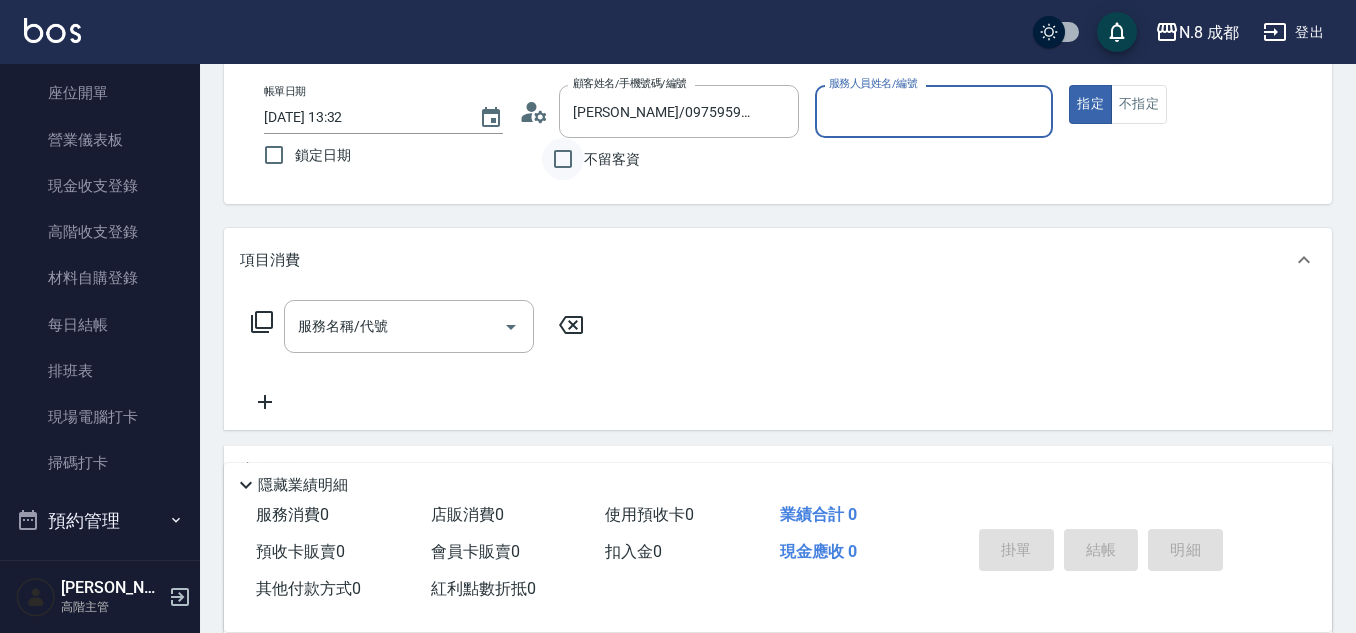 type on "[PERSON_NAME]-09" 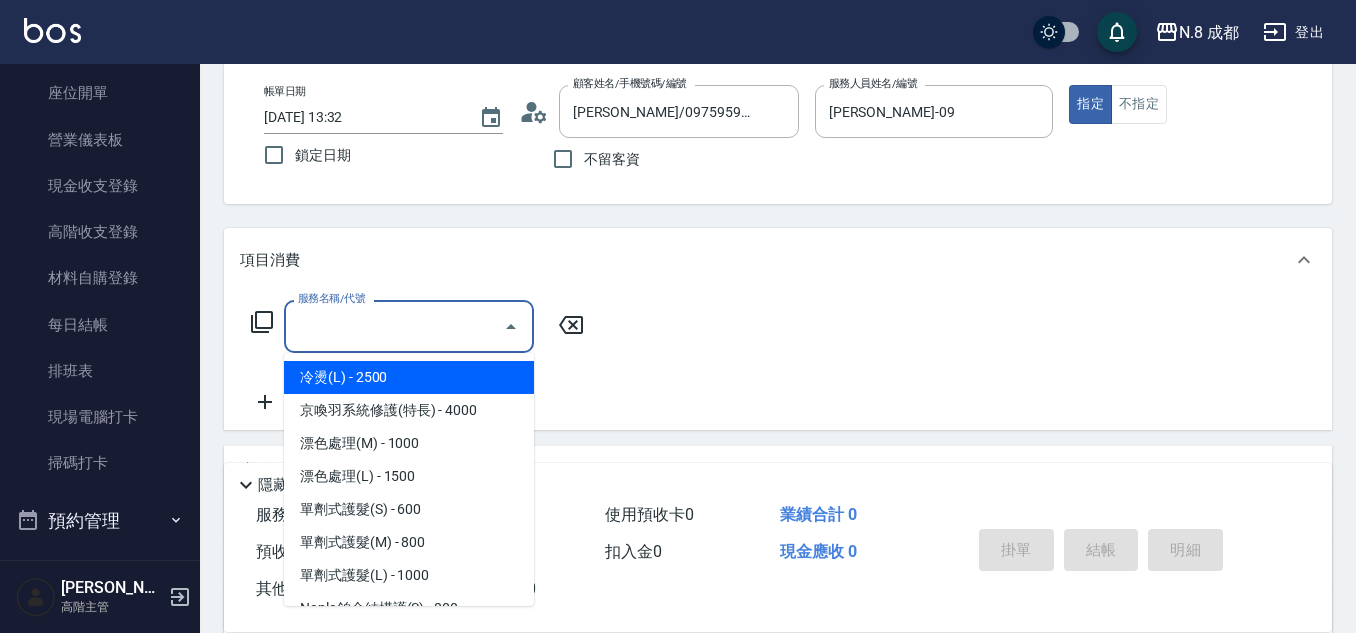 click on "服務名稱/代號" at bounding box center [394, 326] 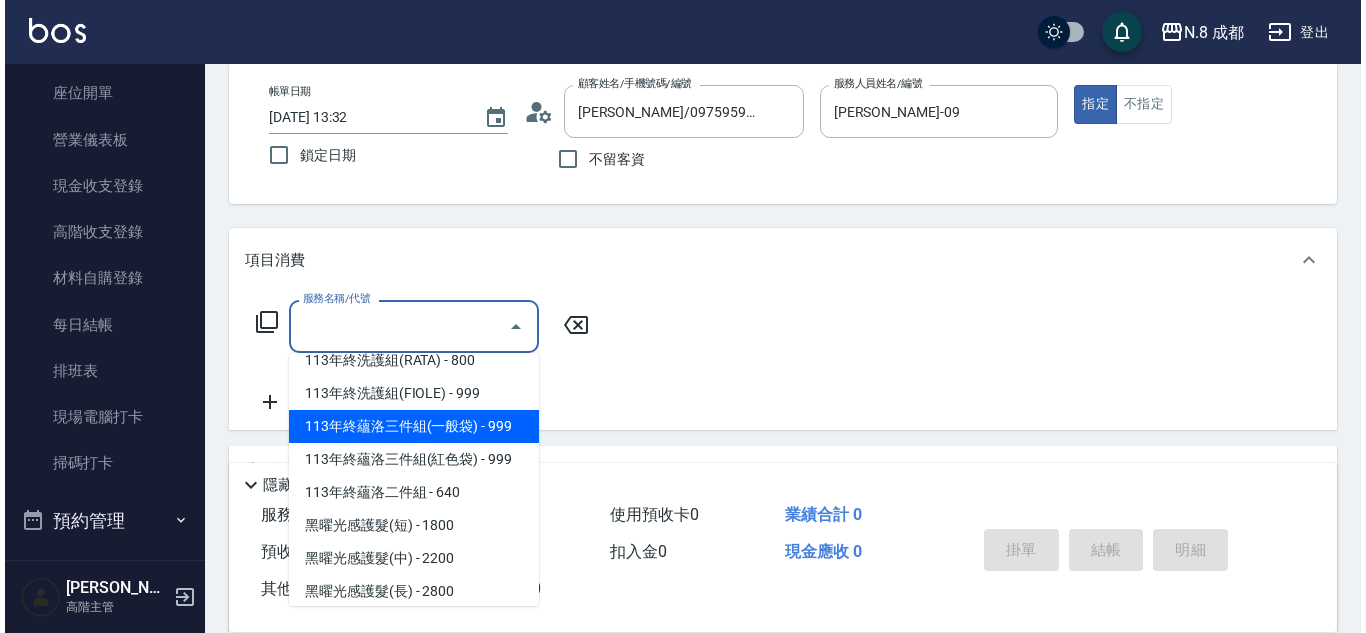 scroll, scrollTop: 2697, scrollLeft: 0, axis: vertical 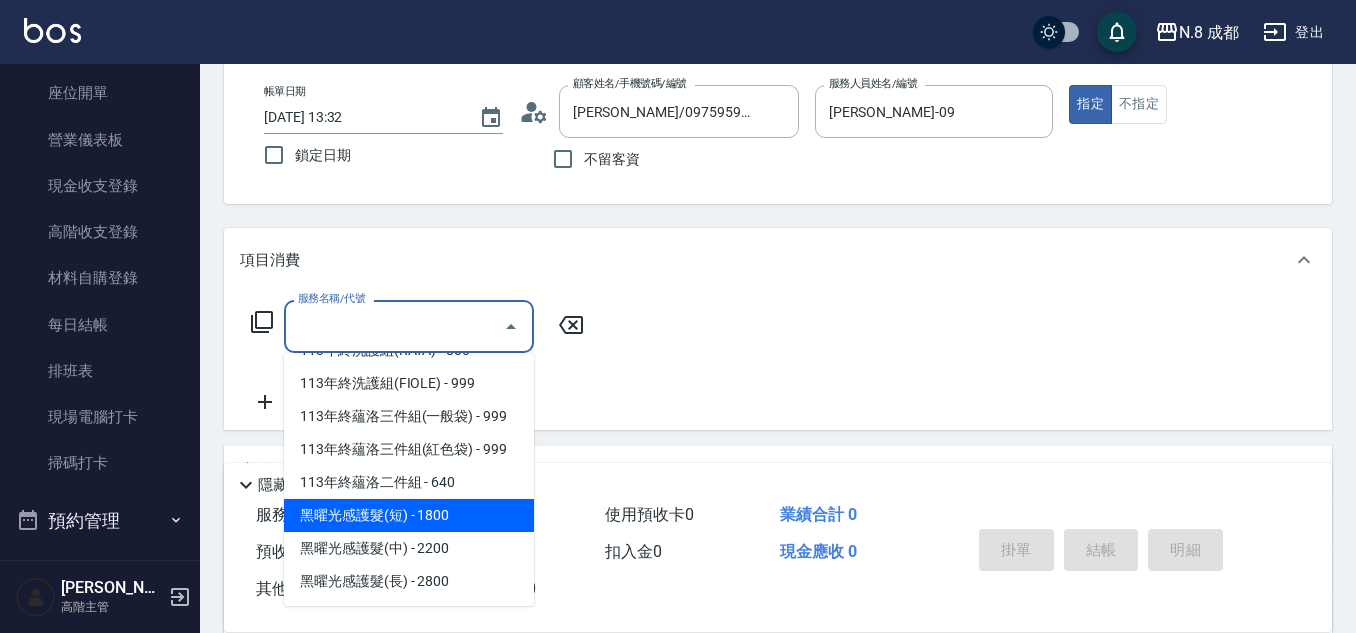 click on "黑曜光感護髮(短) - 1800" at bounding box center [409, 515] 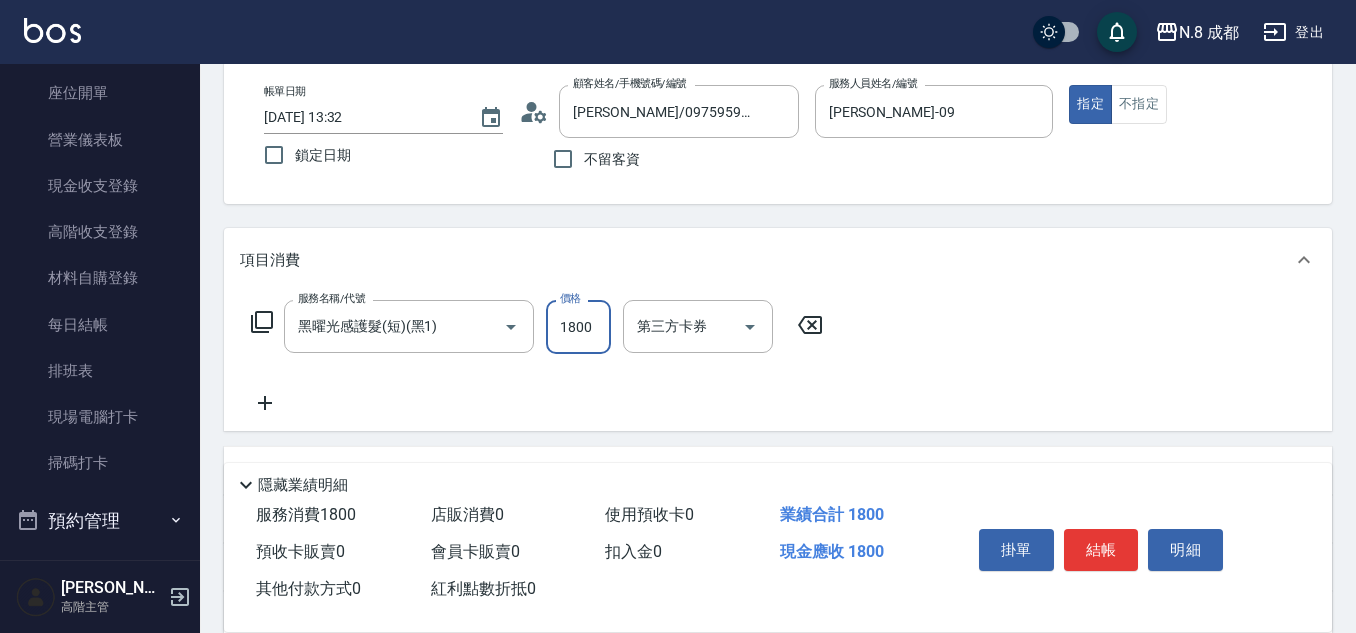 click on "1800" at bounding box center [578, 327] 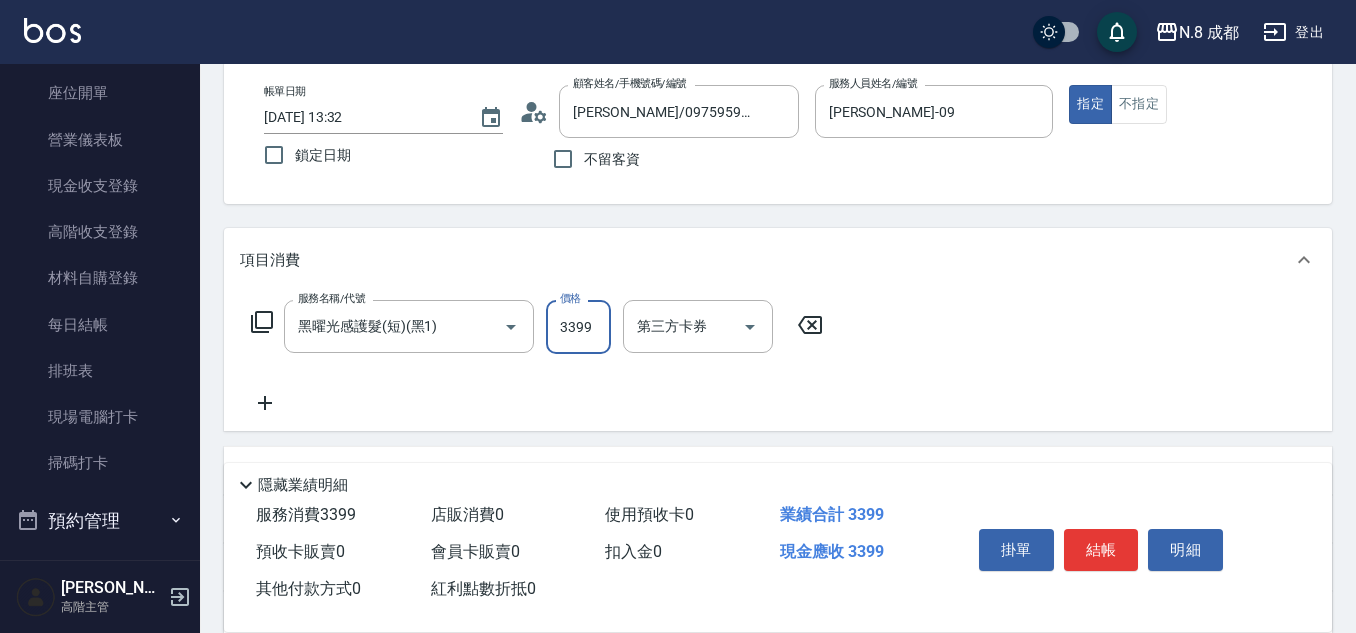 type on "3399" 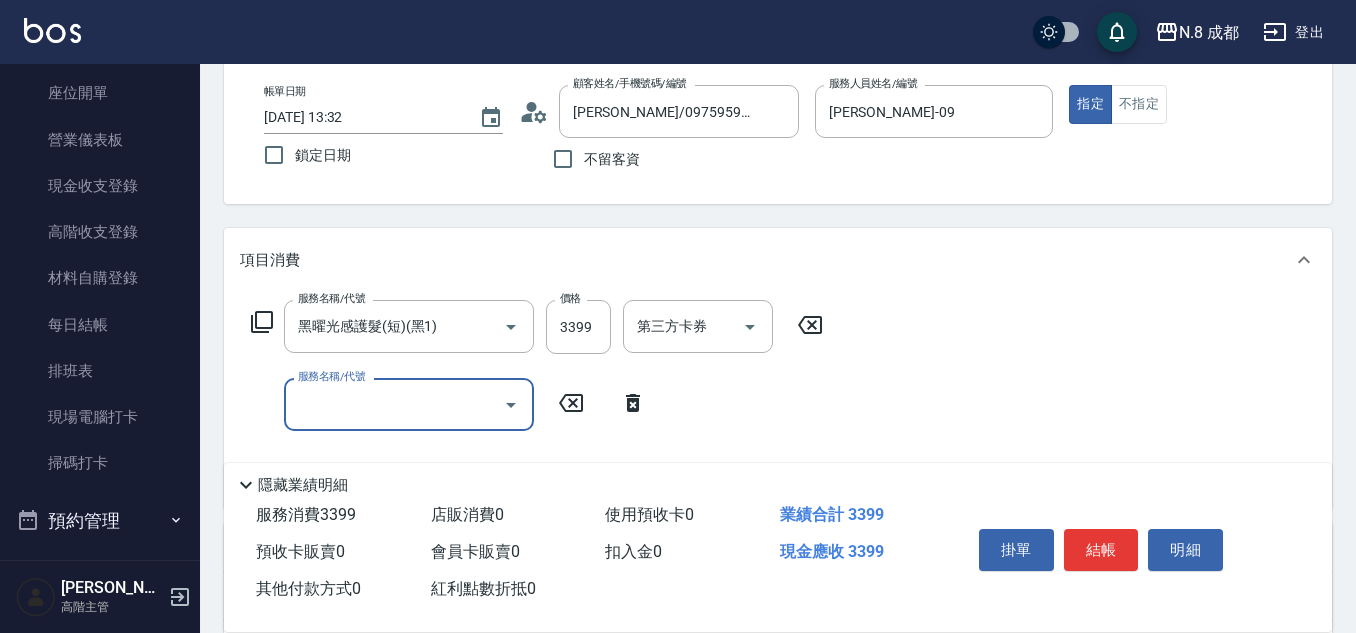 click on "服務名稱/代號 服務名稱/代號" at bounding box center [409, 404] 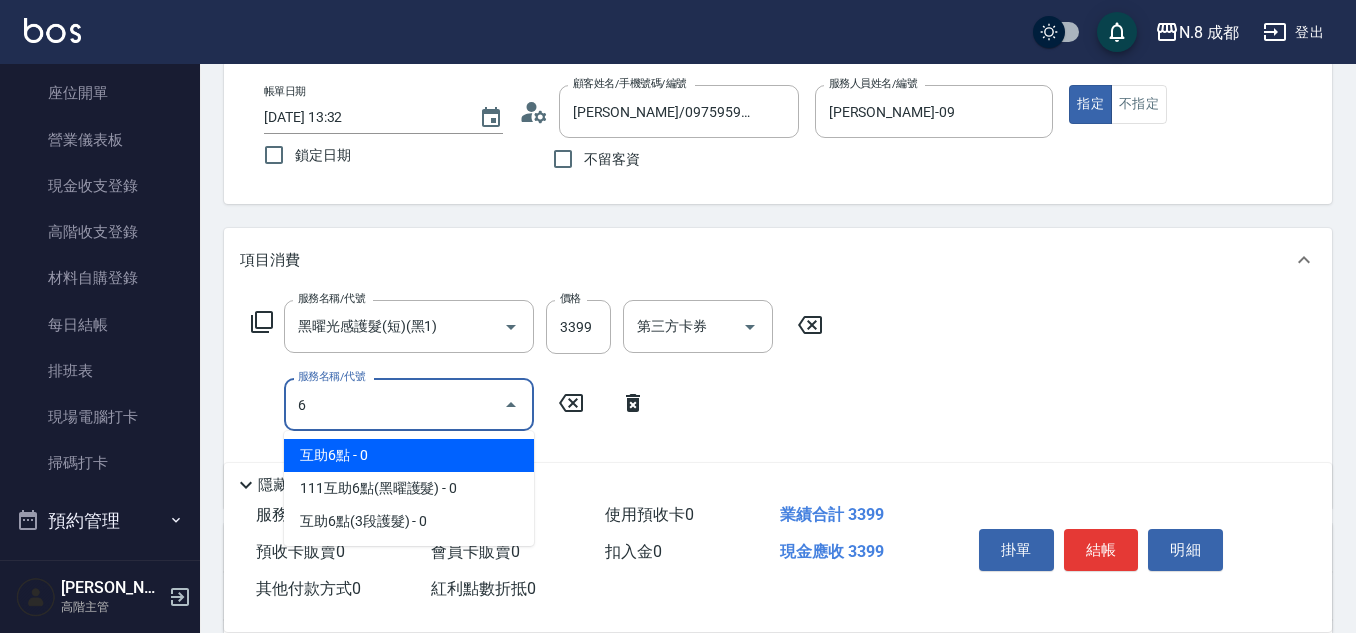 click on "互助6點 - 0 111互助6點(黑曜護髮) - 0 互助6點(3段護髮) - 0" at bounding box center (409, 488) 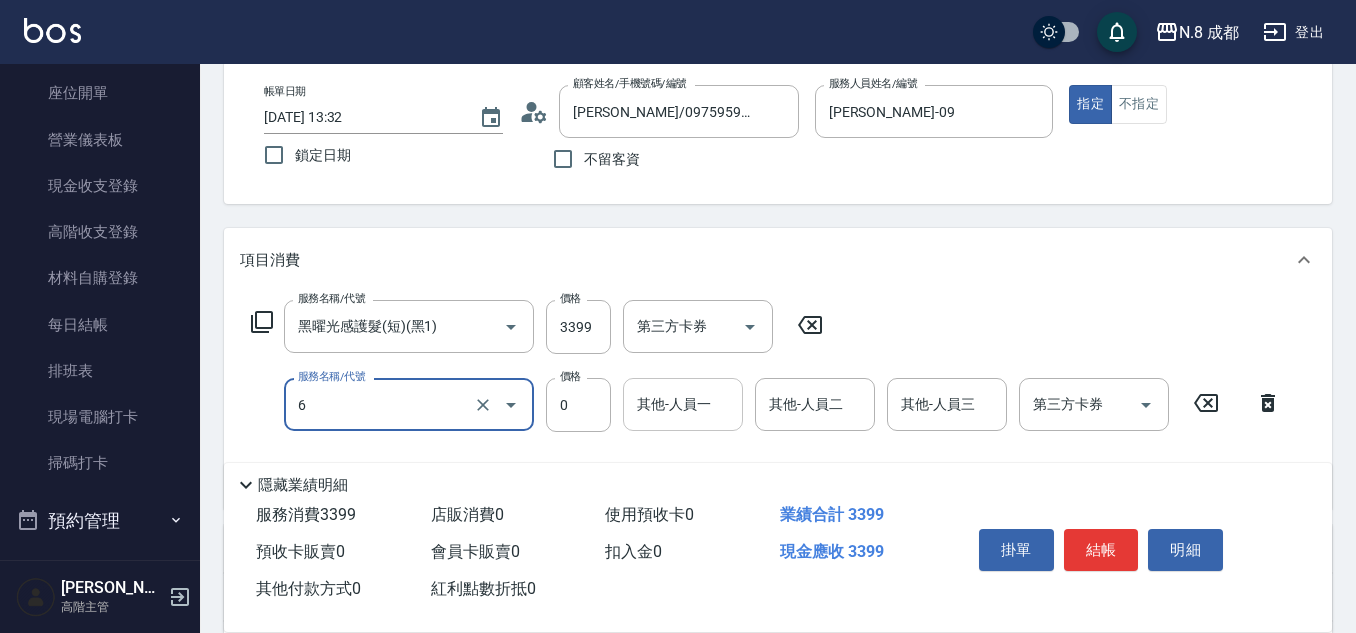 type on "互助6點(6)" 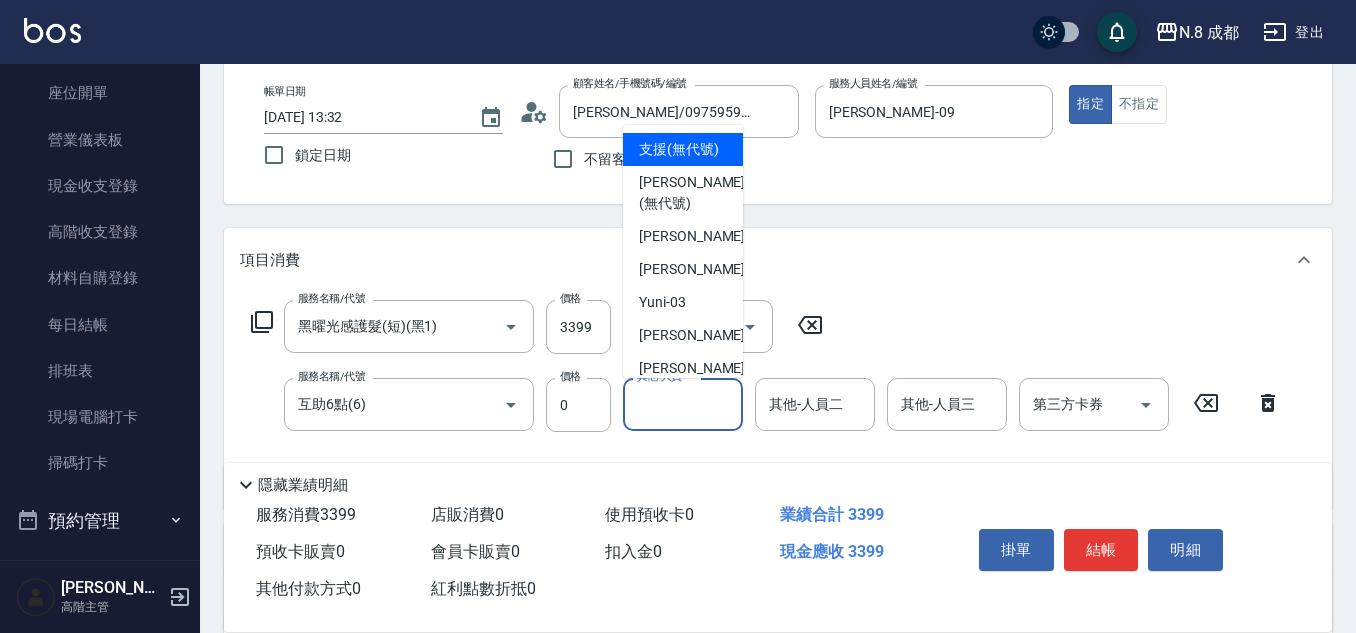 click on "其他-人員一" at bounding box center [683, 404] 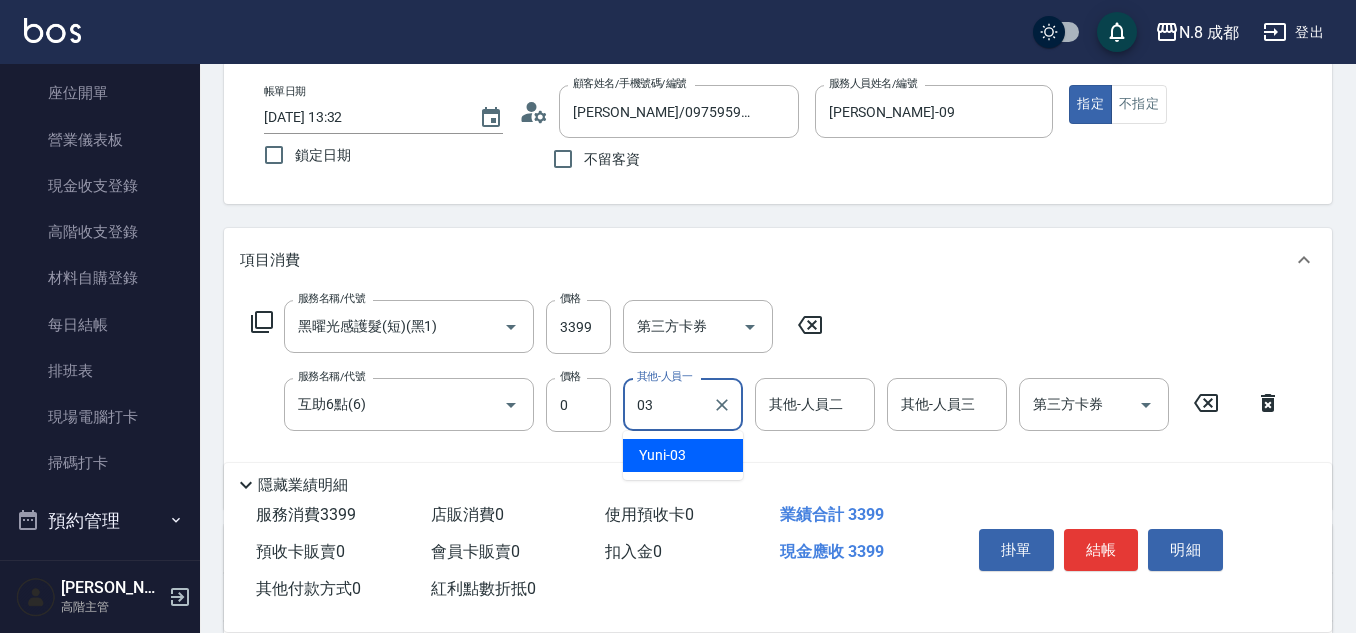 click on "Yuni -03" at bounding box center [683, 455] 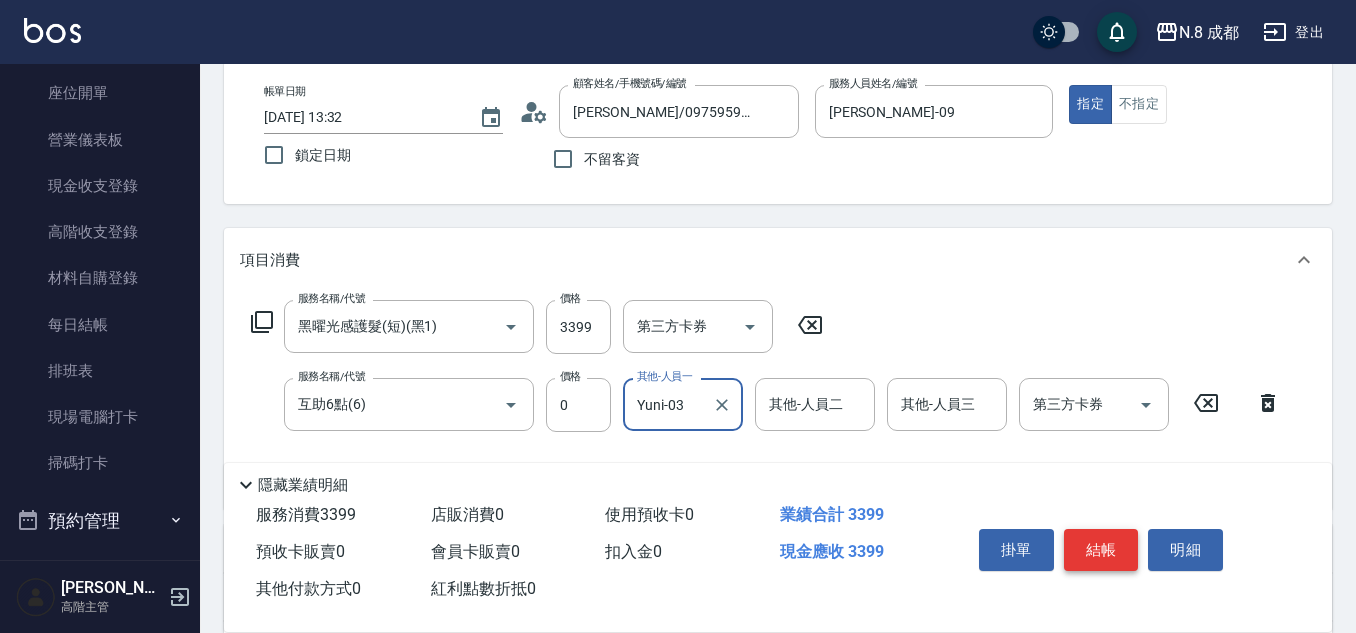 type on "Yuni-03" 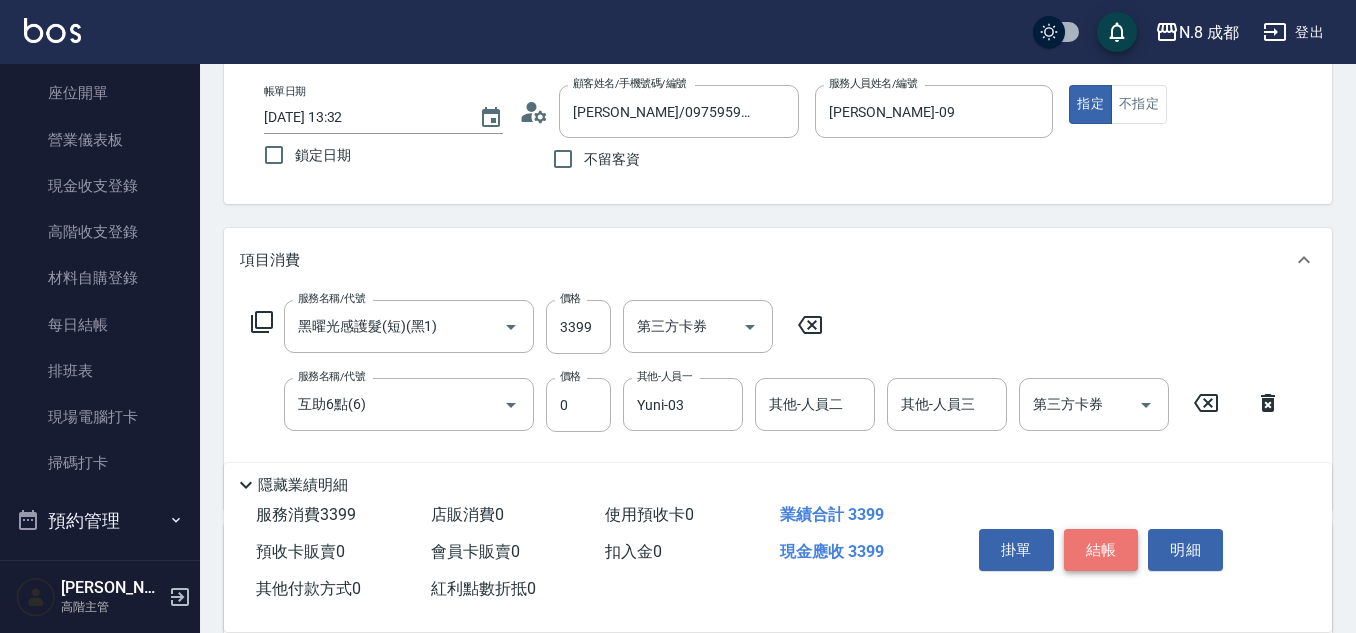 click on "結帳" at bounding box center (1101, 550) 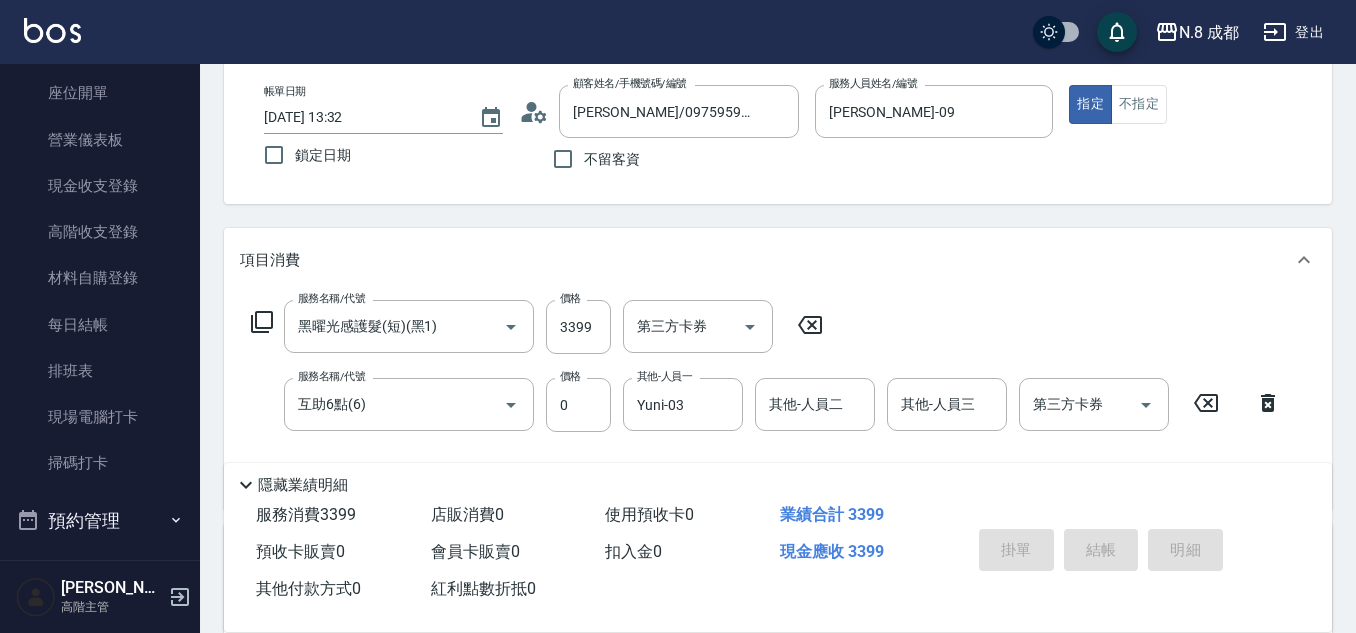 type on "[DATE] 13:33" 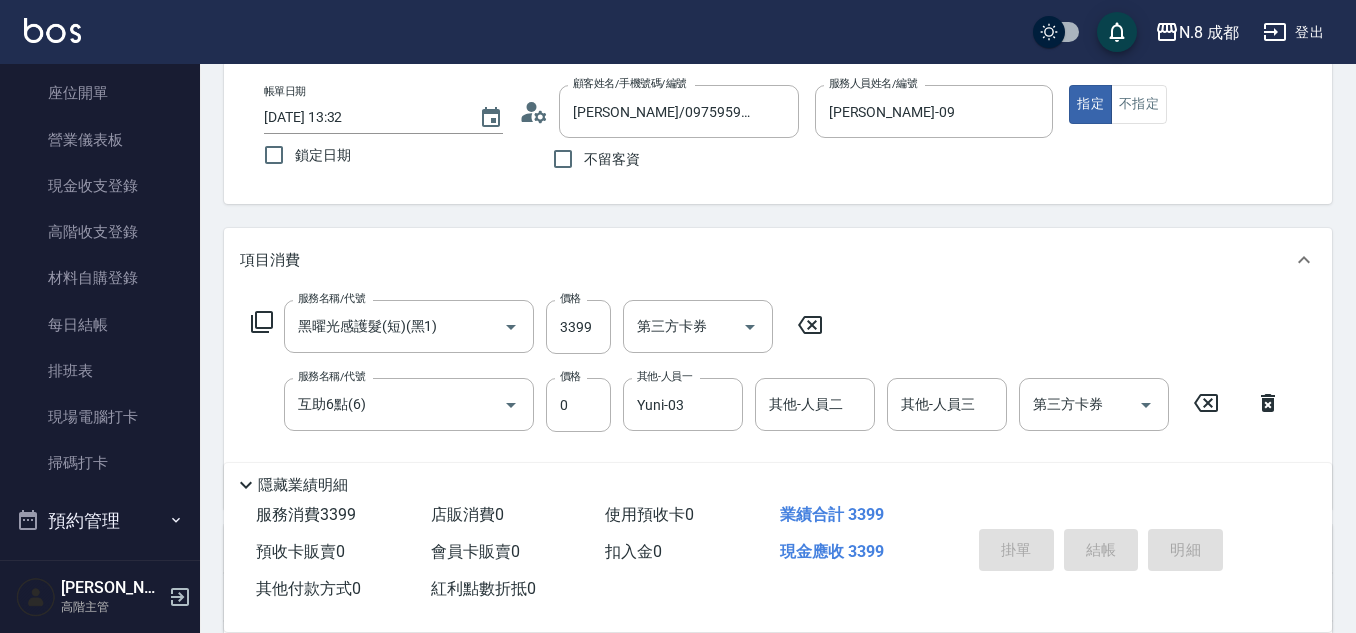type 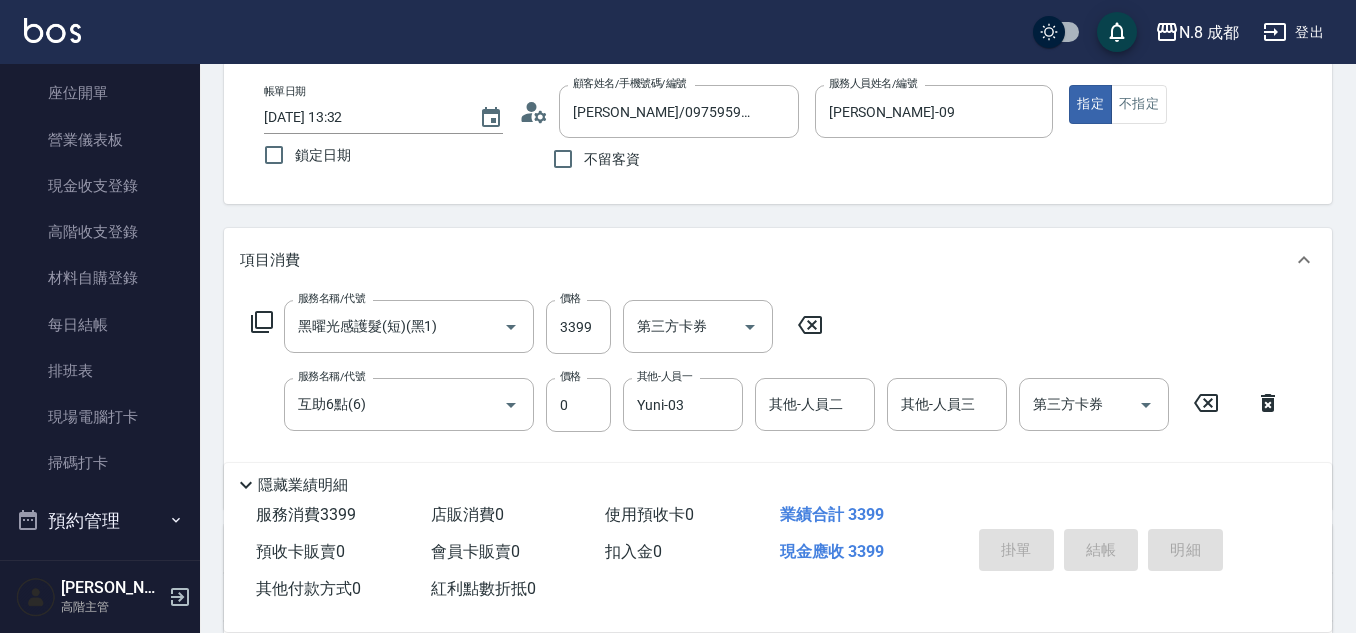 type 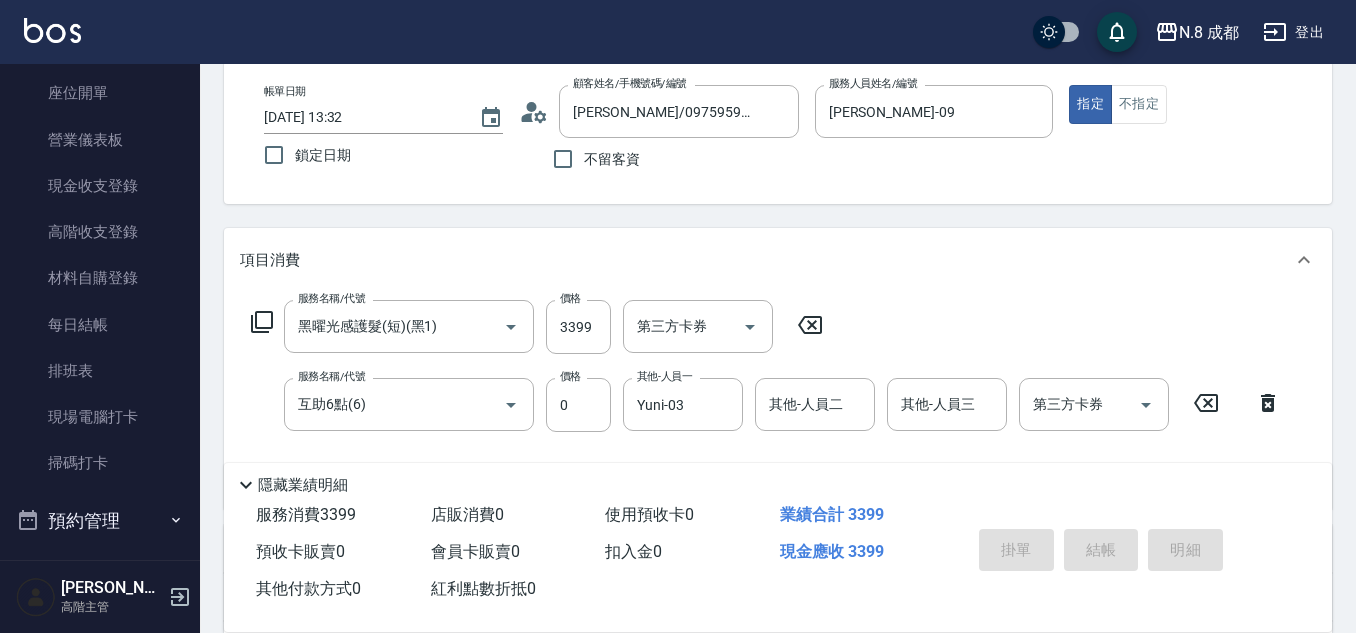 type 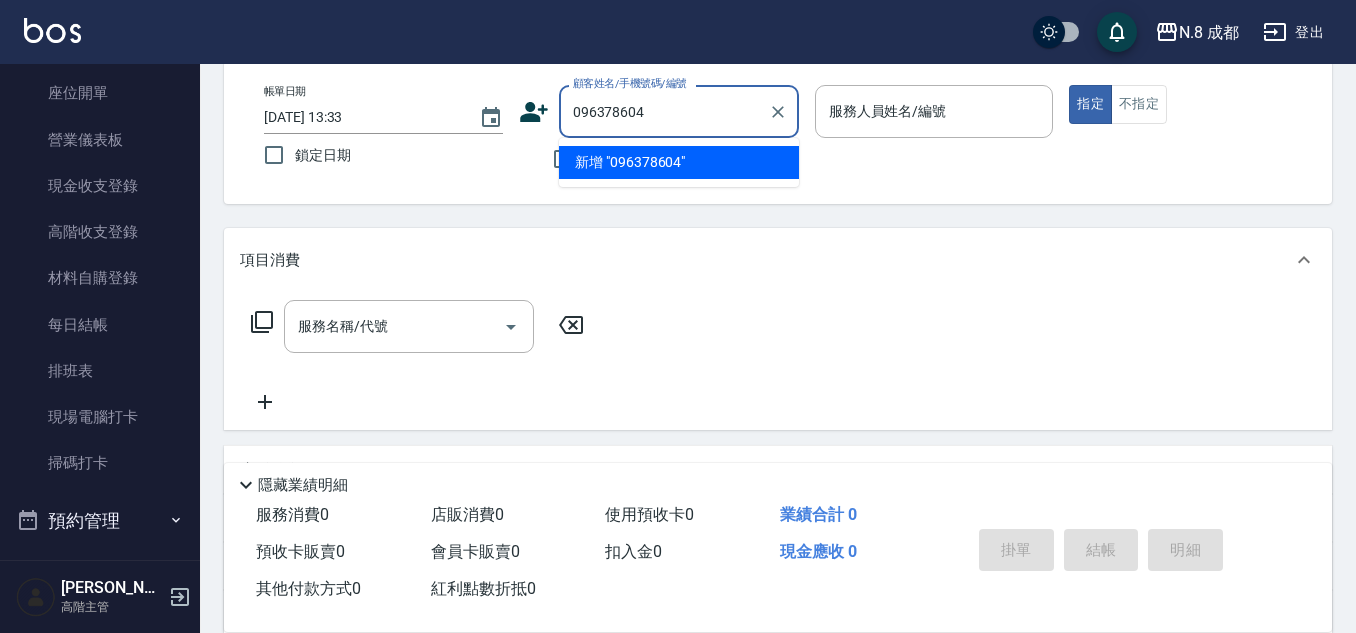 type on "0963786046" 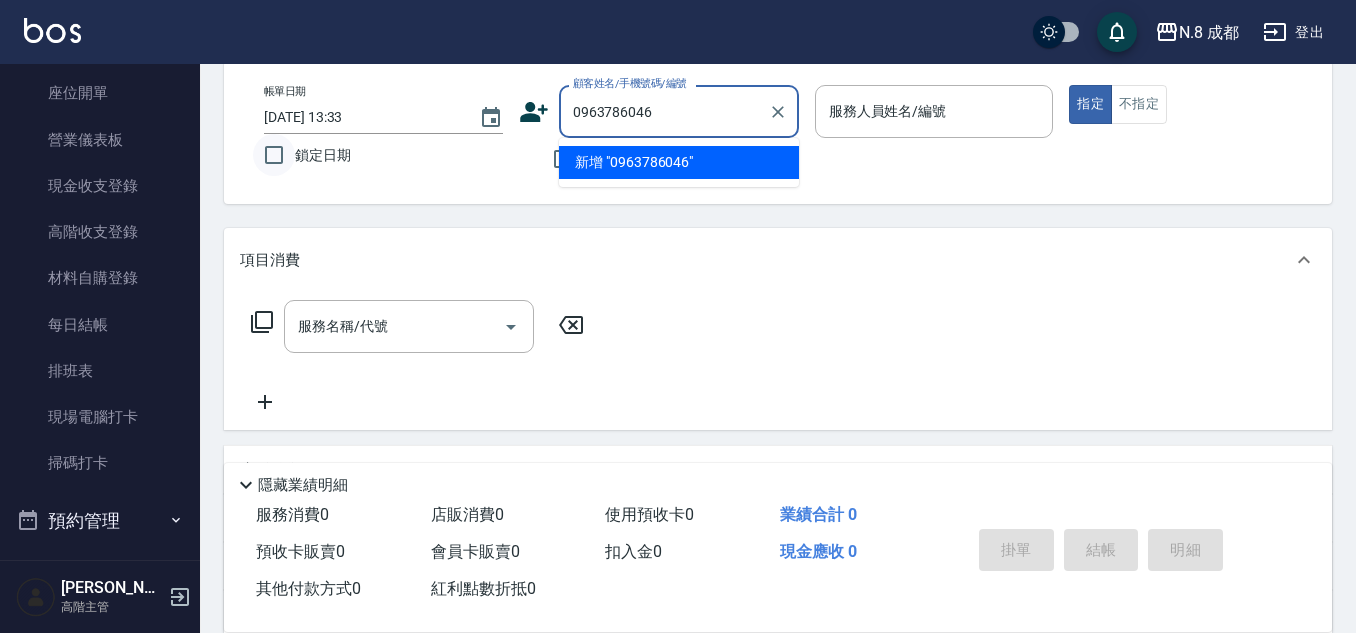 drag, startPoint x: 714, startPoint y: 112, endPoint x: 294, endPoint y: 162, distance: 422.96573 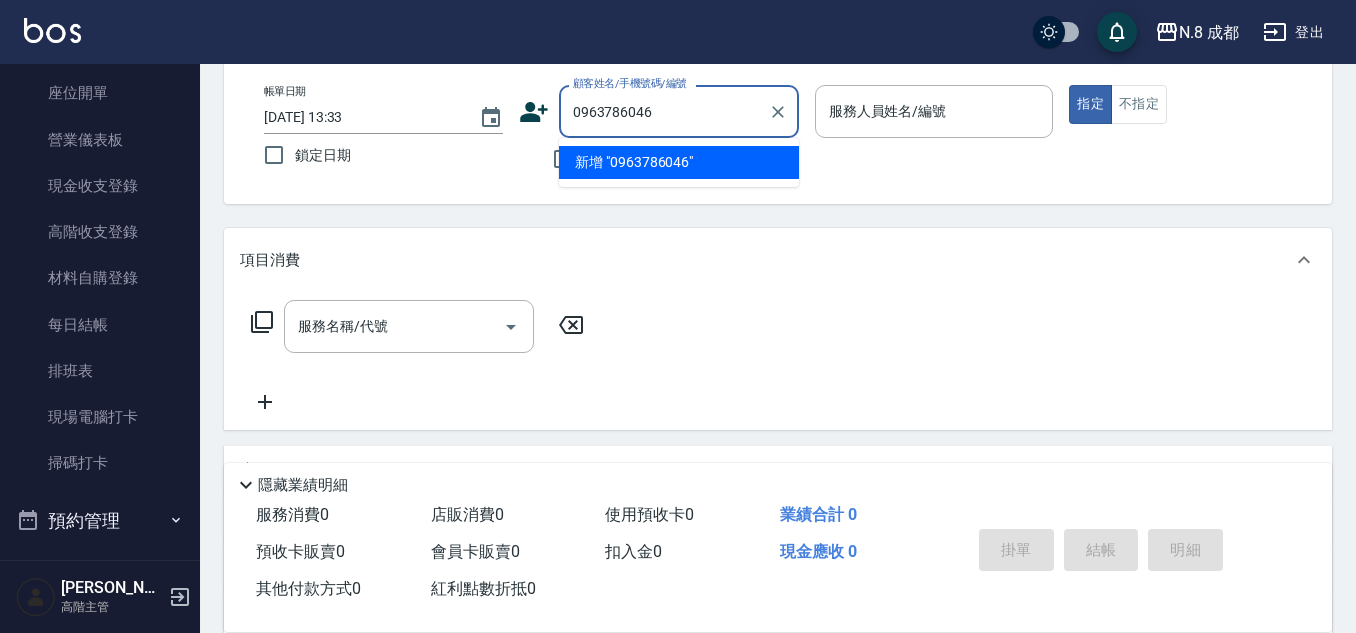 type 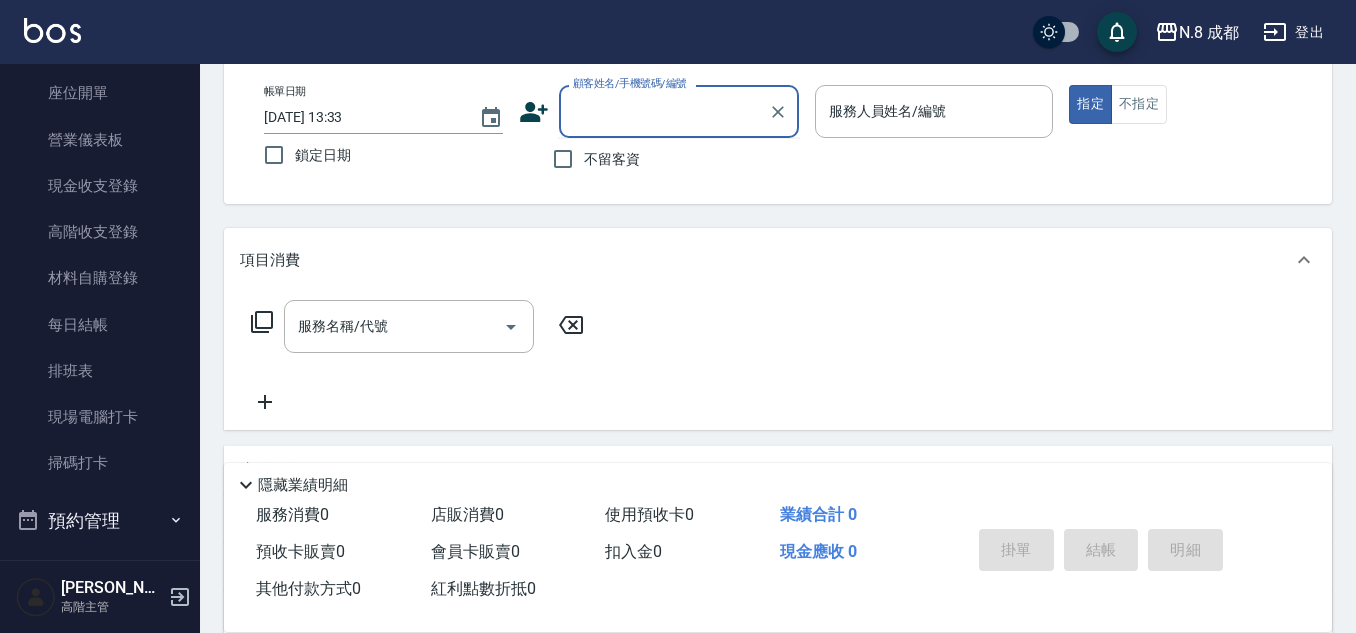 click 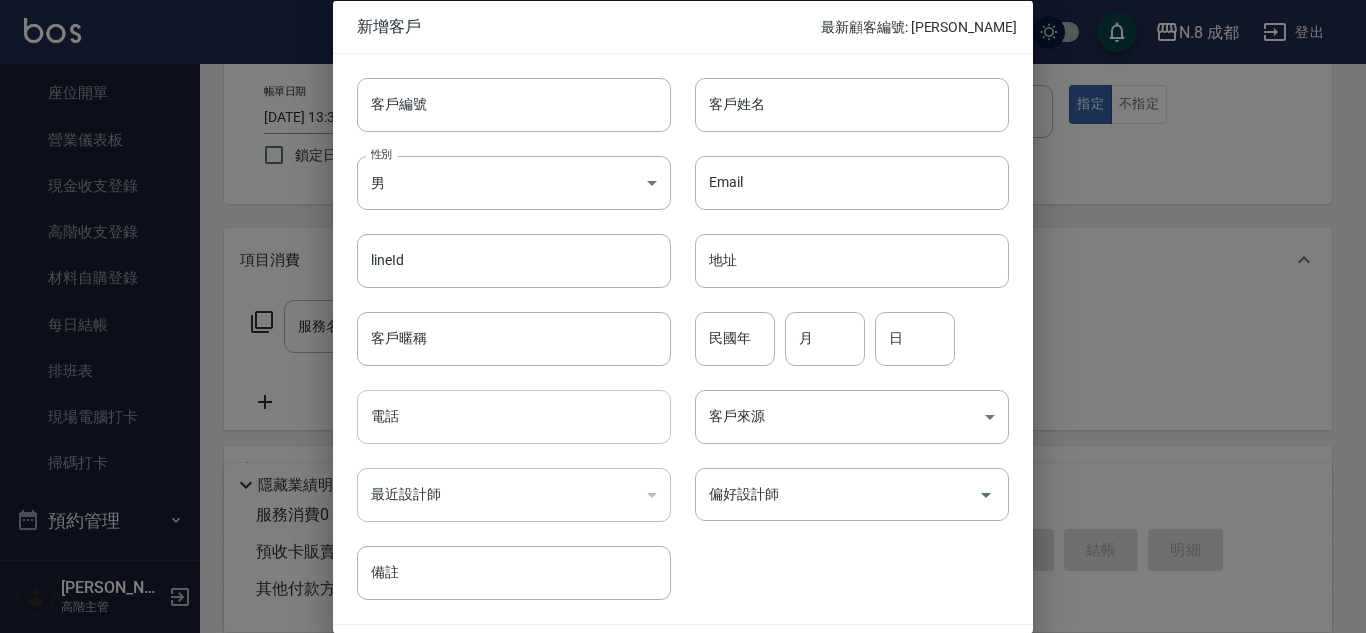 drag, startPoint x: 480, startPoint y: 406, endPoint x: 486, endPoint y: 397, distance: 10.816654 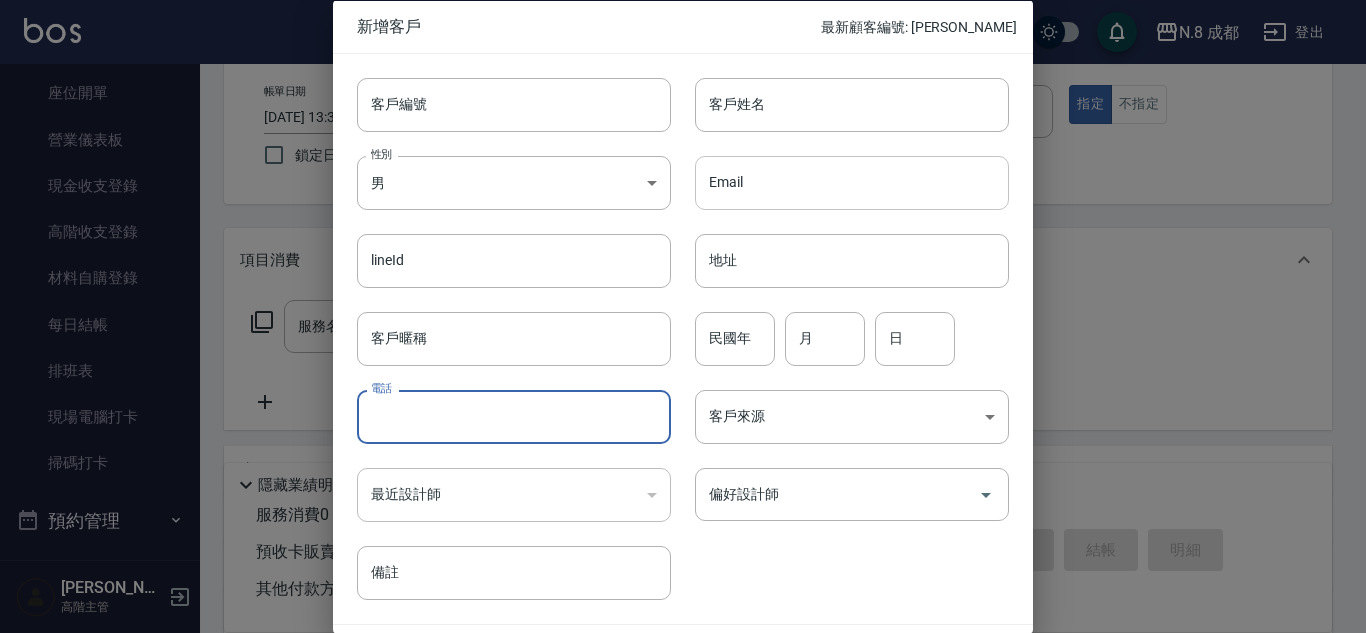 paste on "0963786046" 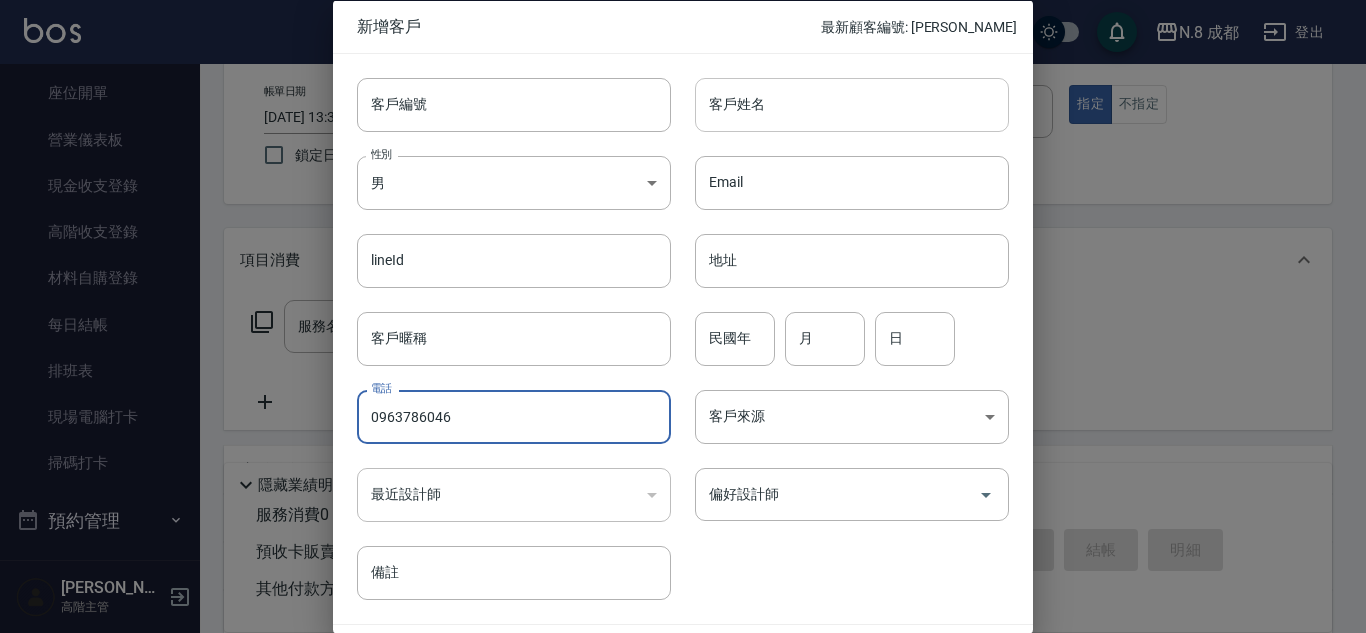 type on "0963786046" 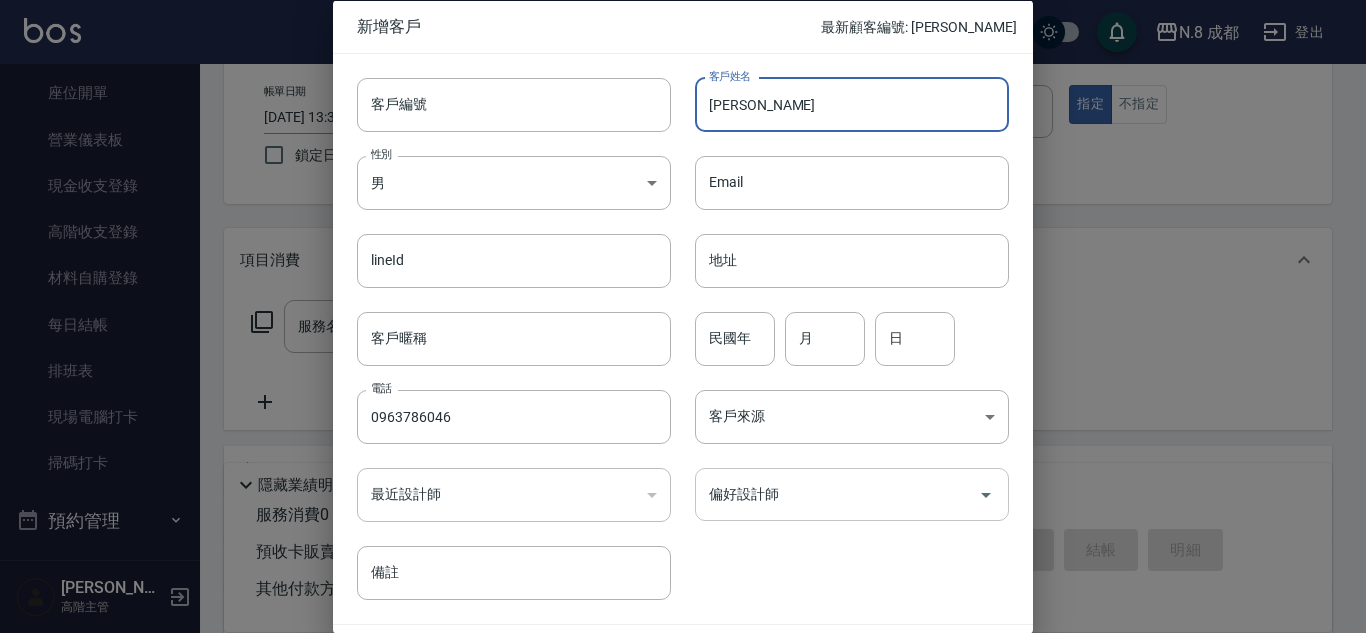 type on "[PERSON_NAME]" 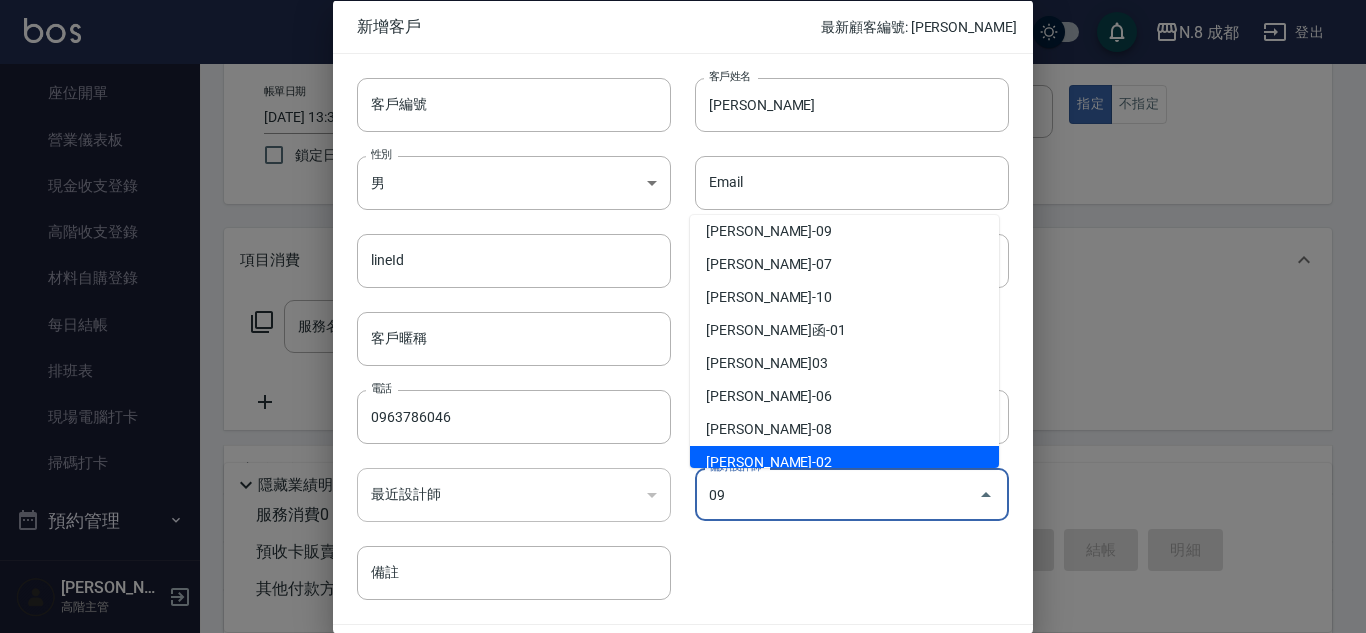 scroll, scrollTop: 0, scrollLeft: 0, axis: both 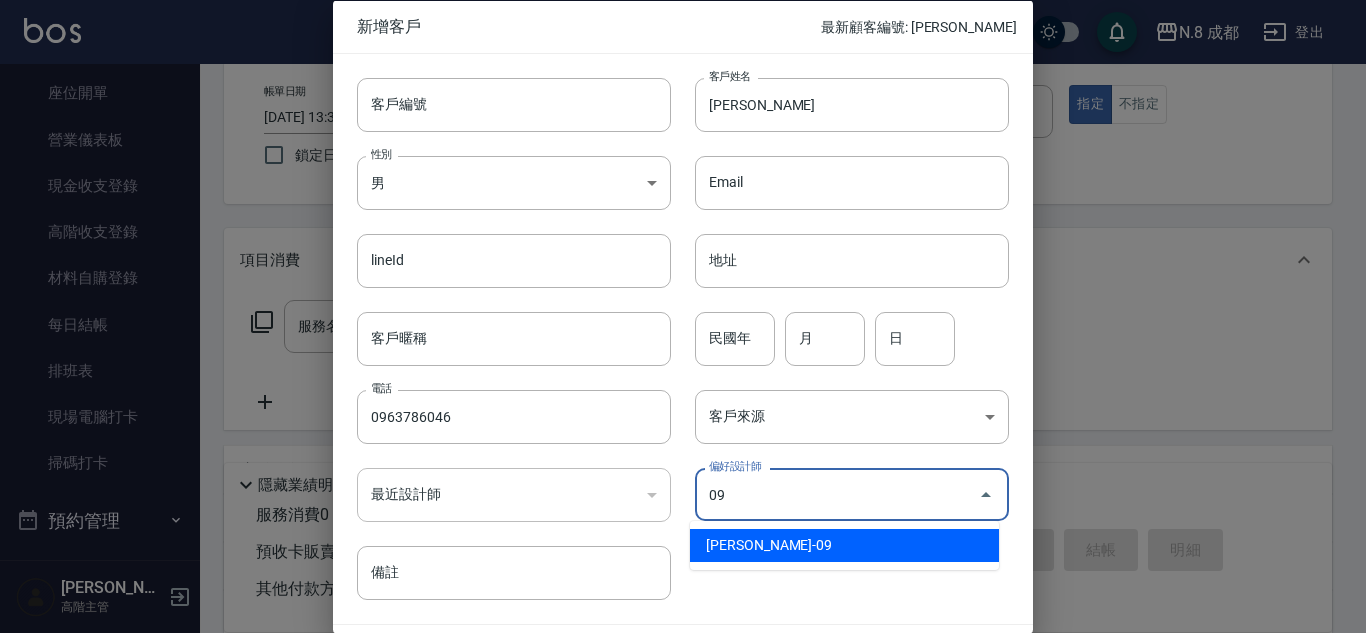 click on "[PERSON_NAME]-09" at bounding box center [844, 545] 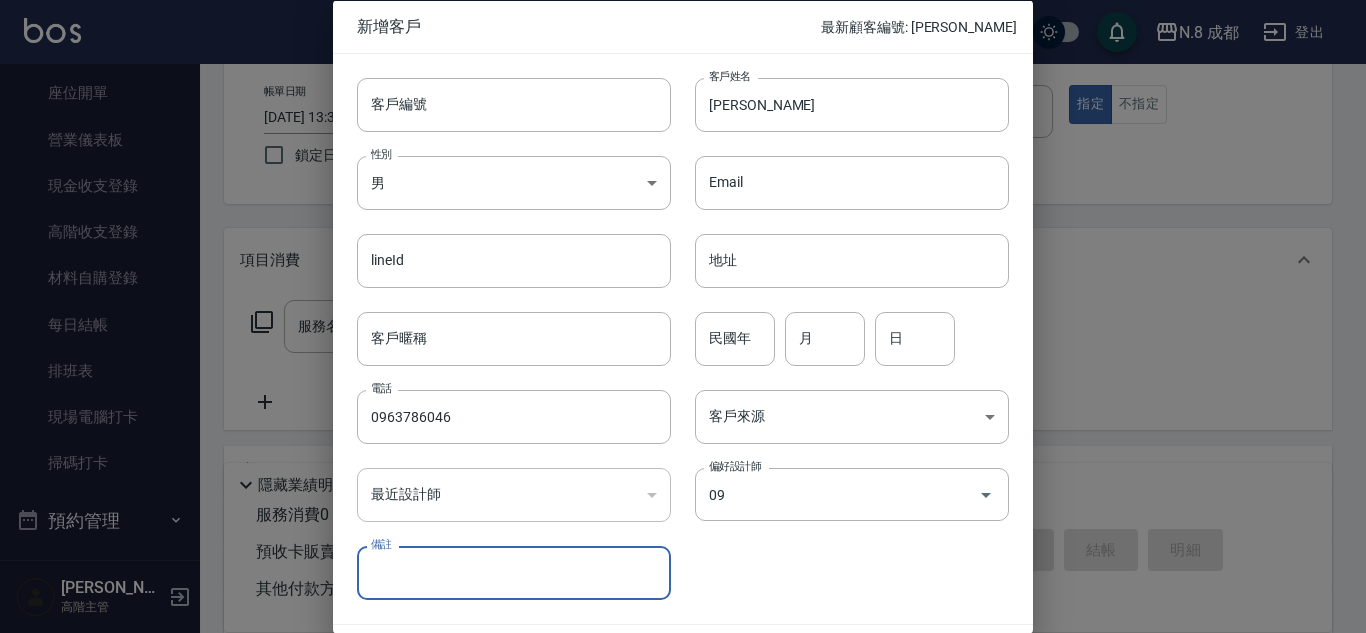 type on "黃建皓" 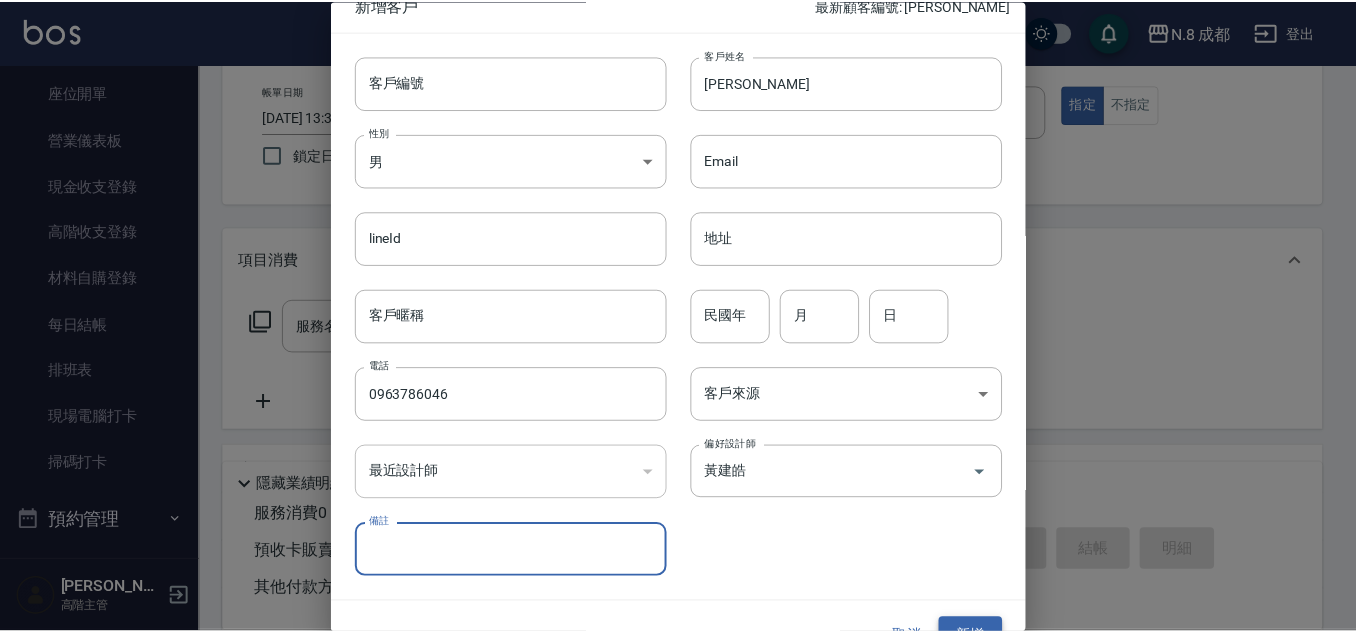 scroll, scrollTop: 60, scrollLeft: 0, axis: vertical 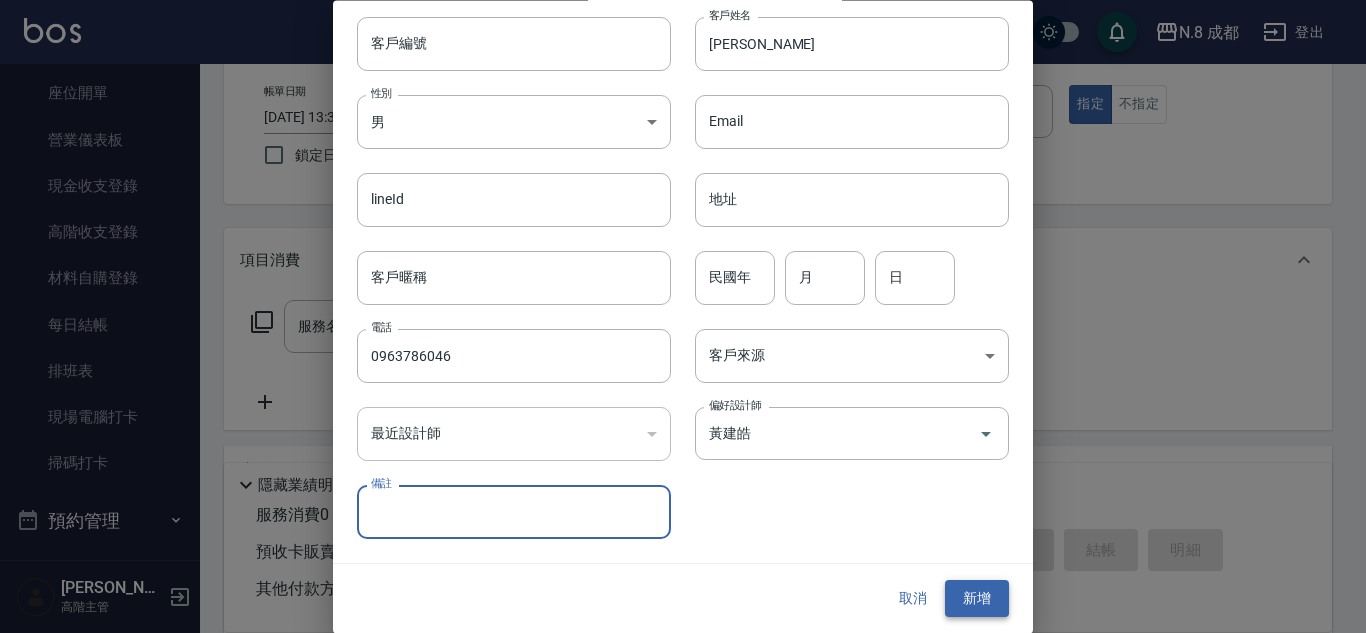click on "新增" at bounding box center [977, 599] 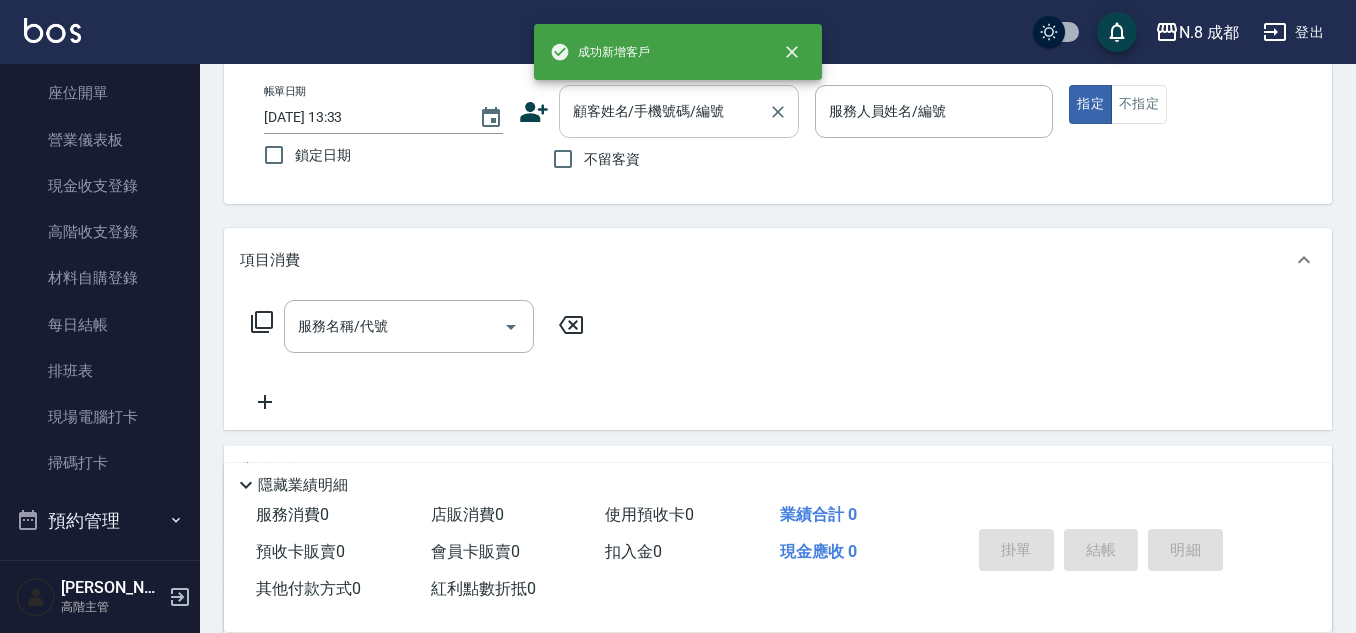 click on "顧客姓名/手機號碼/編號" at bounding box center (664, 111) 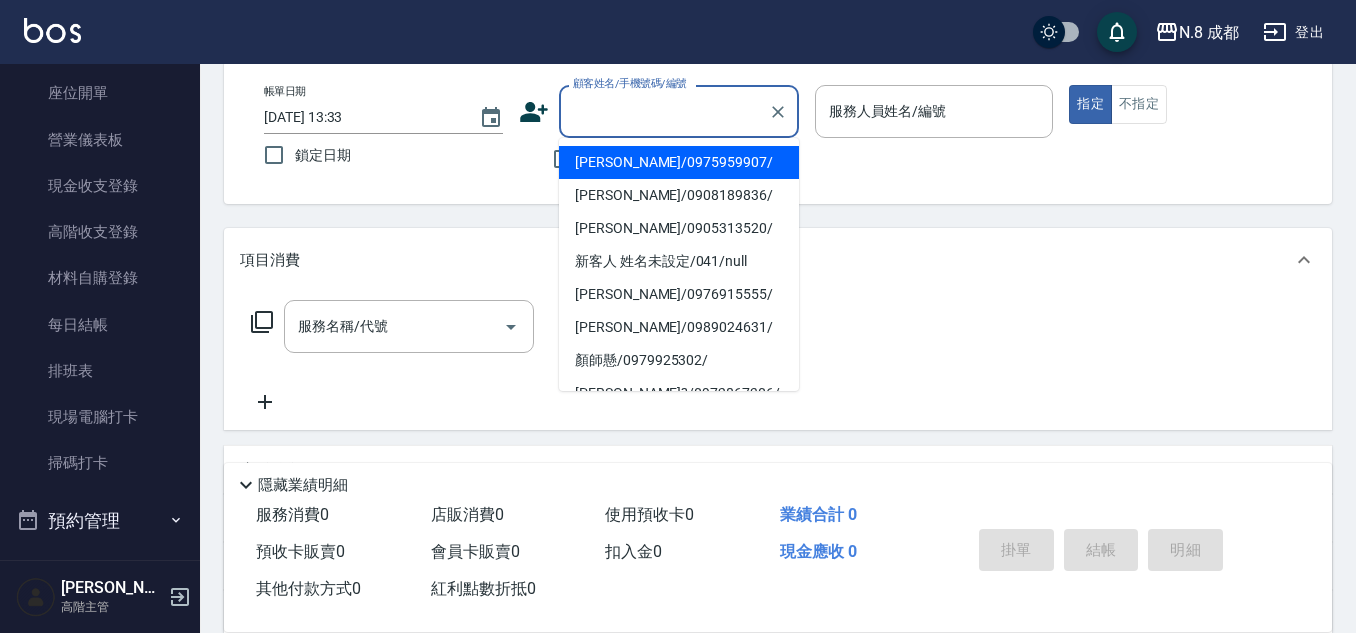 paste on "0963786046" 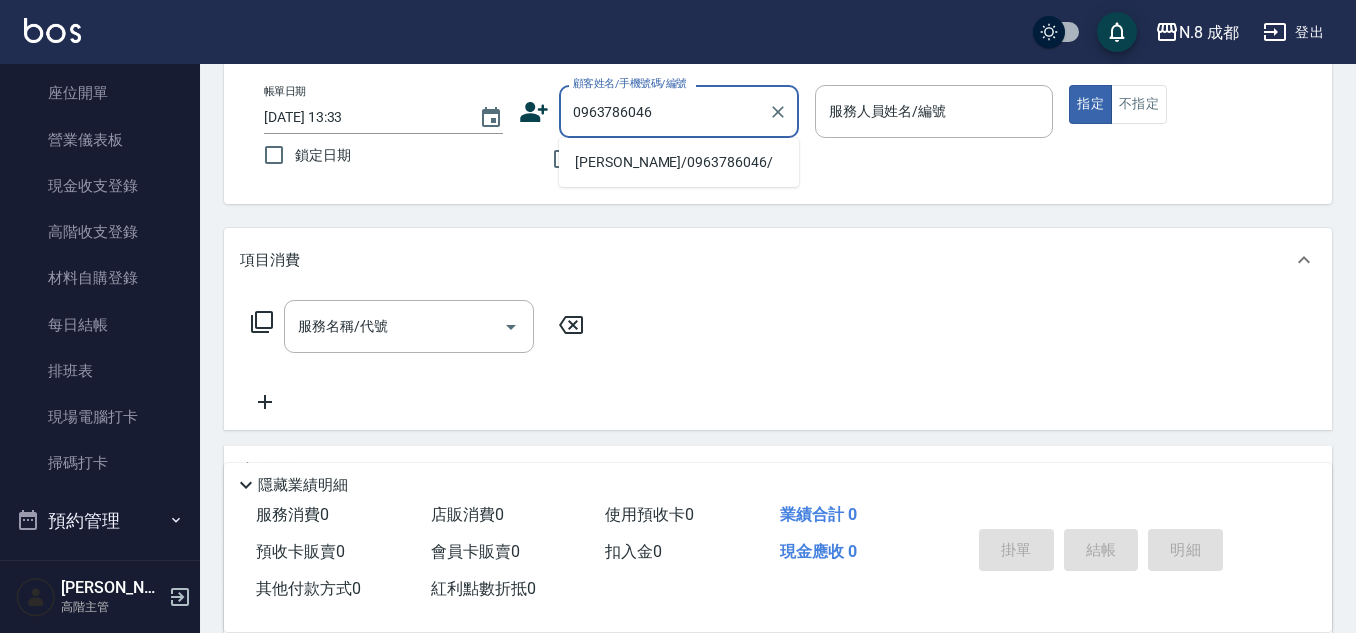 click on "[PERSON_NAME]/0963786046/" at bounding box center [679, 162] 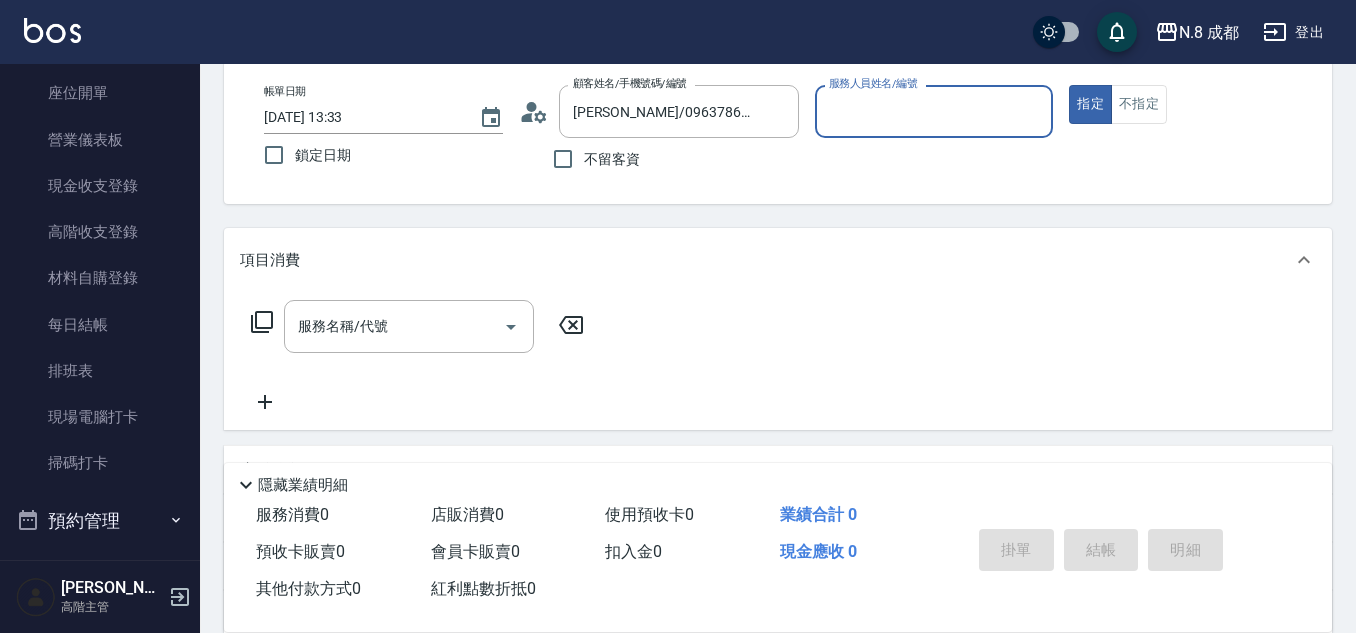 type on "[PERSON_NAME]-09" 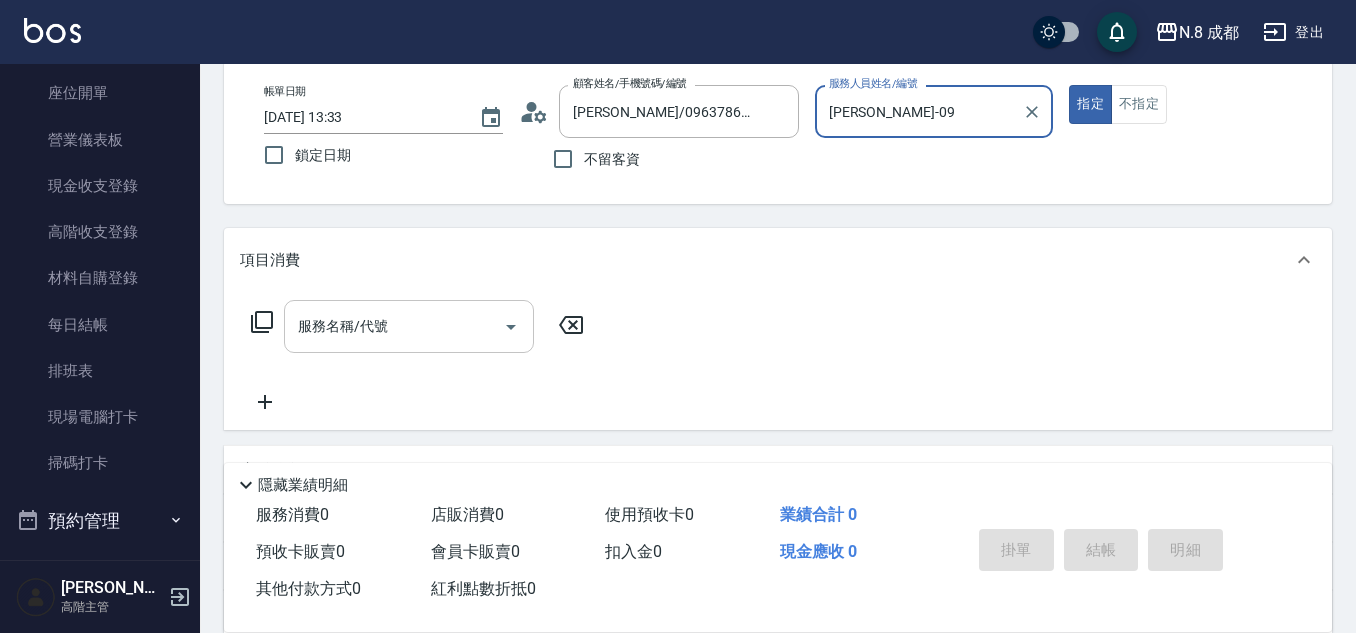 click on "服務名稱/代號" at bounding box center [394, 326] 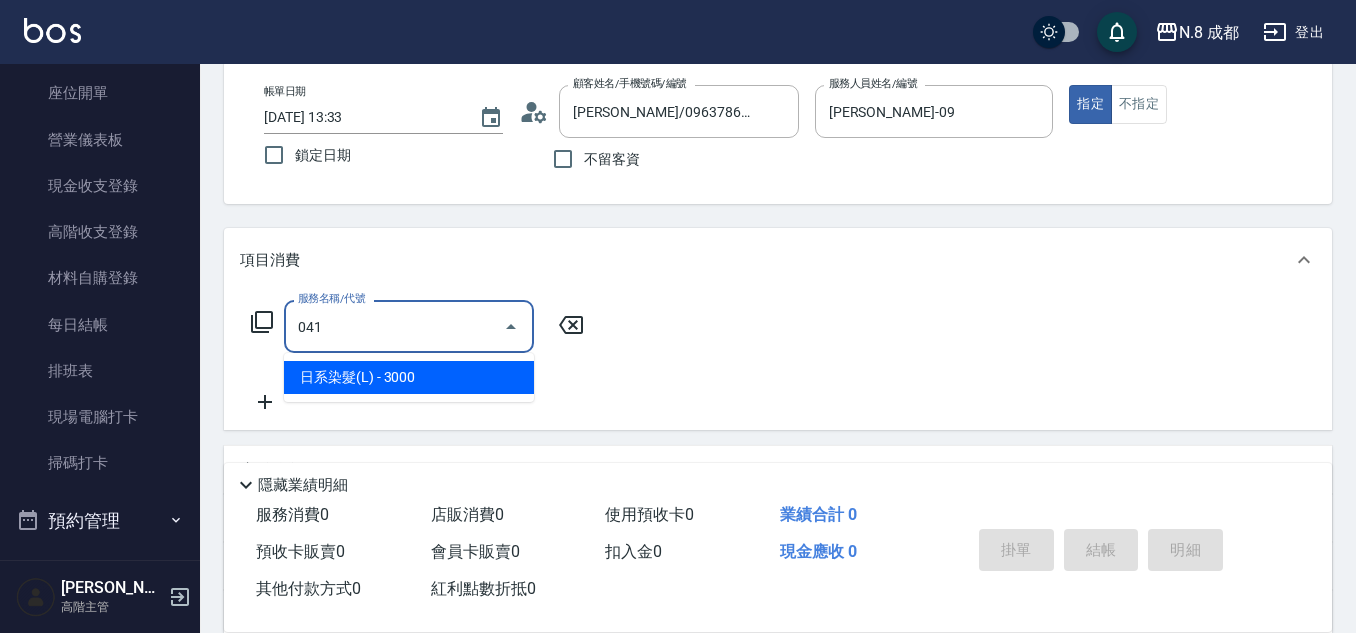 click on "日系染髮(L) - 3000" at bounding box center (409, 377) 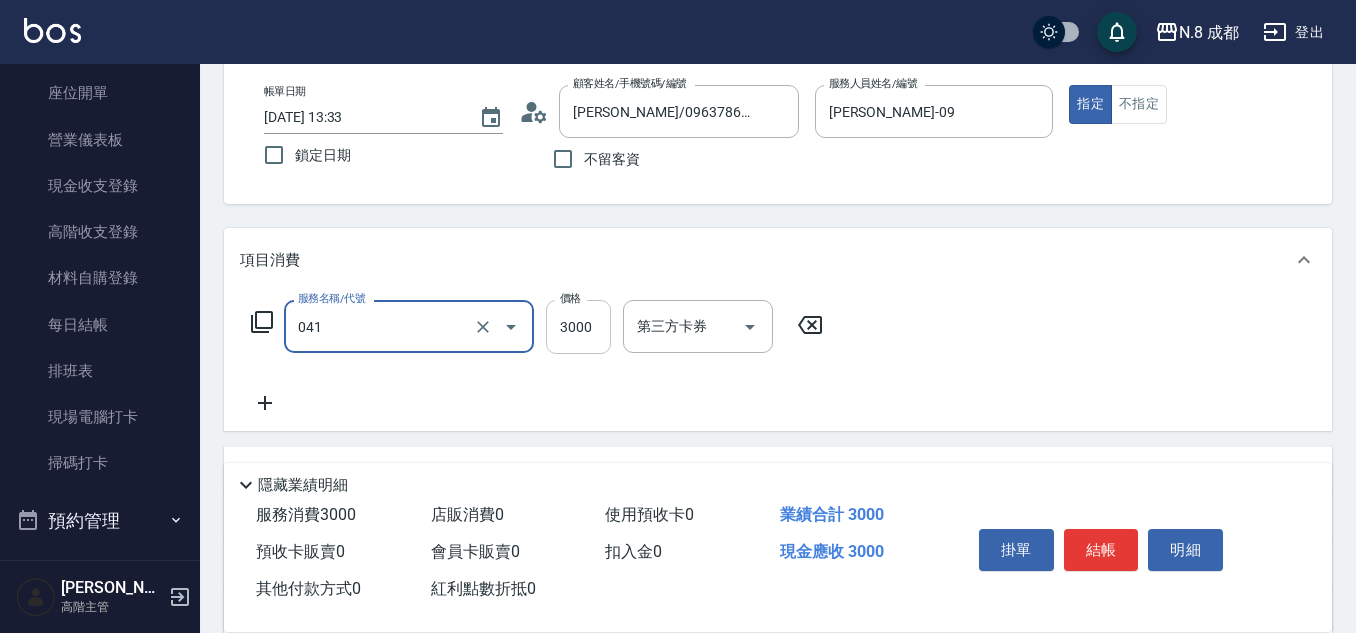 type on "日系染髮(L)(041)" 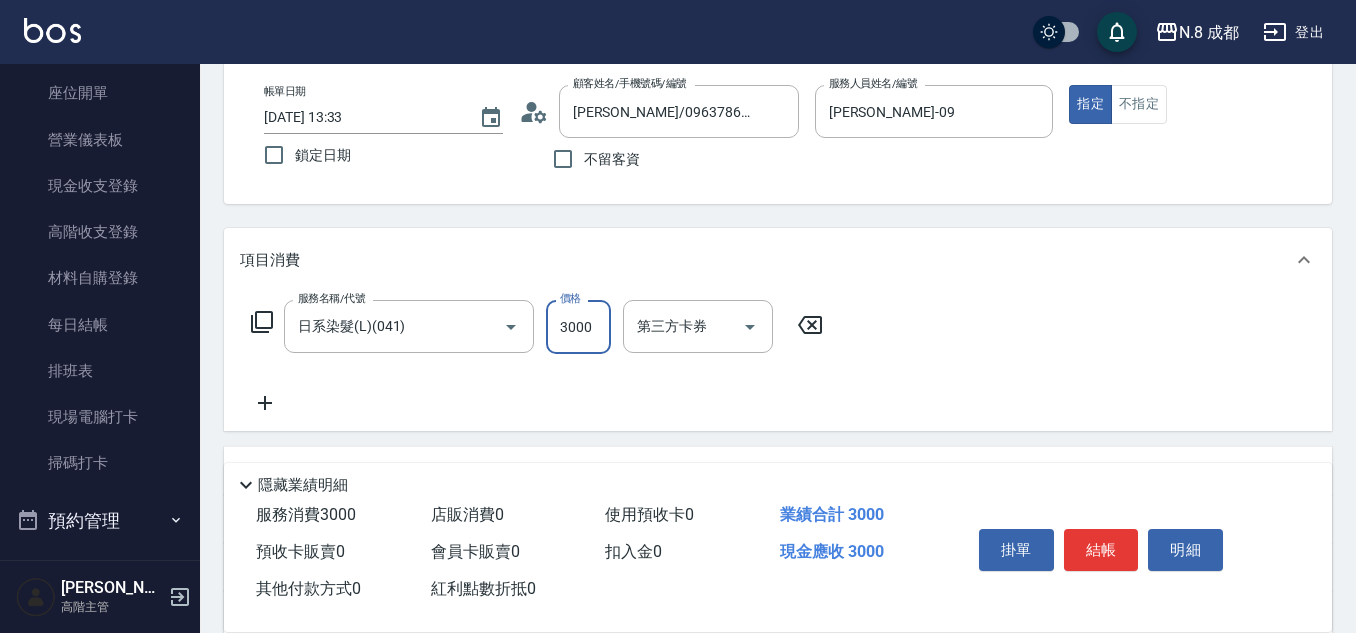 click on "3000" at bounding box center [578, 327] 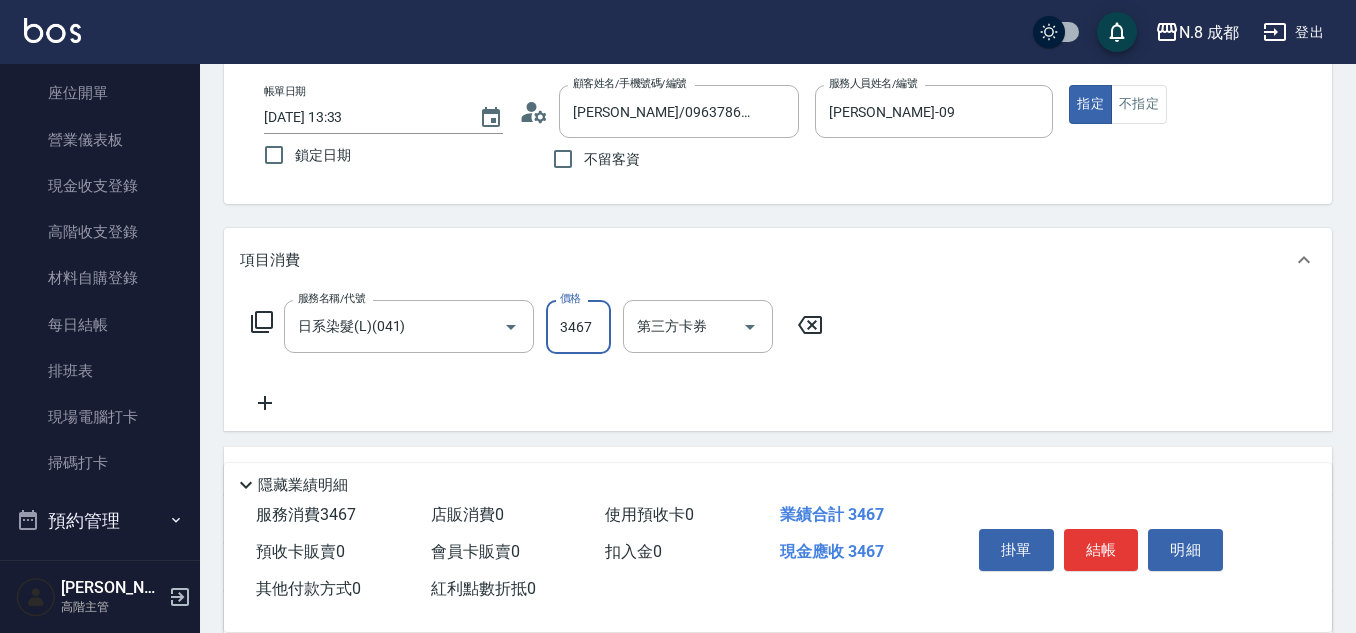 type on "3467" 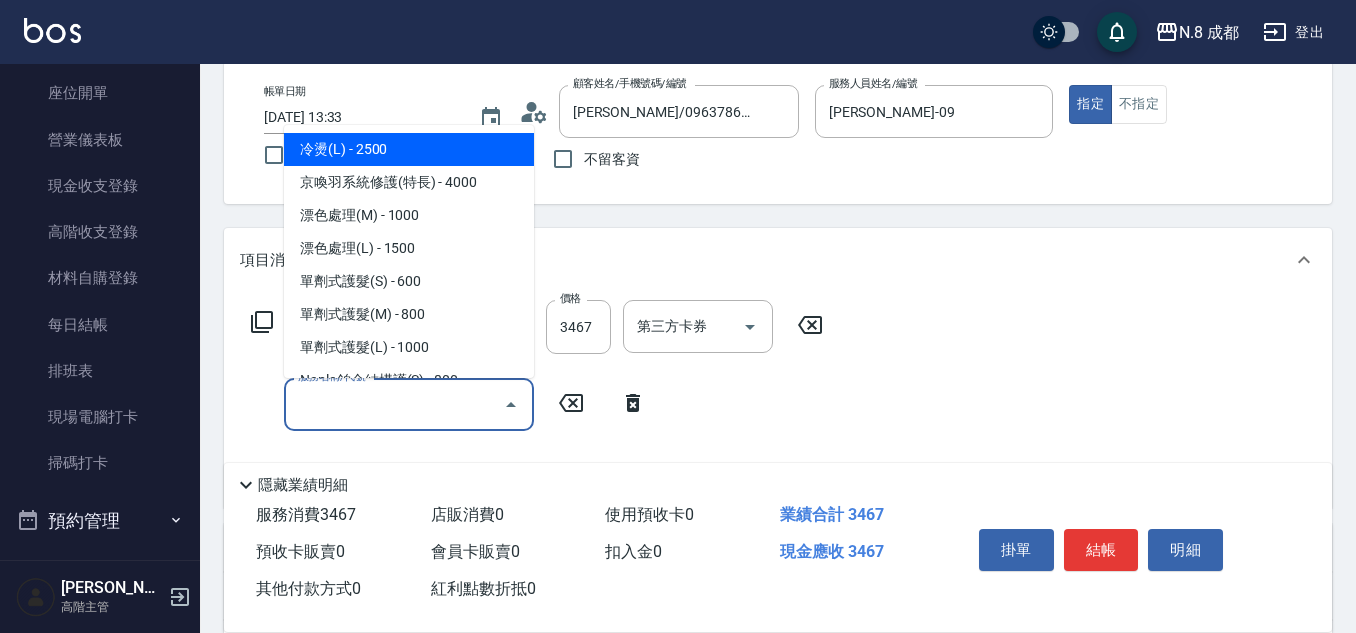 click on "服務名稱/代號" at bounding box center (394, 404) 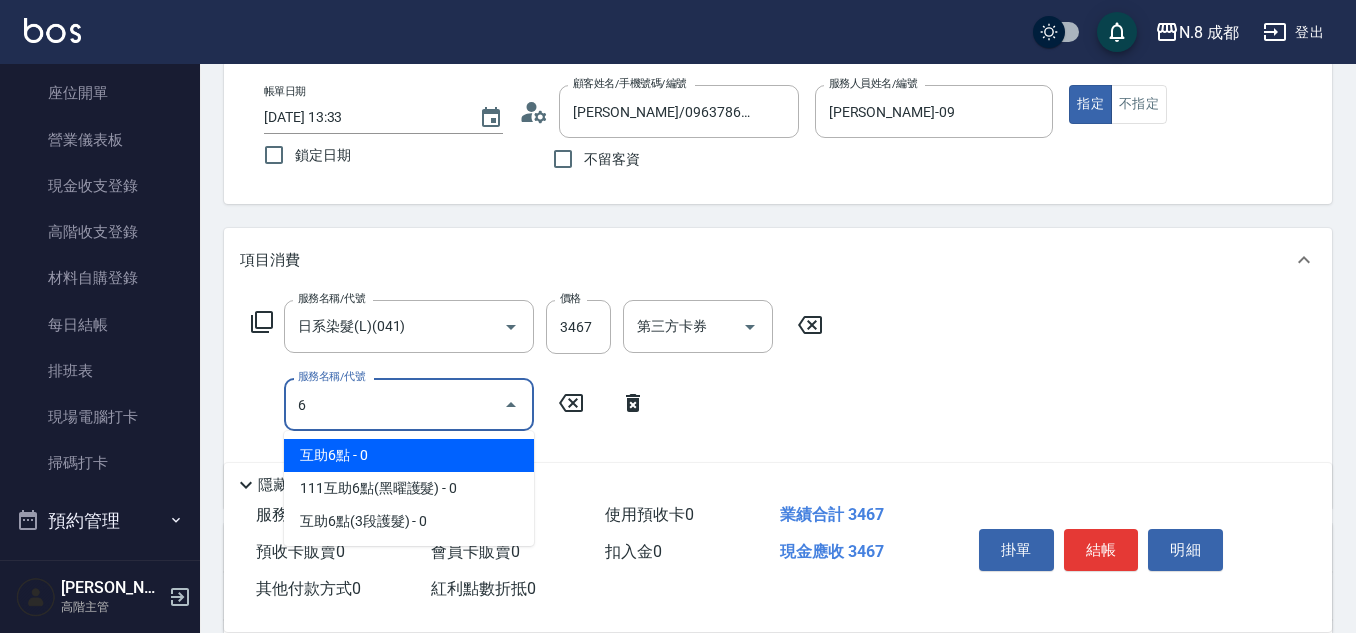 click on "互助6點 - 0" at bounding box center (409, 455) 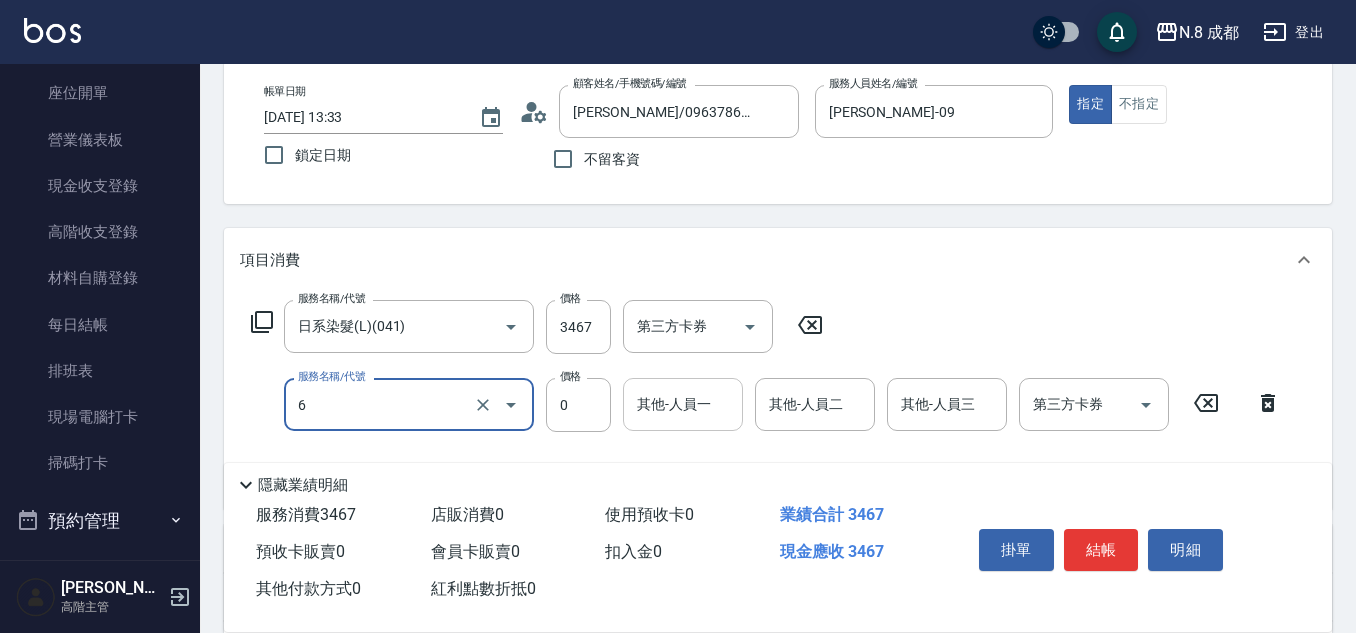 type on "互助6點(6)" 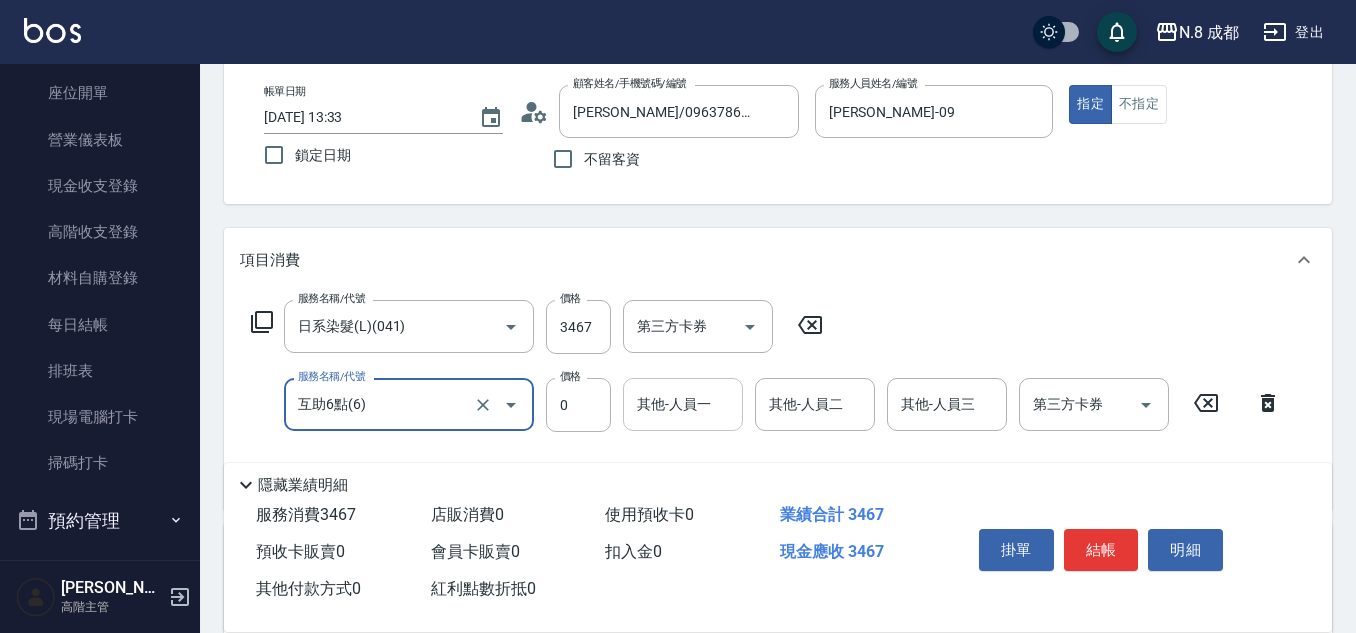 click on "其他-人員一" at bounding box center [683, 404] 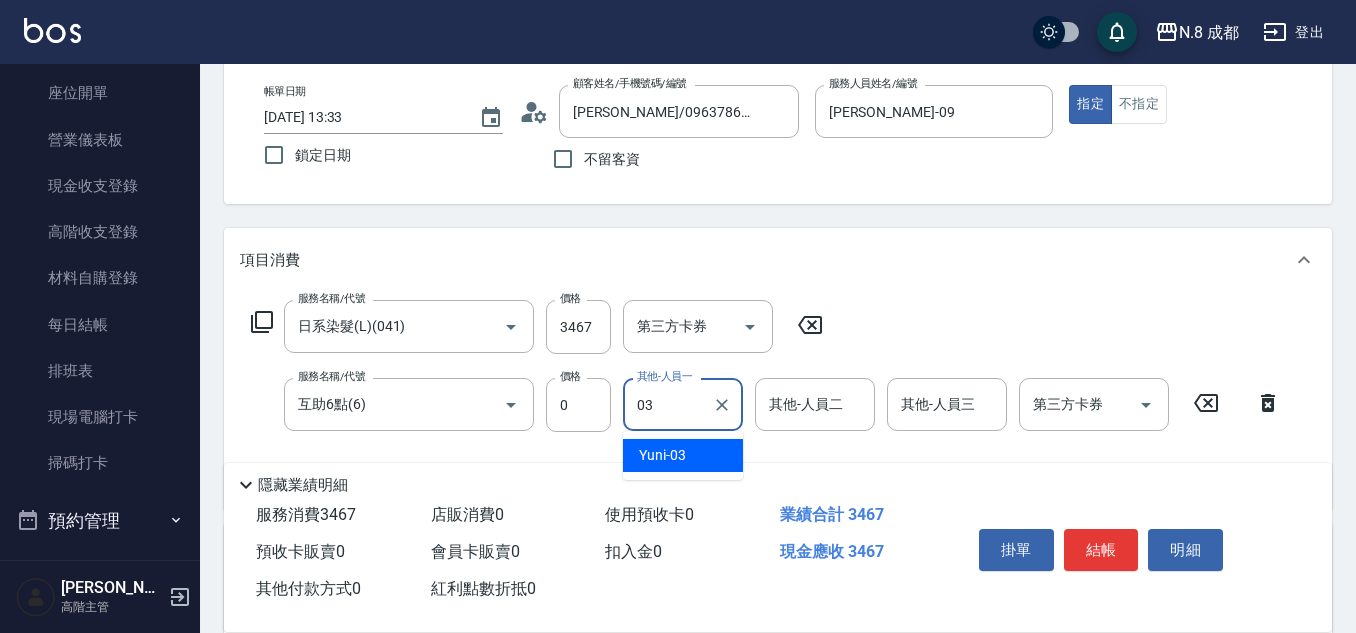 click on "Yuni -03" at bounding box center [662, 455] 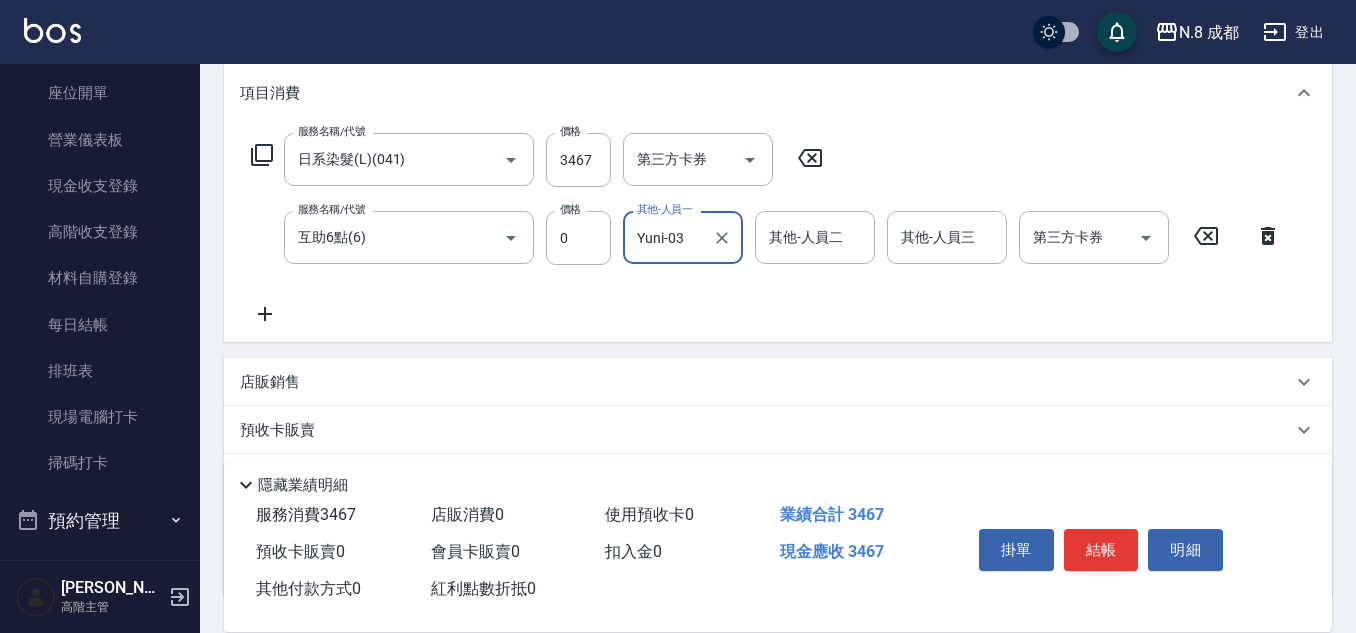 scroll, scrollTop: 424, scrollLeft: 0, axis: vertical 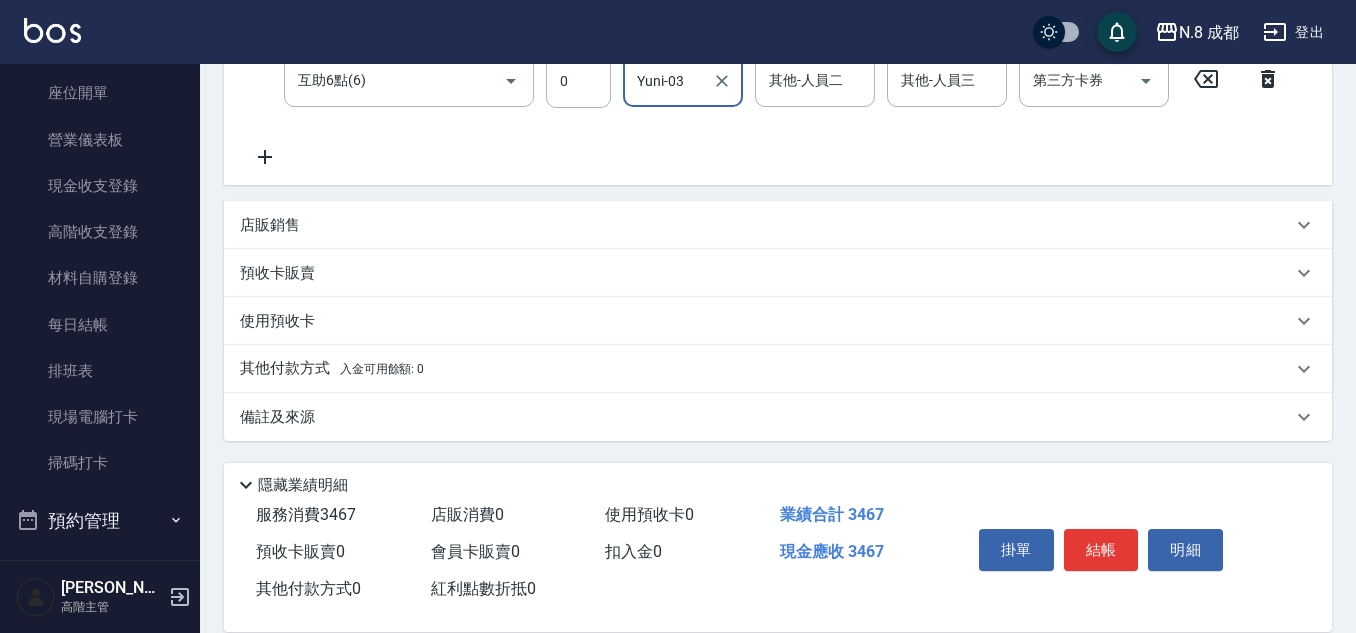 type on "Yuni-03" 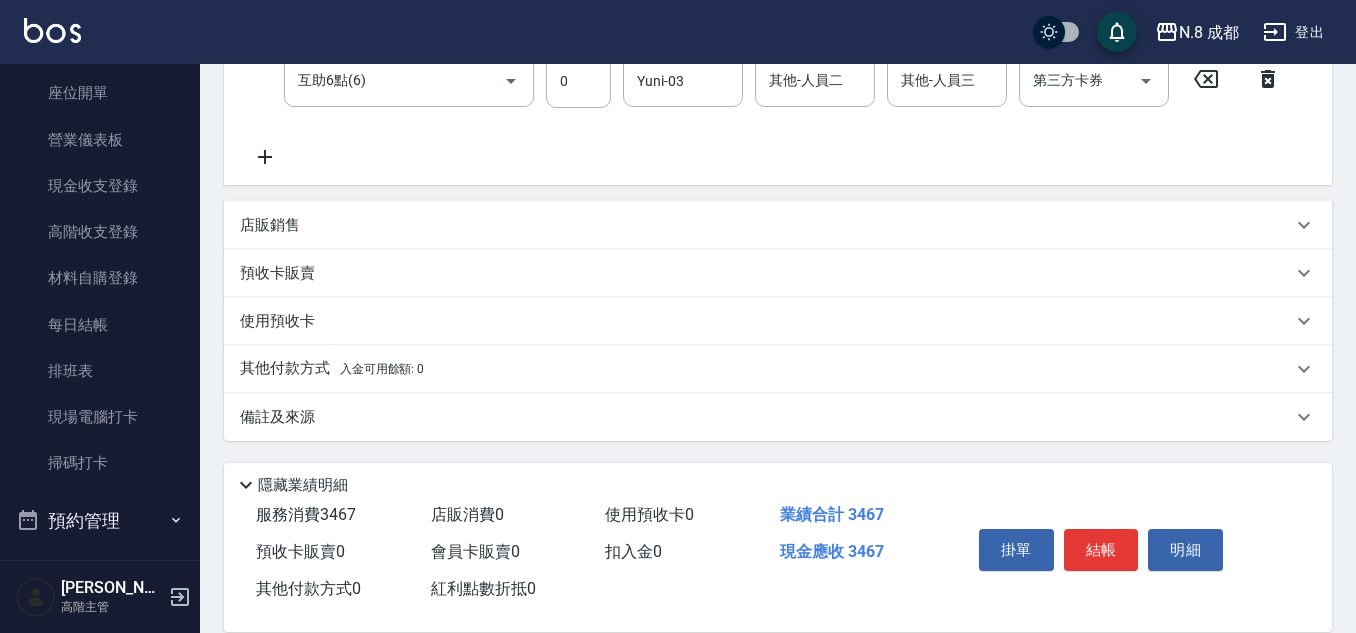 click on "其他付款方式 入金可用餘額: 0" at bounding box center [778, 369] 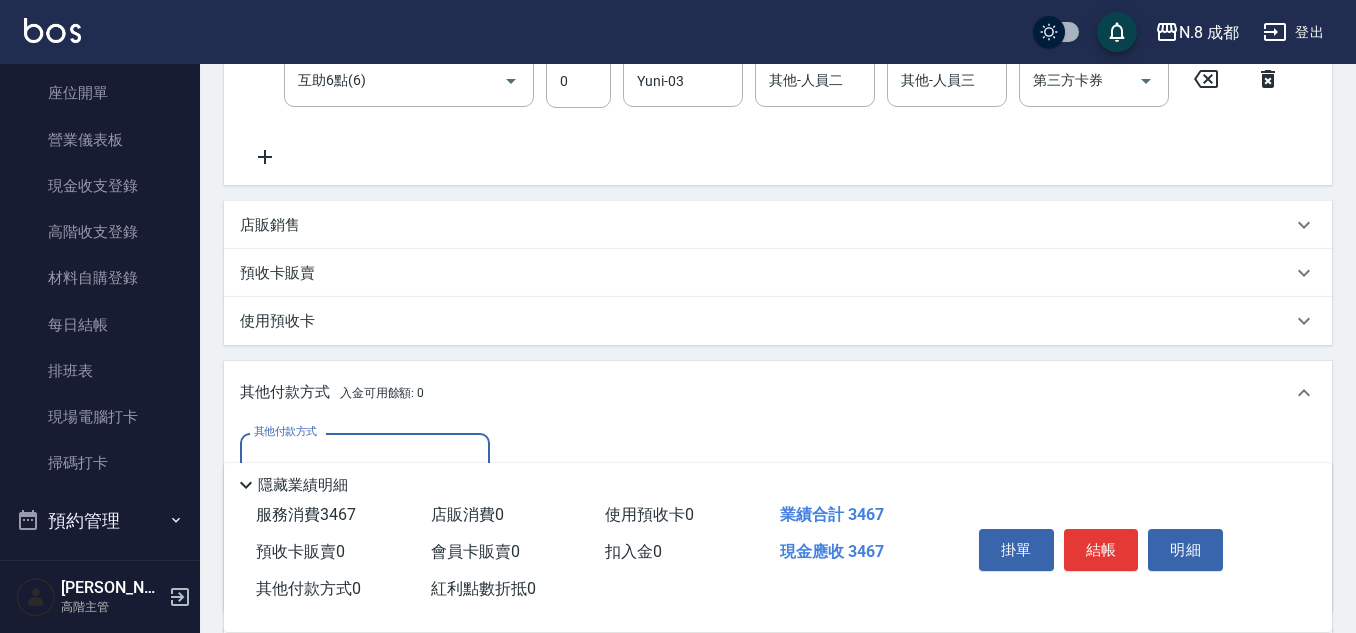 scroll, scrollTop: 524, scrollLeft: 0, axis: vertical 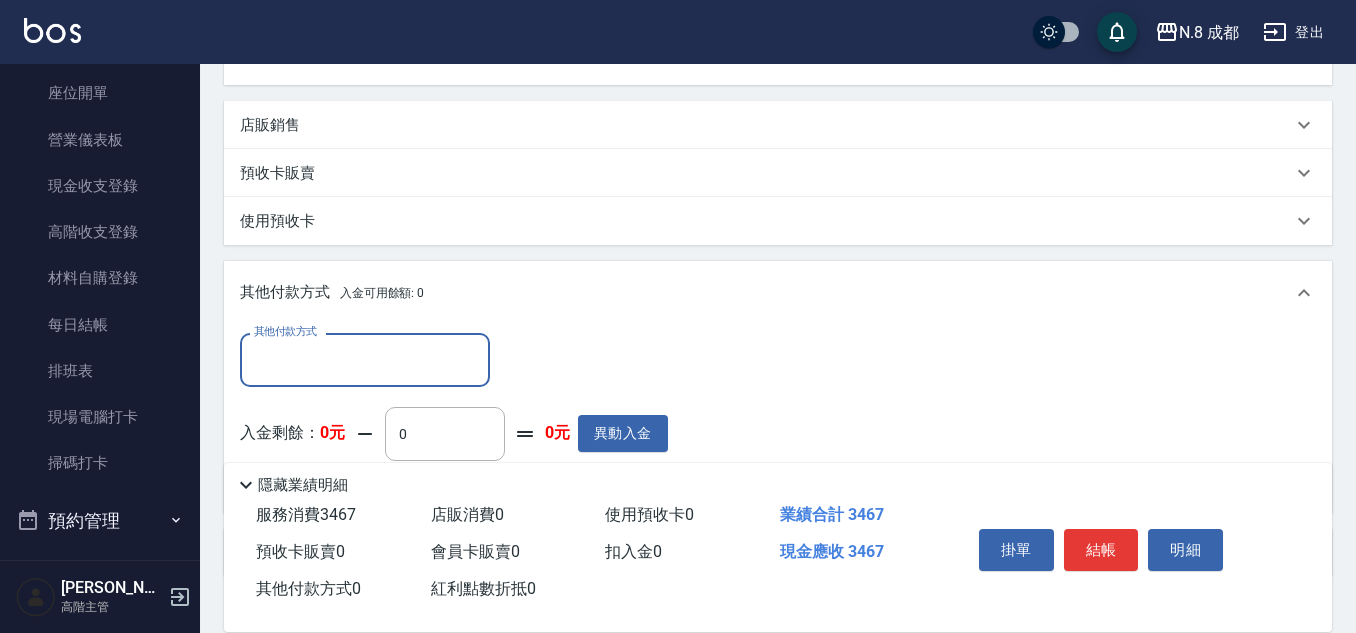 click on "其他付款方式" at bounding box center [365, 359] 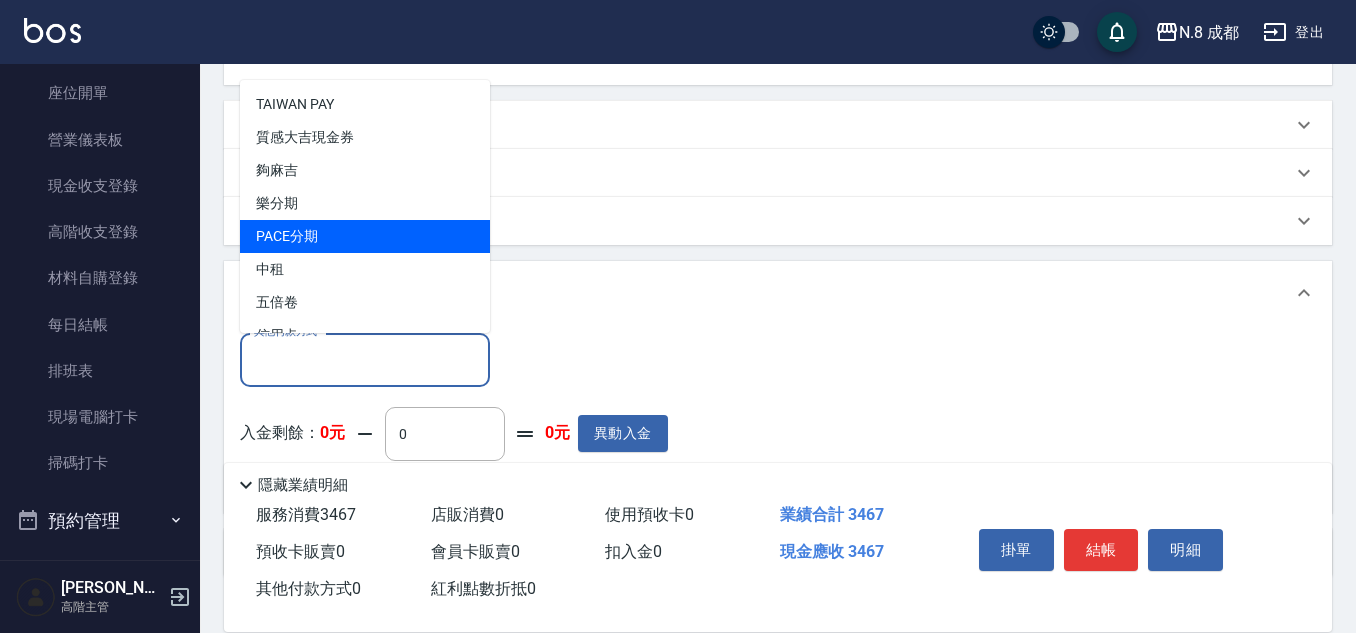 scroll, scrollTop: 60, scrollLeft: 0, axis: vertical 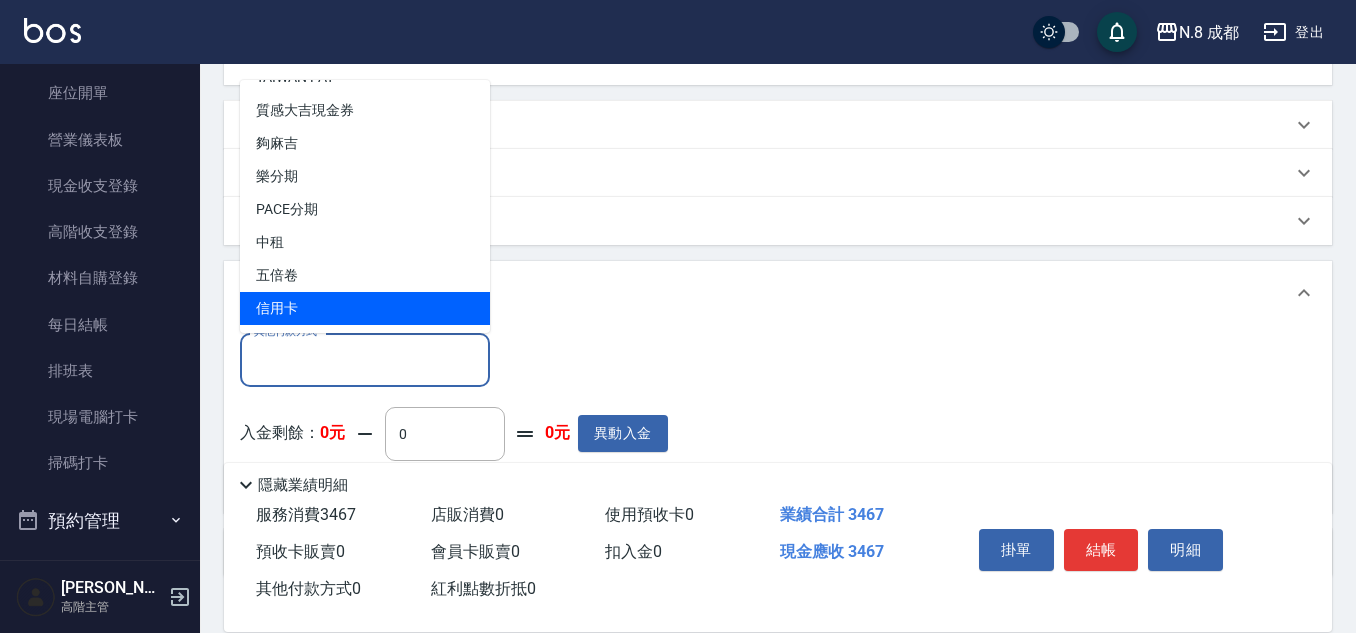 click on "信用卡" at bounding box center [365, 308] 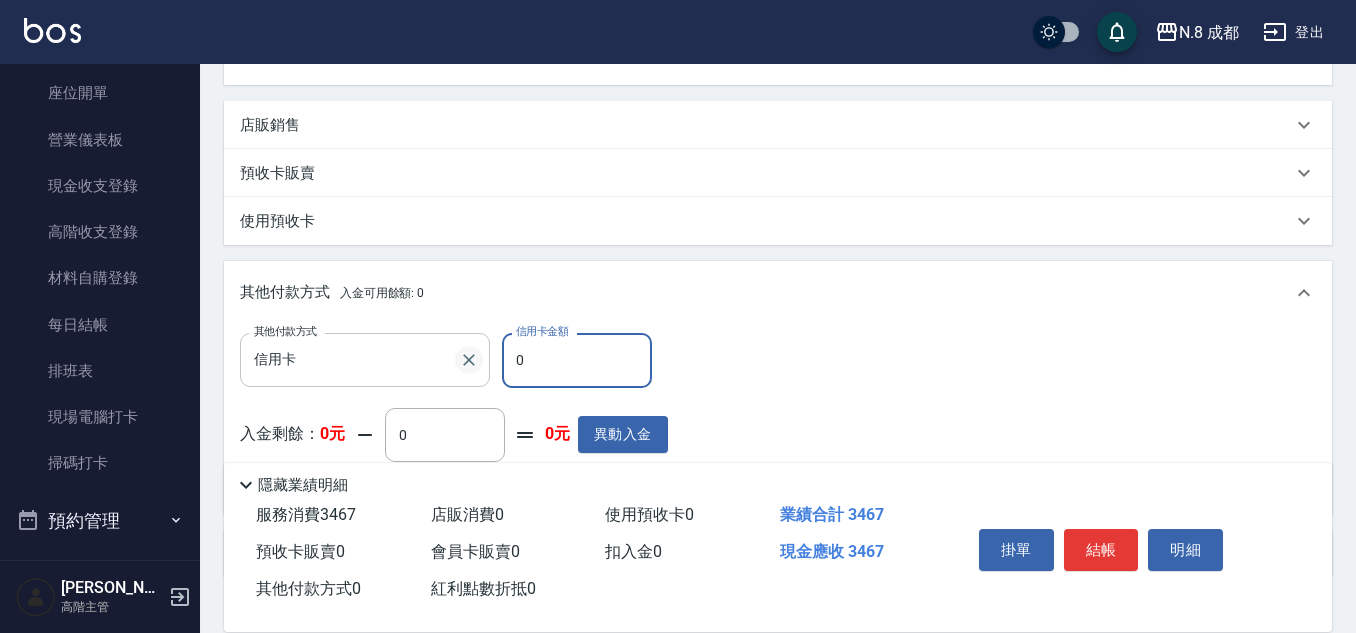 drag, startPoint x: 535, startPoint y: 353, endPoint x: 478, endPoint y: 351, distance: 57.035076 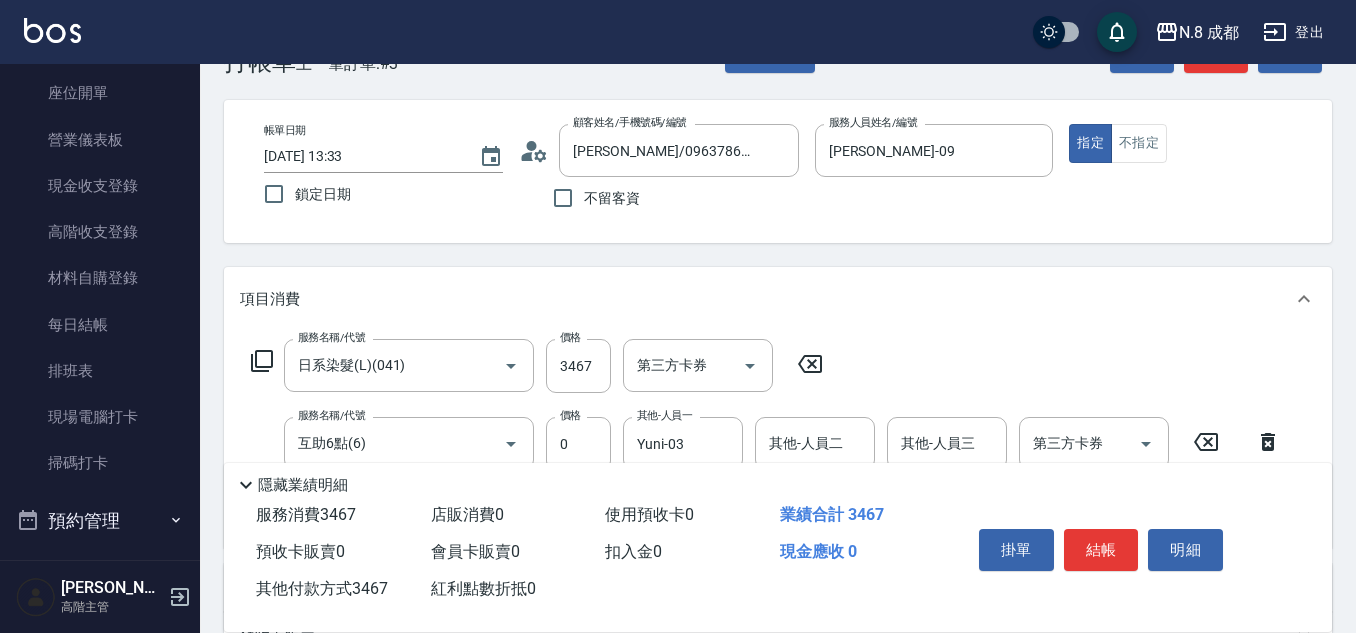 scroll, scrollTop: 24, scrollLeft: 0, axis: vertical 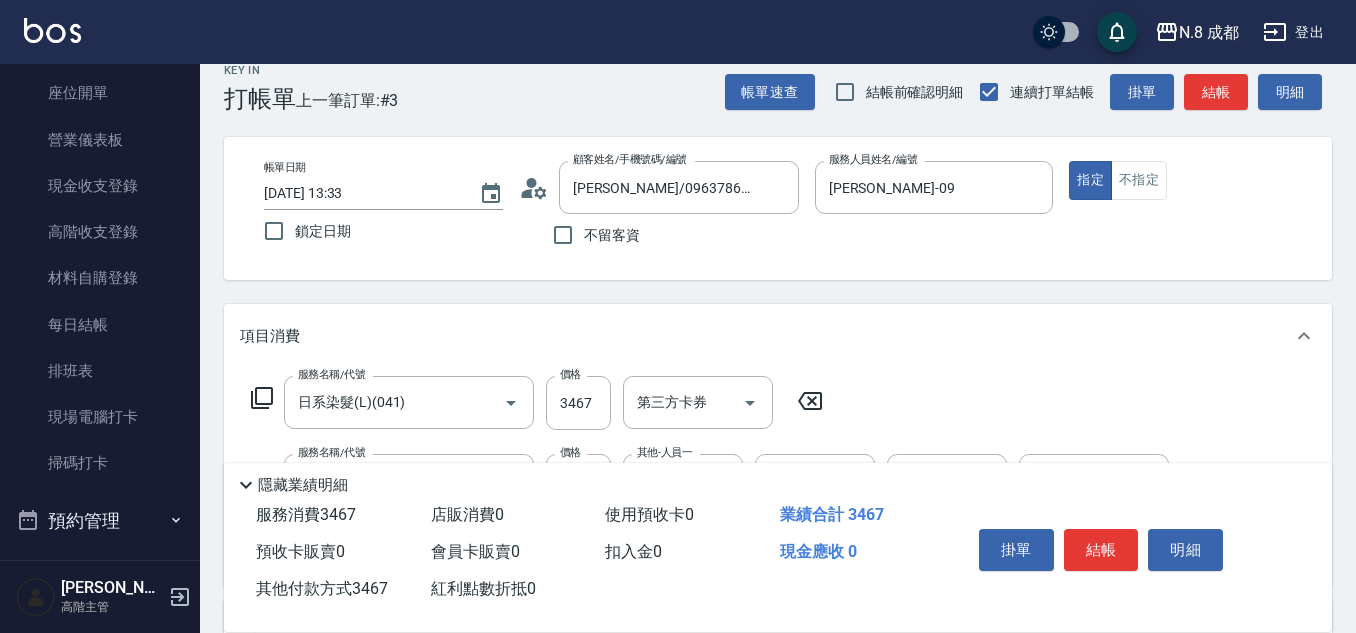 type on "3467" 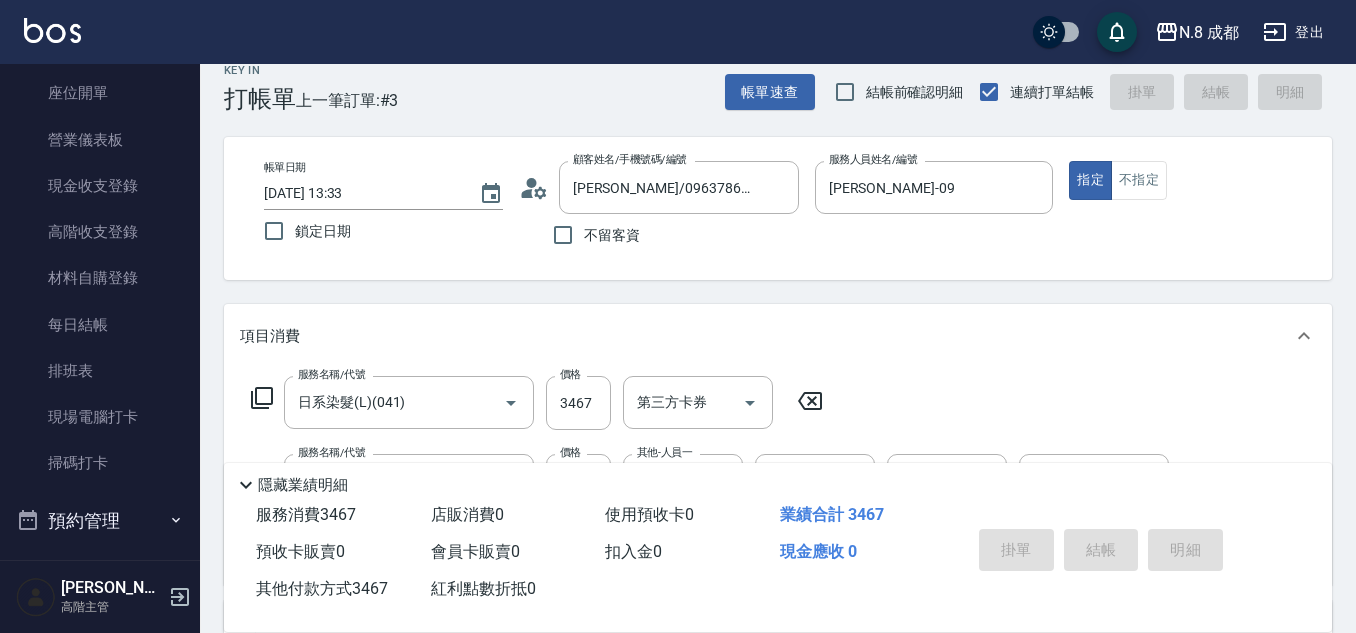 type on "[DATE] 13:34" 